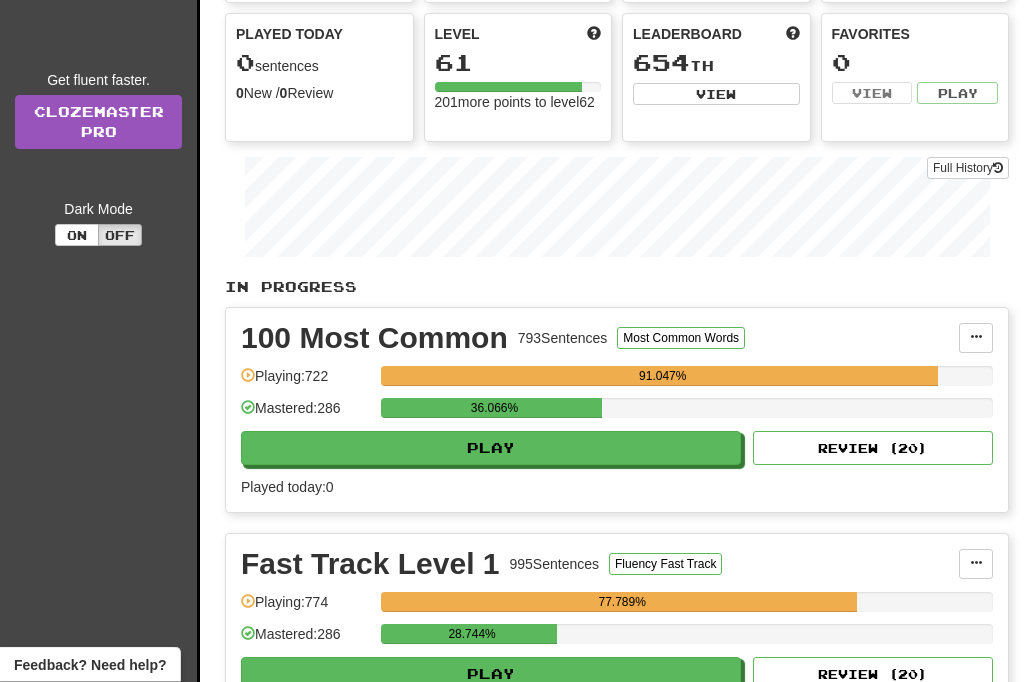 scroll, scrollTop: 188, scrollLeft: 0, axis: vertical 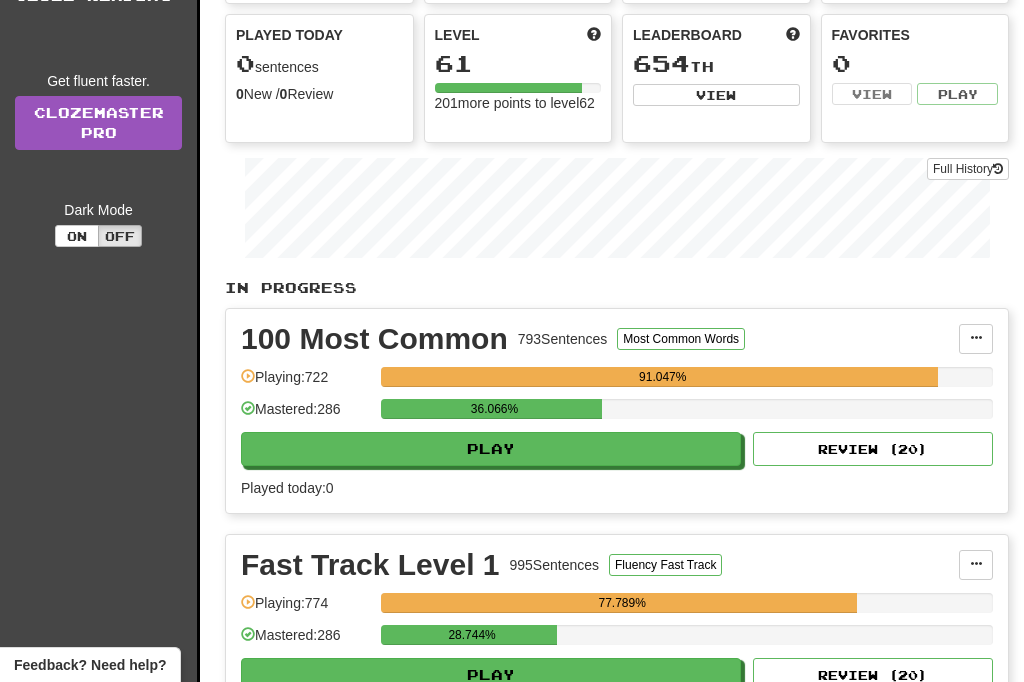 click on "Play" at bounding box center [491, 449] 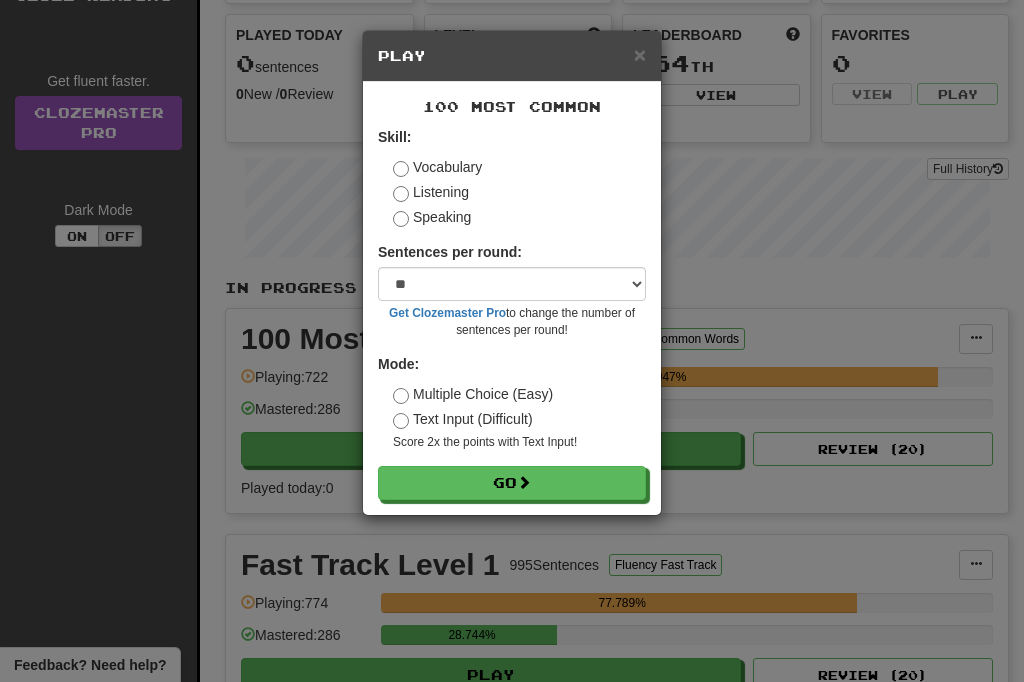 click on "Go" at bounding box center [512, 483] 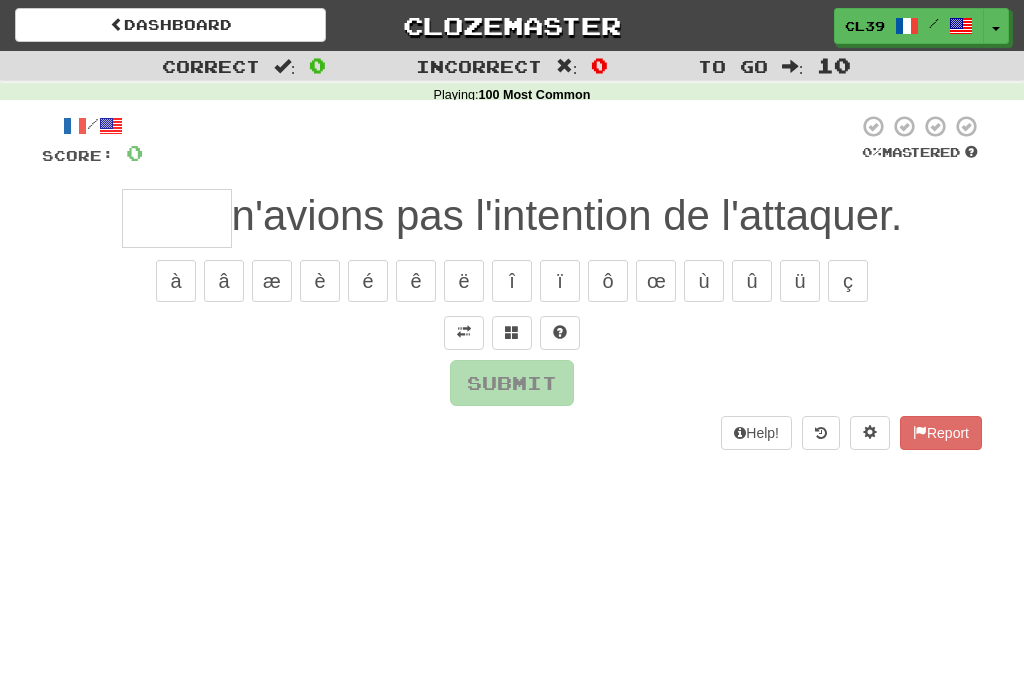 scroll, scrollTop: 0, scrollLeft: 0, axis: both 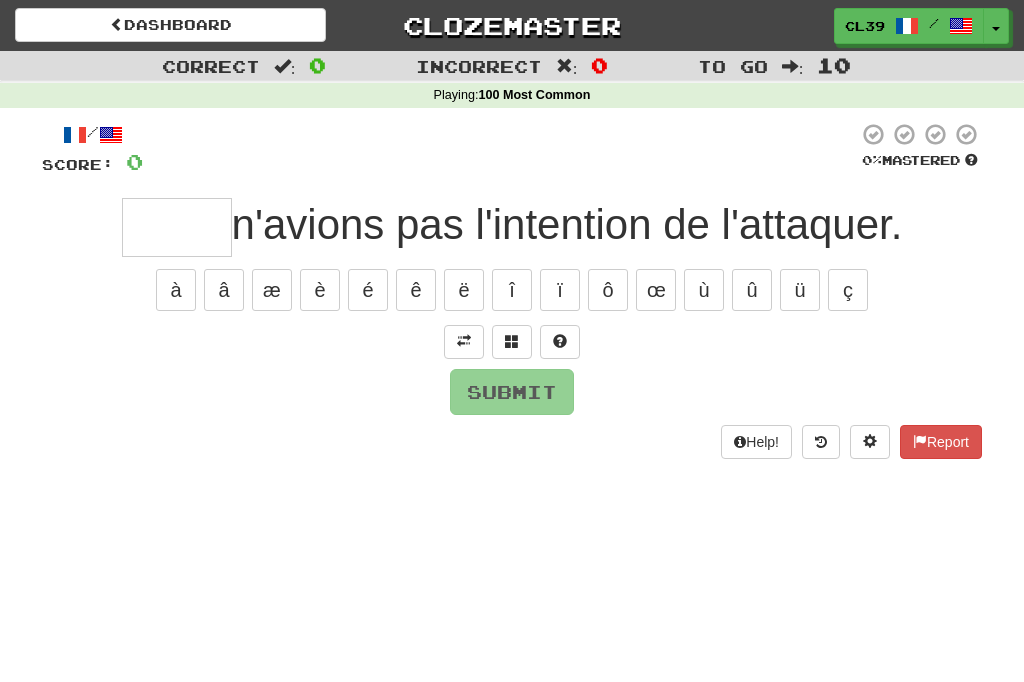 click at bounding box center [464, 341] 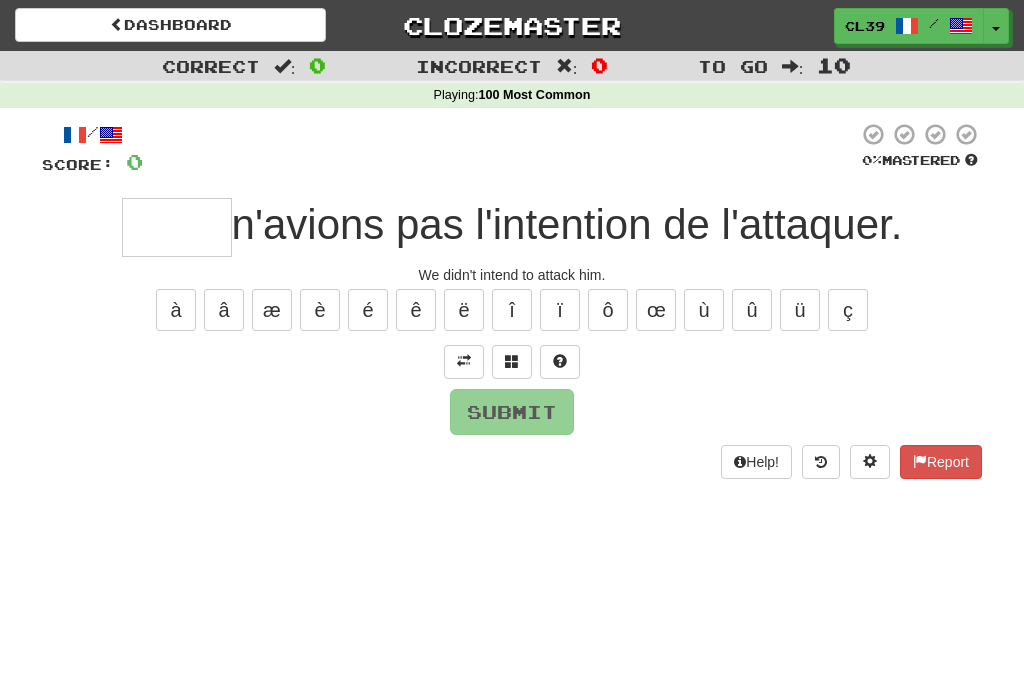 click at bounding box center [177, 227] 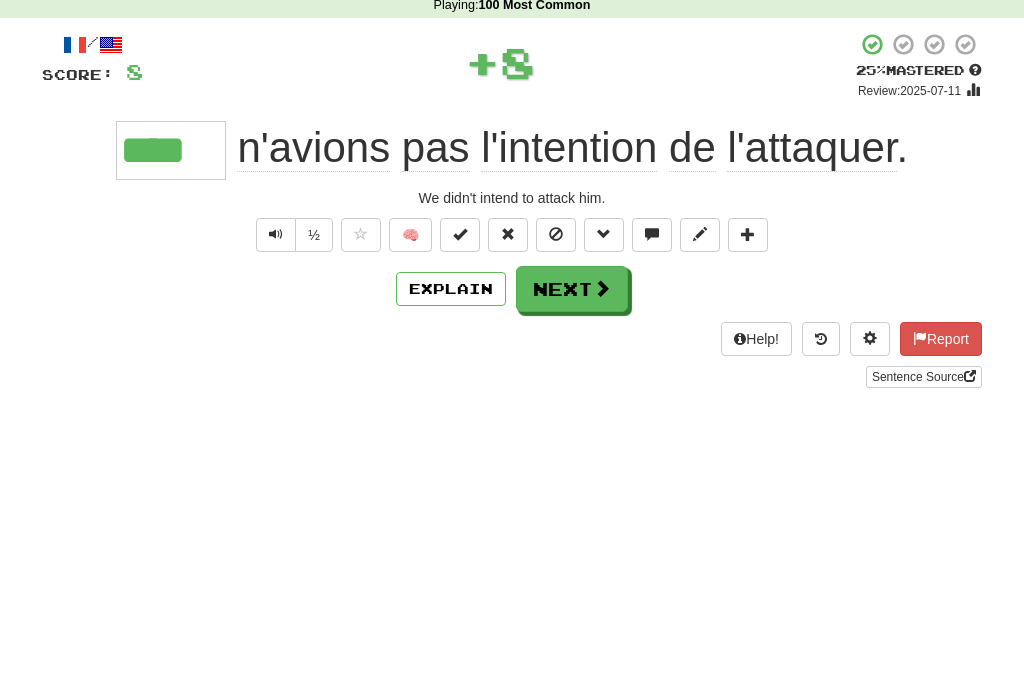 type on "****" 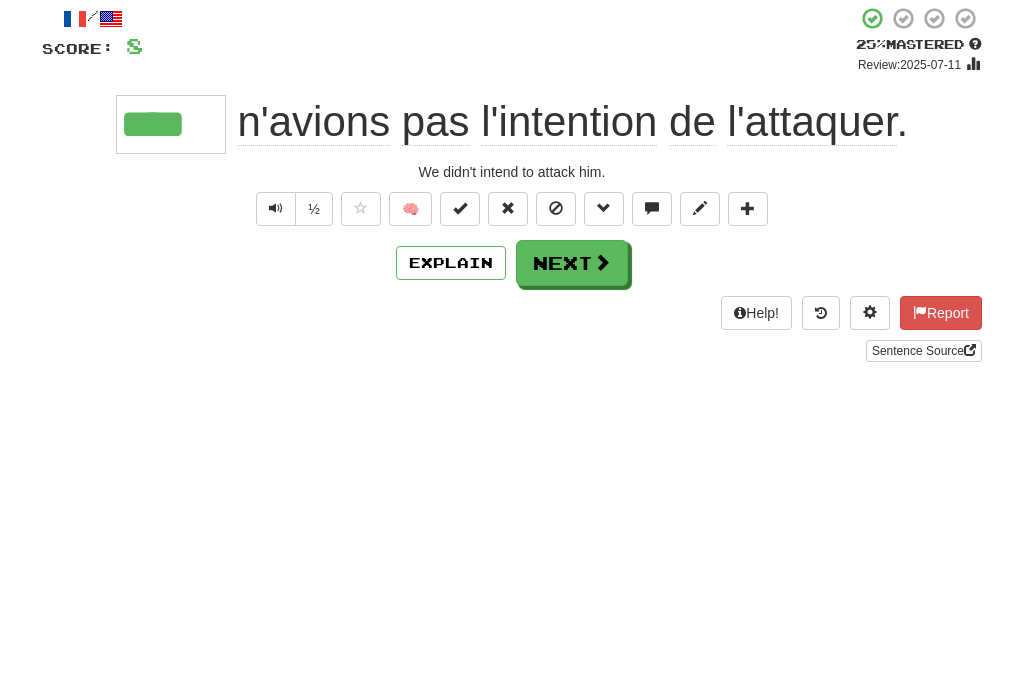 click on "Next" at bounding box center [572, 379] 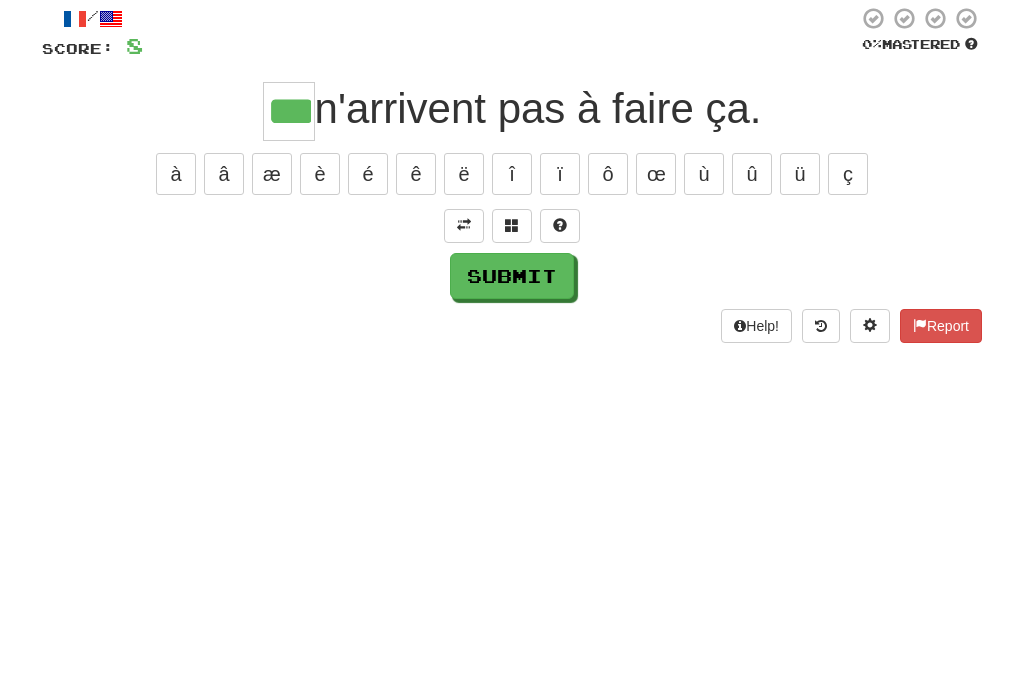 click on "Submit" at bounding box center (512, 392) 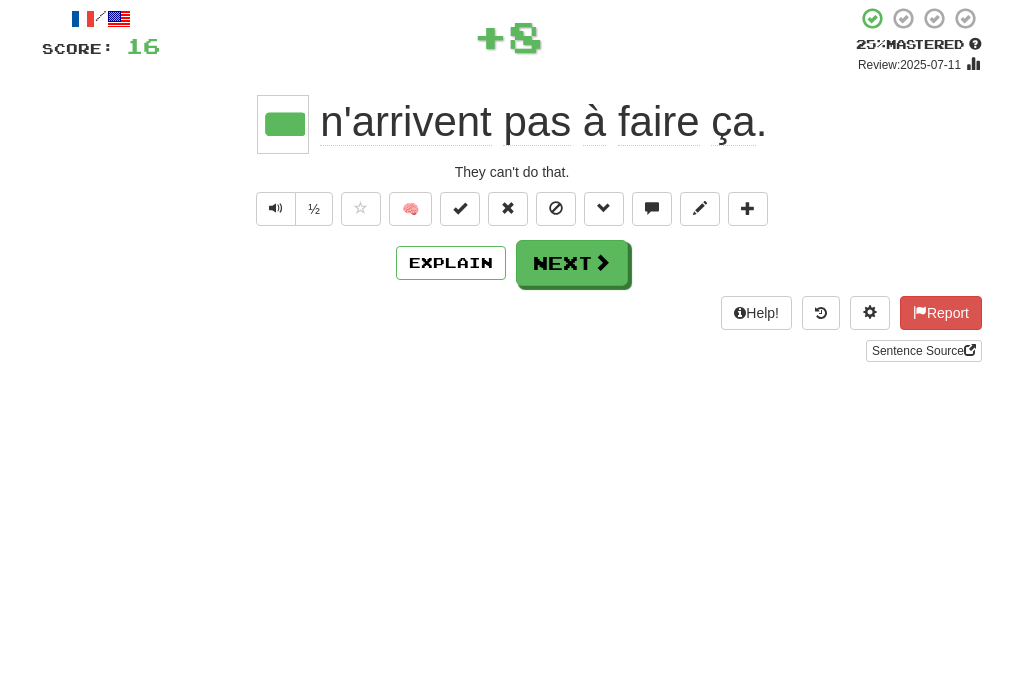 scroll, scrollTop: 116, scrollLeft: 0, axis: vertical 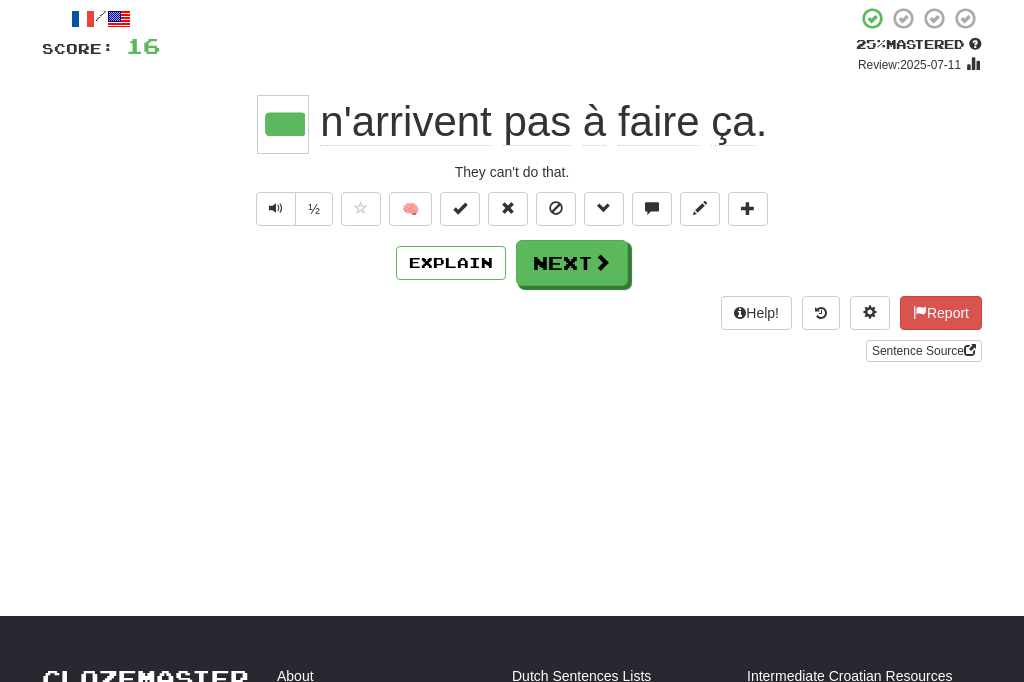 click on "Next" at bounding box center (572, 263) 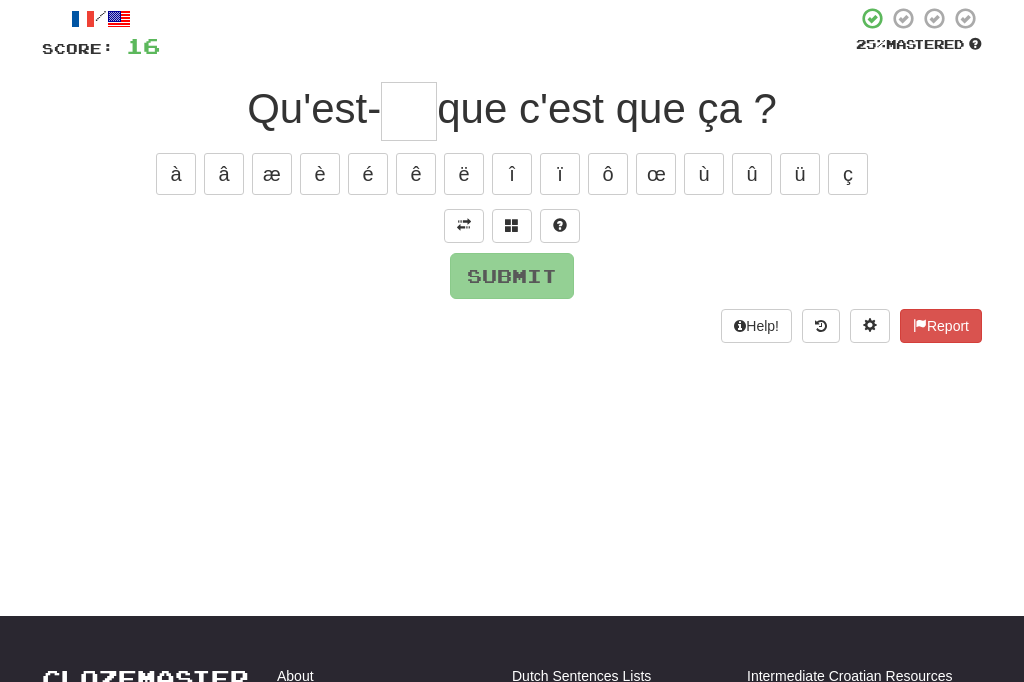 scroll, scrollTop: 115, scrollLeft: 0, axis: vertical 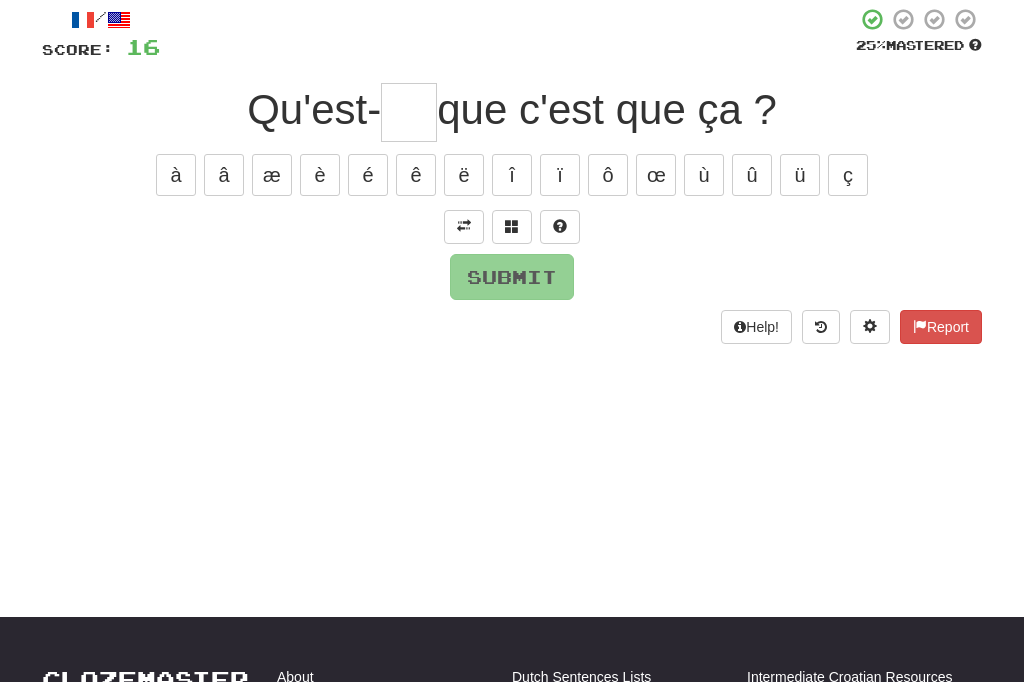 click at bounding box center [464, 226] 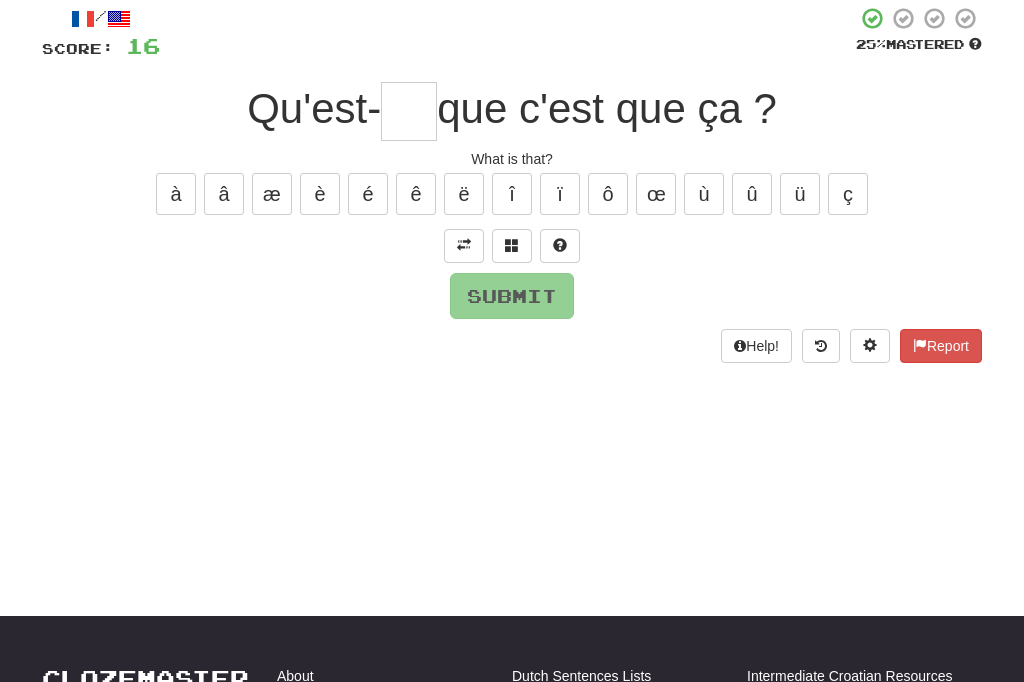 click at bounding box center (409, 112) 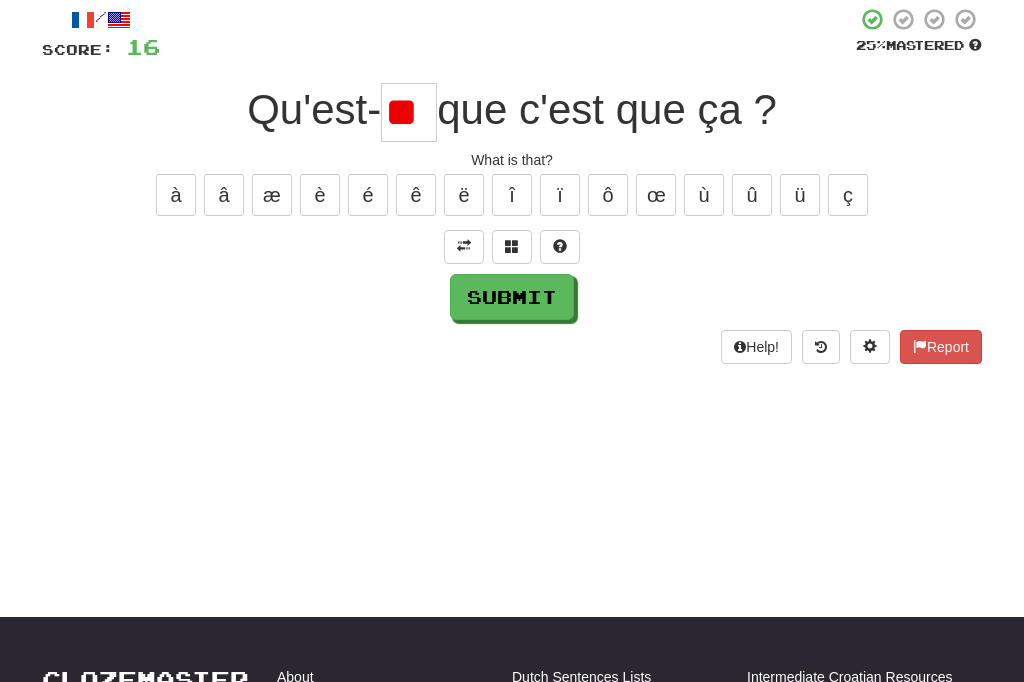 type on "*" 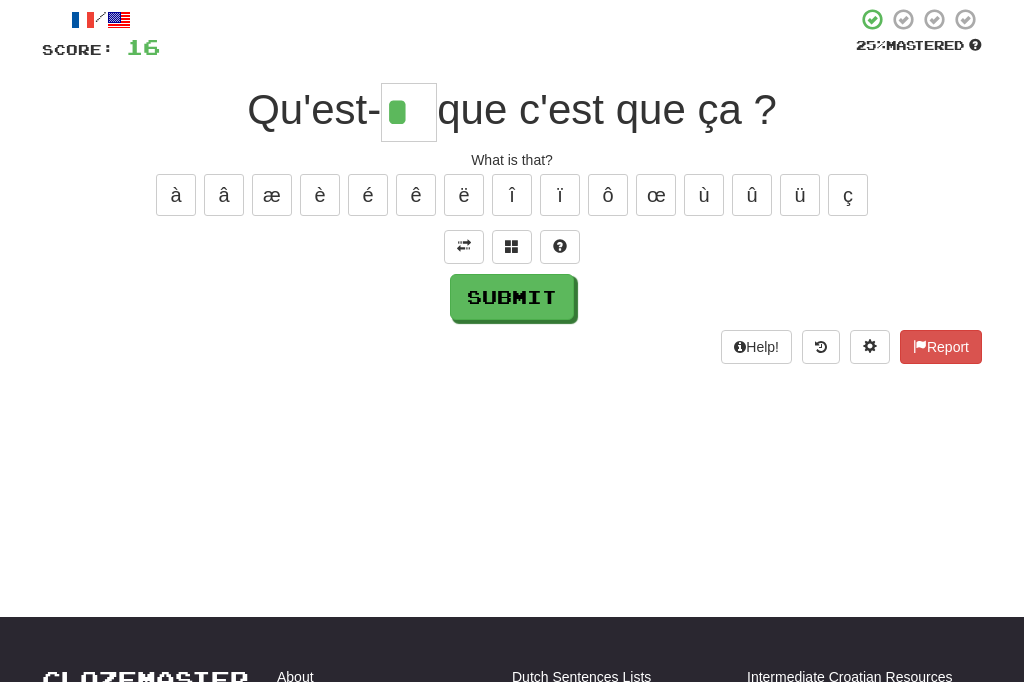 click on "à" at bounding box center (176, 195) 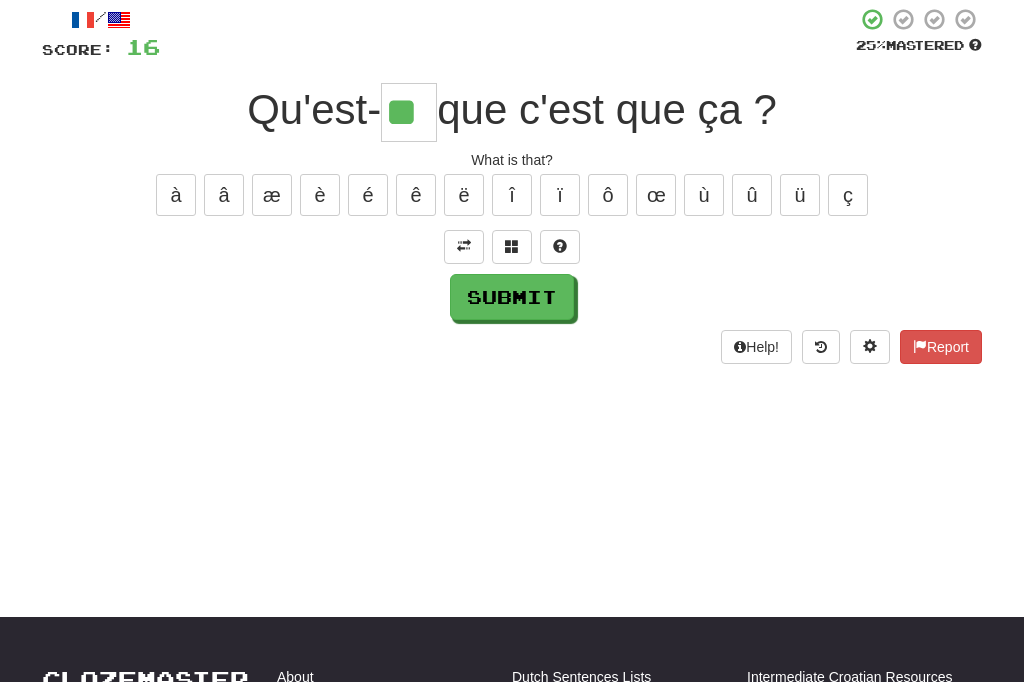 type on "**" 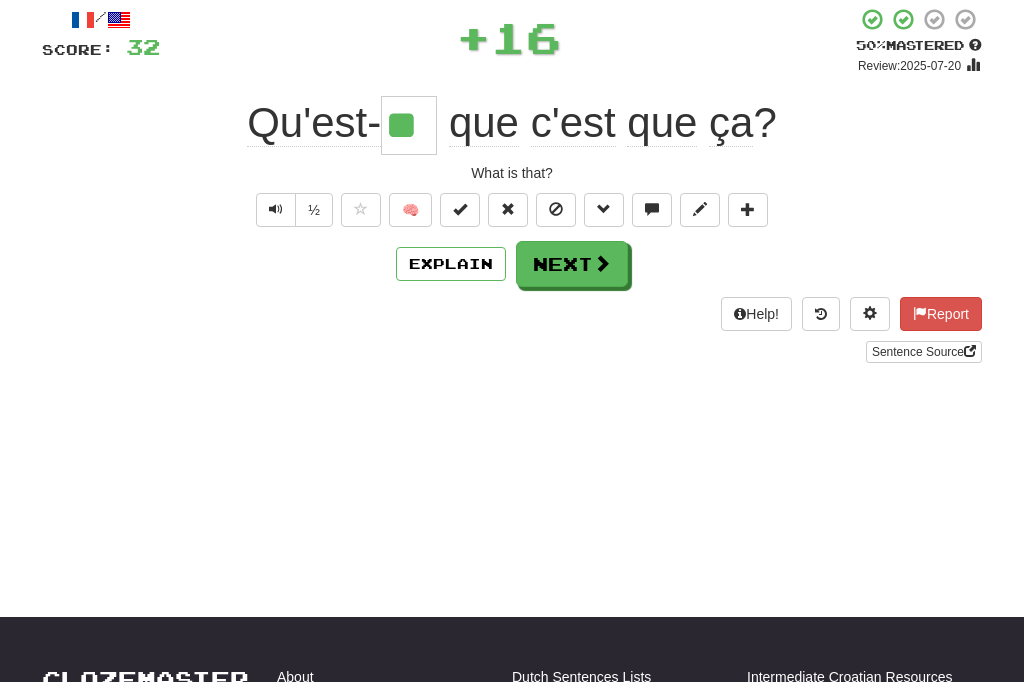 scroll, scrollTop: 116, scrollLeft: 0, axis: vertical 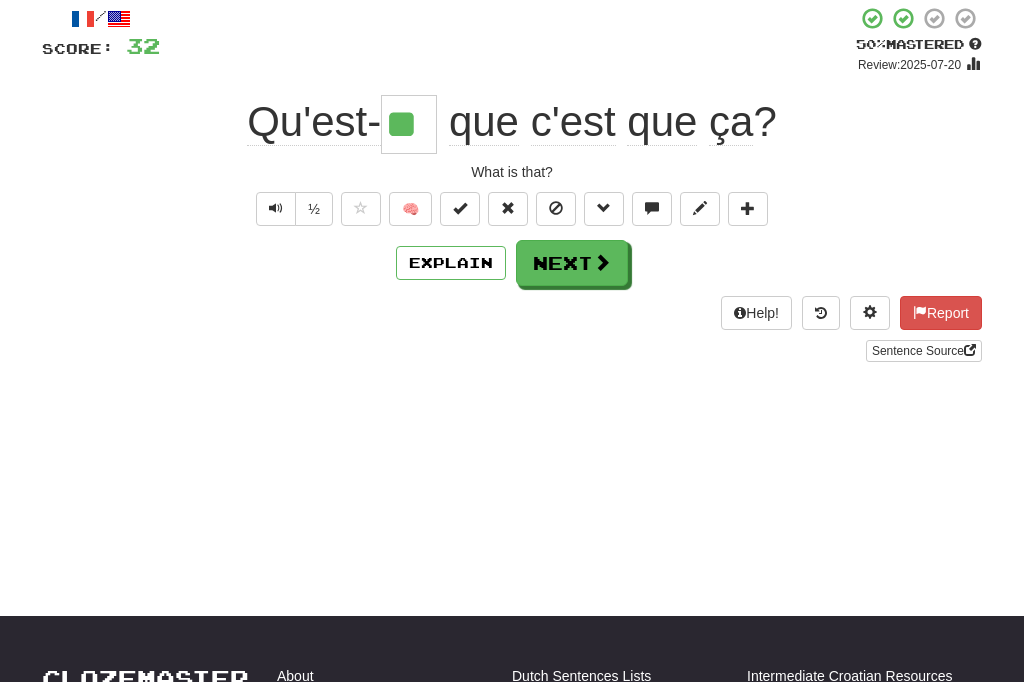 click on "Next" at bounding box center [572, 263] 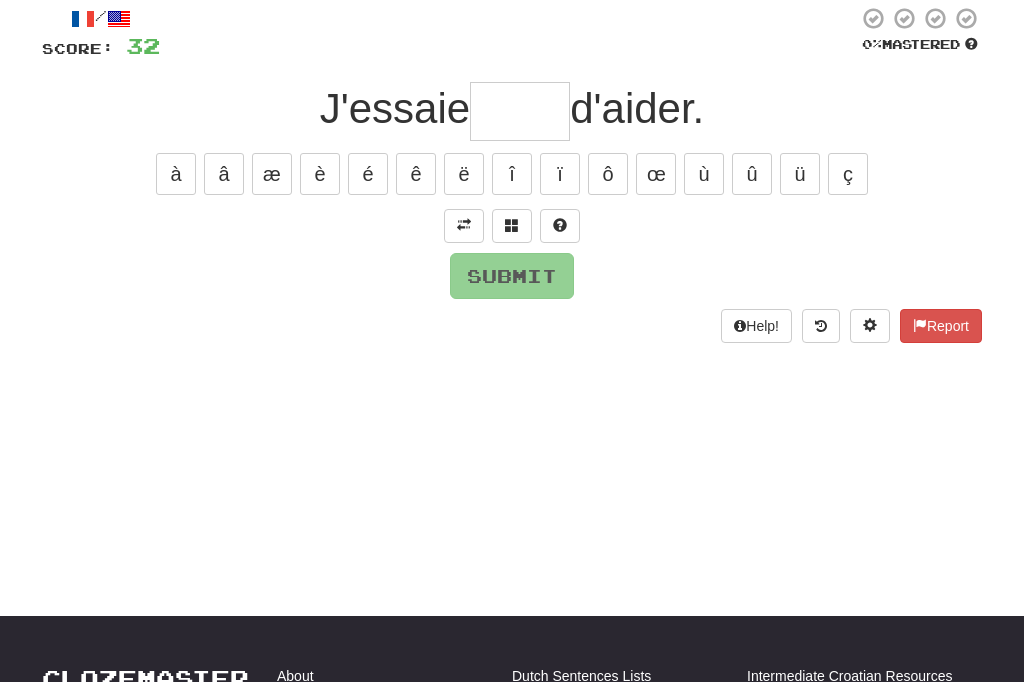 scroll, scrollTop: 115, scrollLeft: 0, axis: vertical 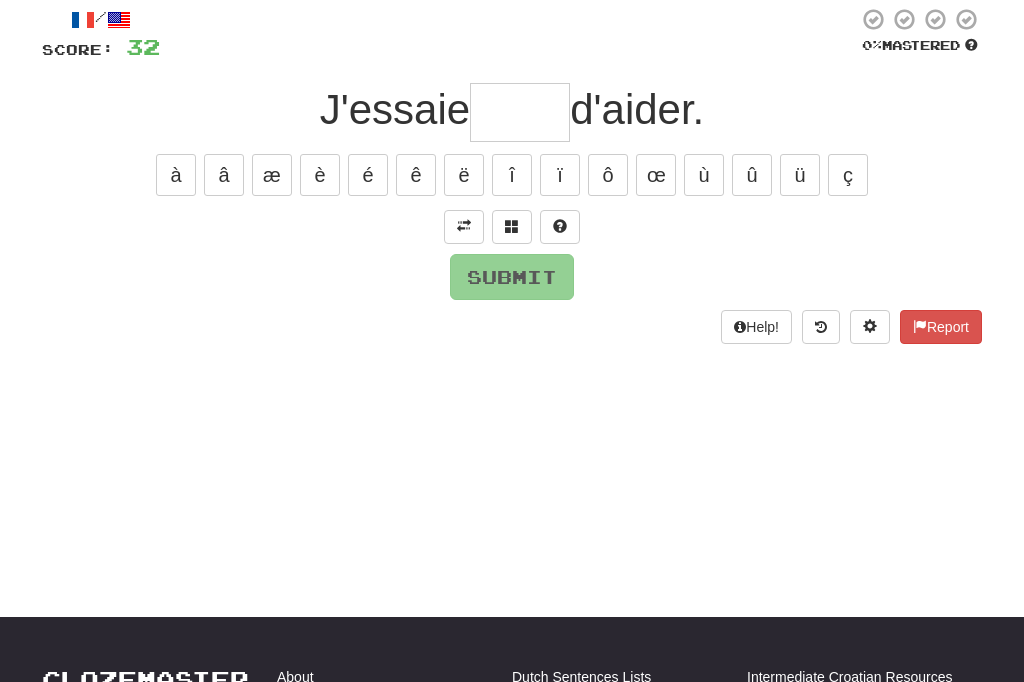 click at bounding box center (464, 226) 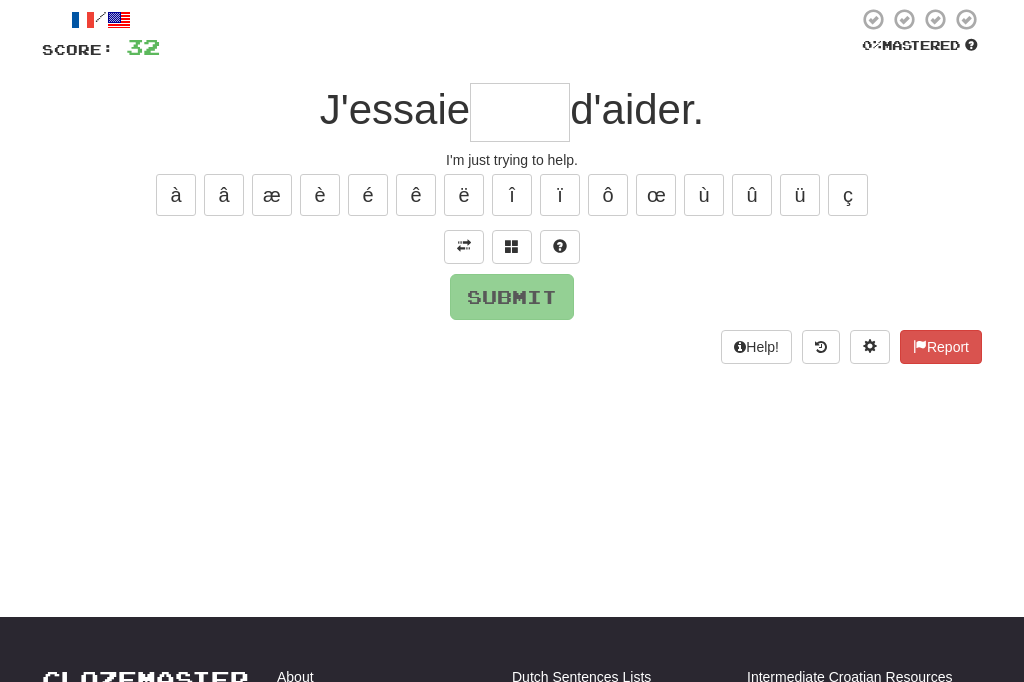 scroll, scrollTop: 116, scrollLeft: 0, axis: vertical 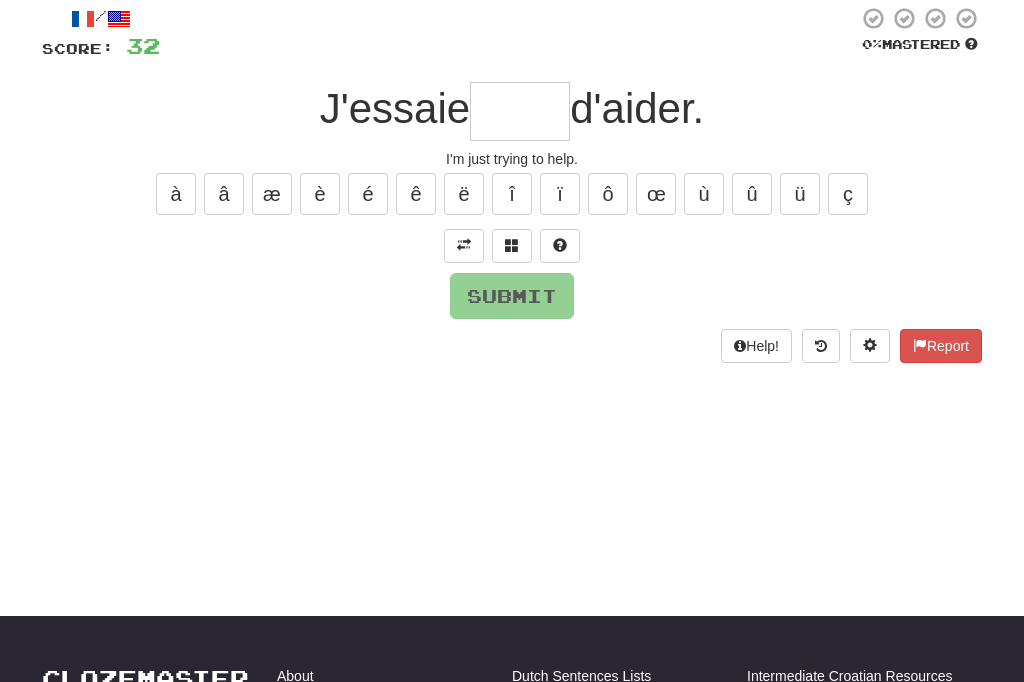 click at bounding box center (520, 111) 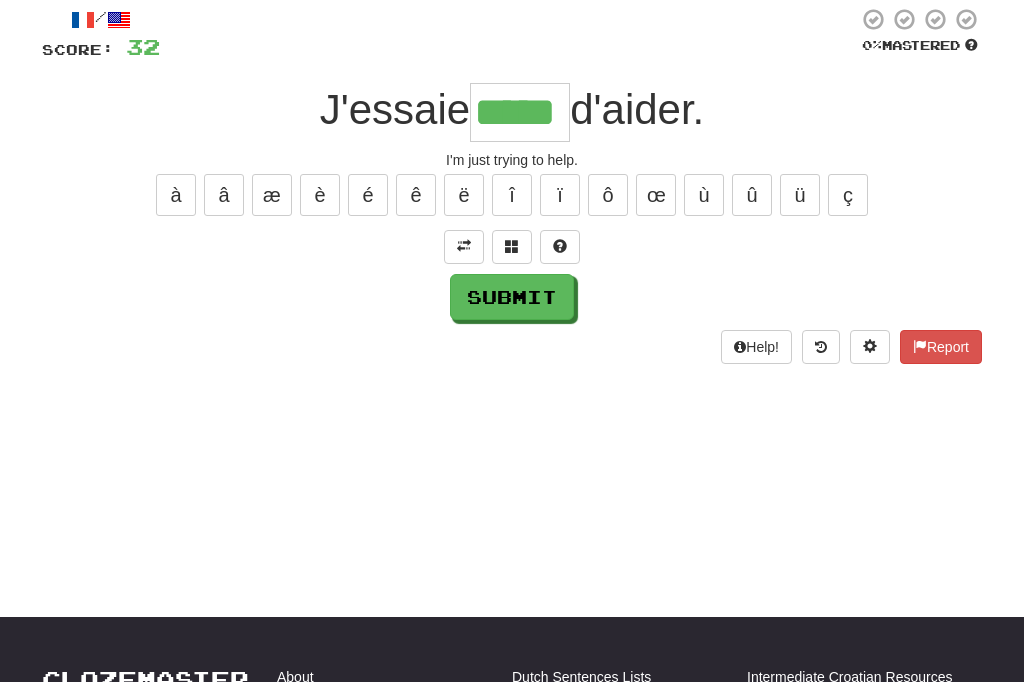type on "*****" 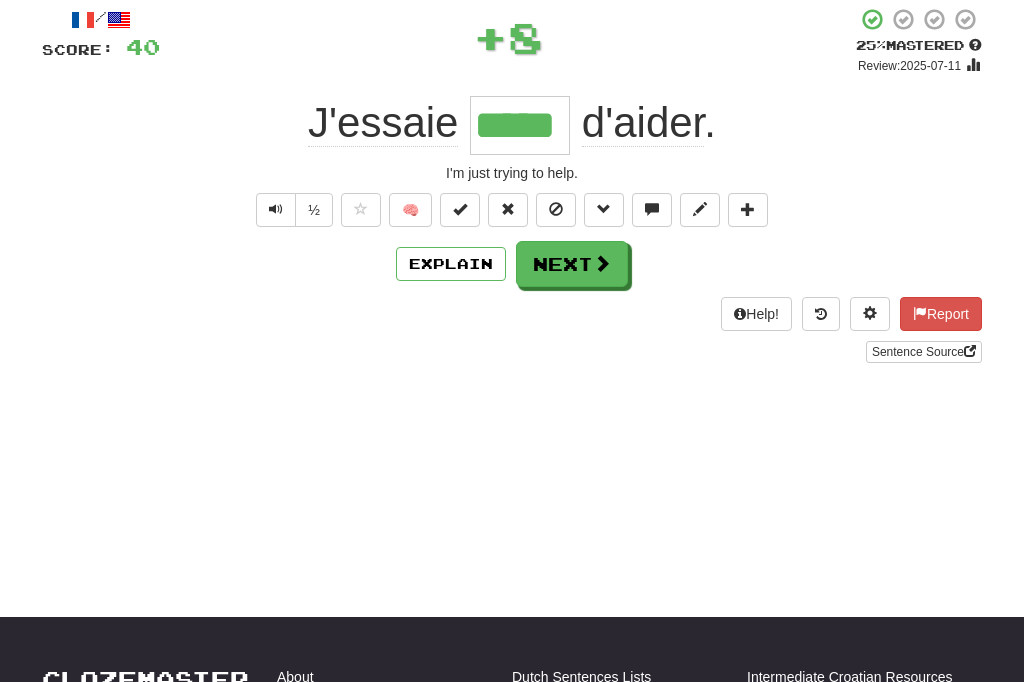 scroll, scrollTop: 116, scrollLeft: 0, axis: vertical 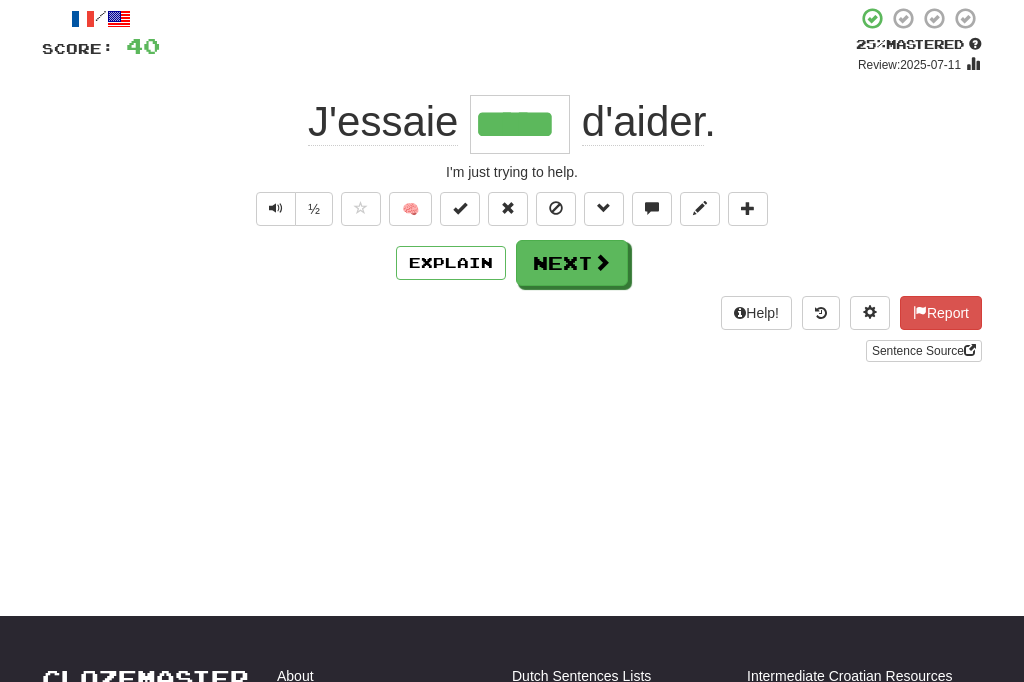 click on "Next" at bounding box center [572, 263] 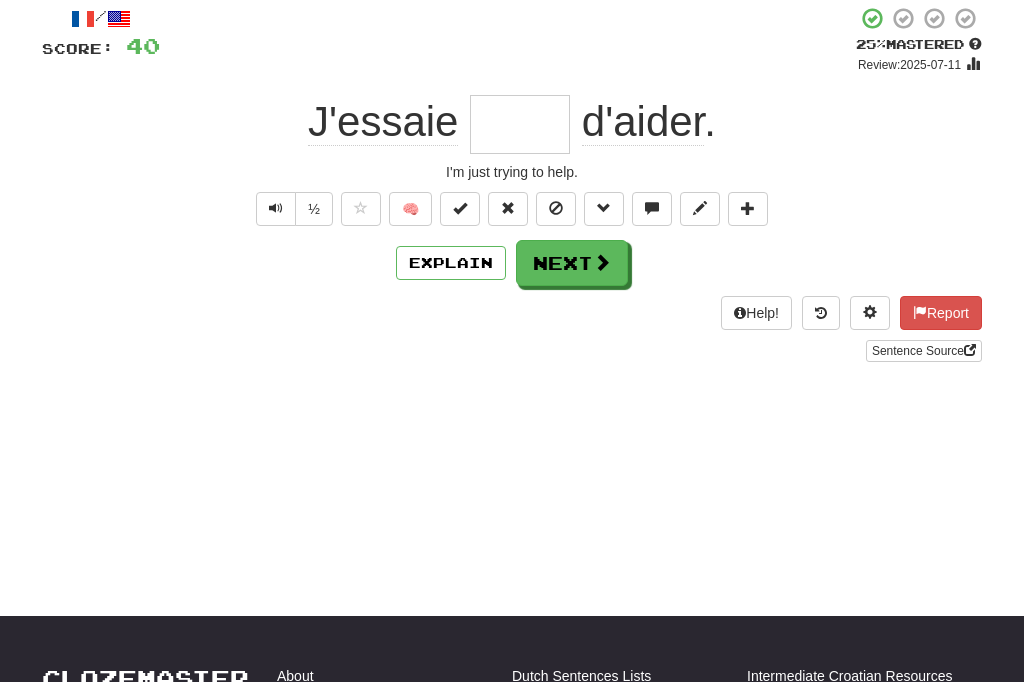 scroll, scrollTop: 115, scrollLeft: 0, axis: vertical 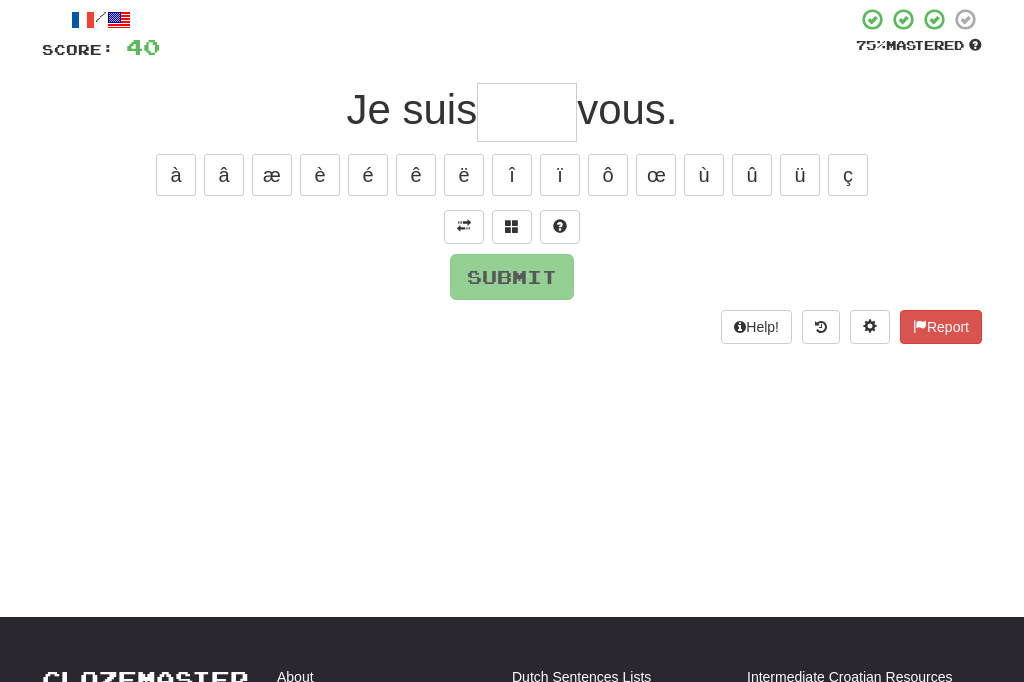 click on "Submit" at bounding box center [512, 277] 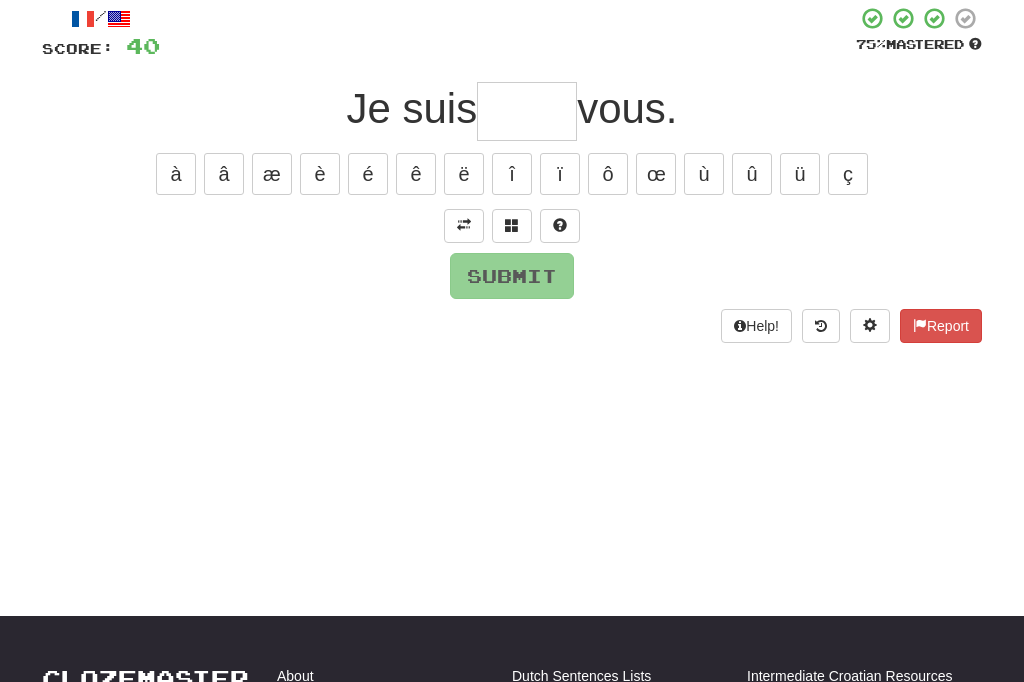 scroll, scrollTop: 116, scrollLeft: 0, axis: vertical 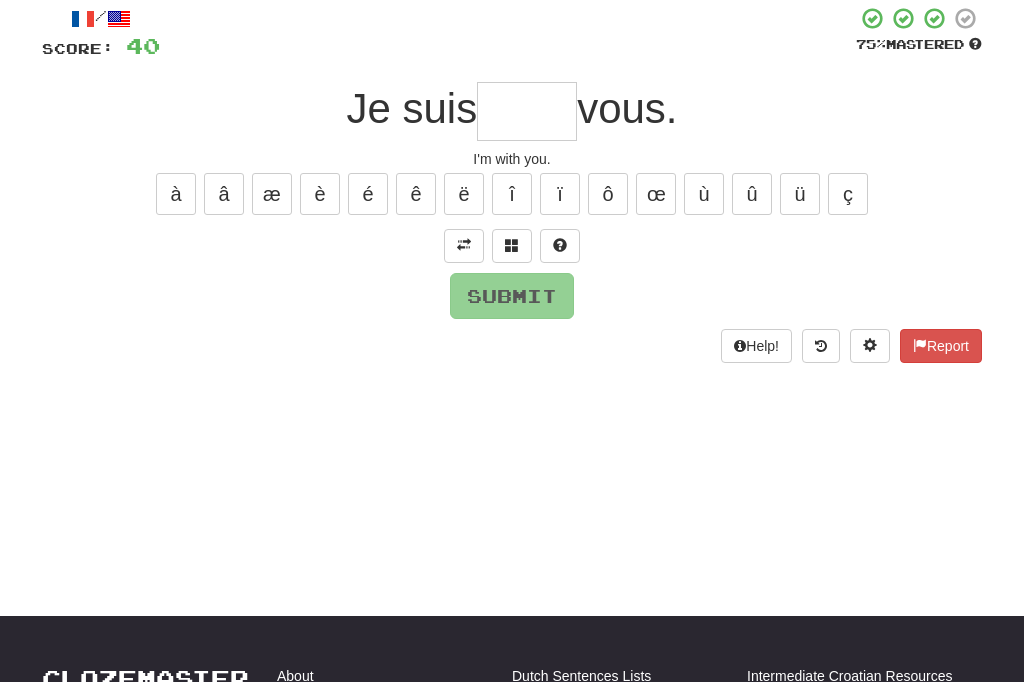 click at bounding box center [527, 111] 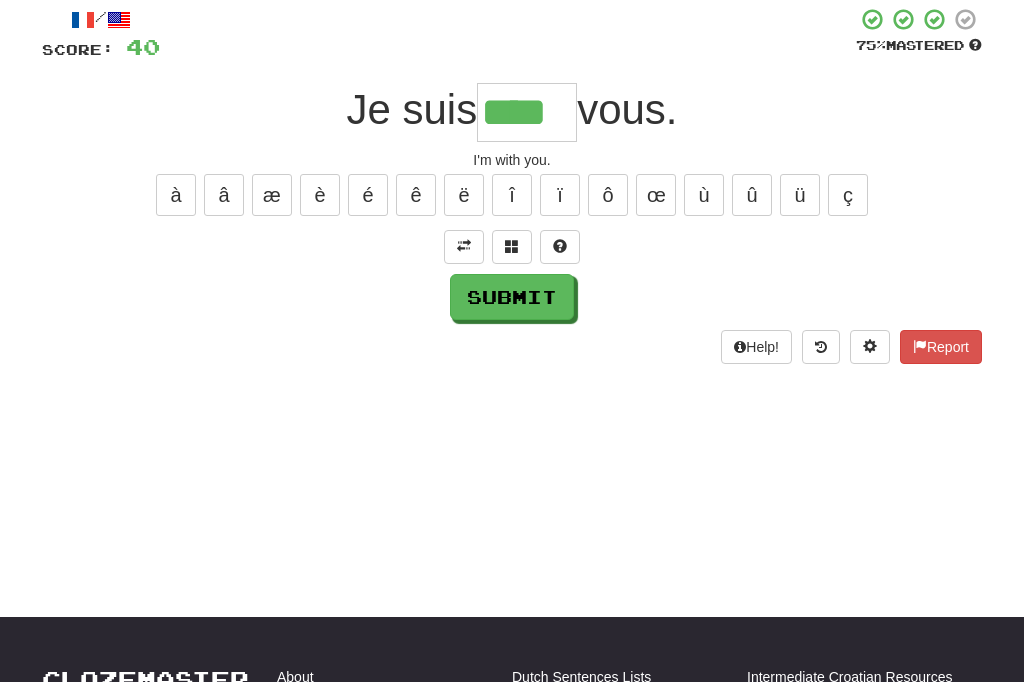 type on "****" 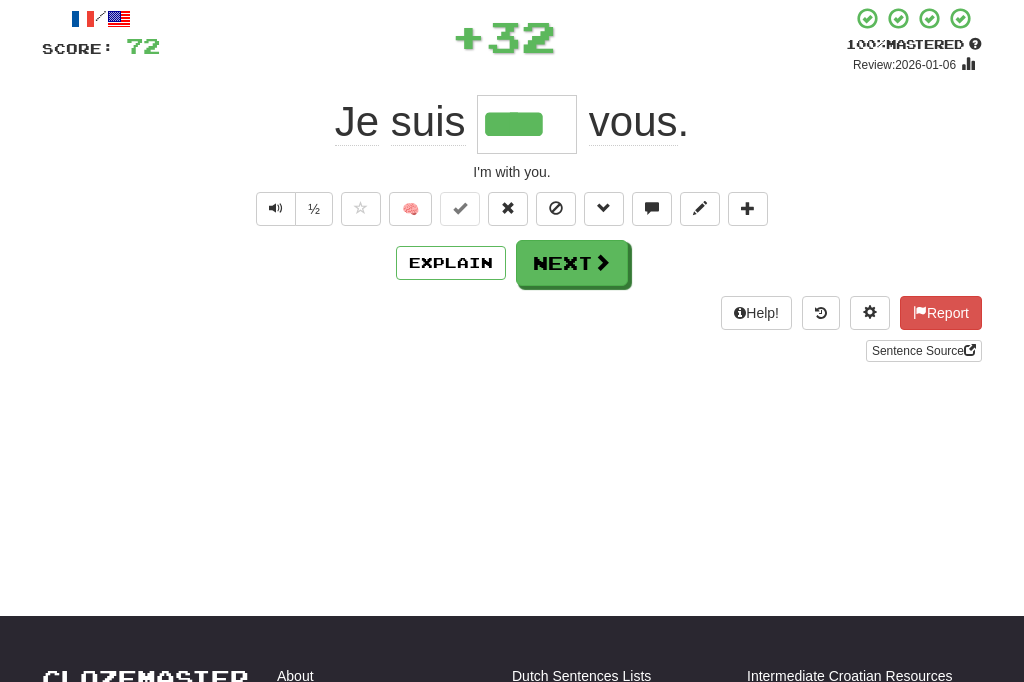 scroll, scrollTop: 116, scrollLeft: 0, axis: vertical 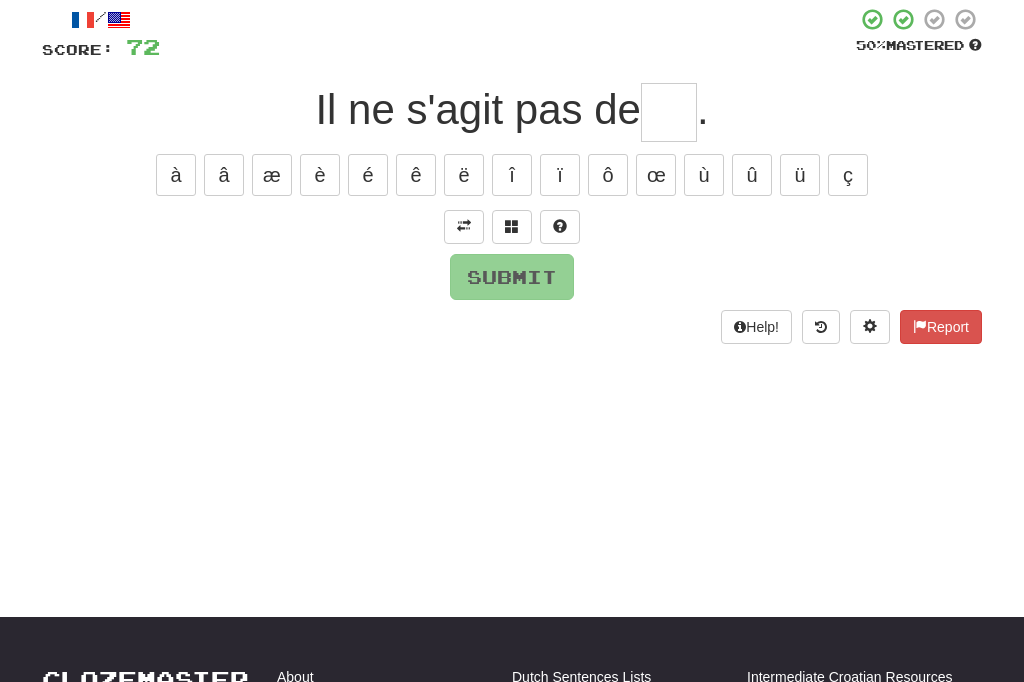click at bounding box center (464, 226) 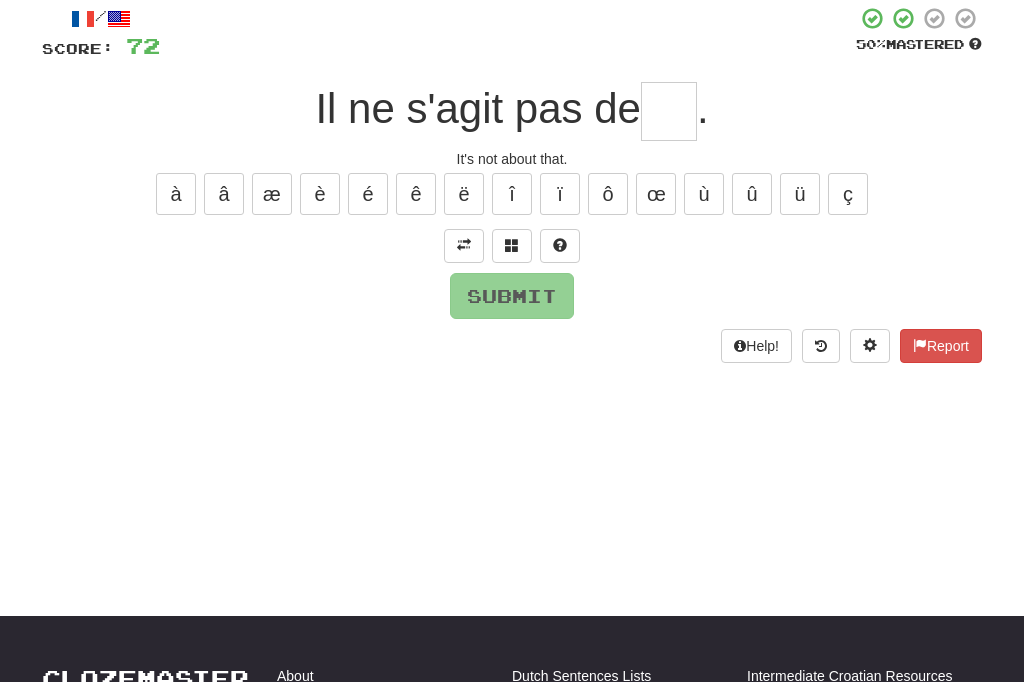 click at bounding box center (669, 112) 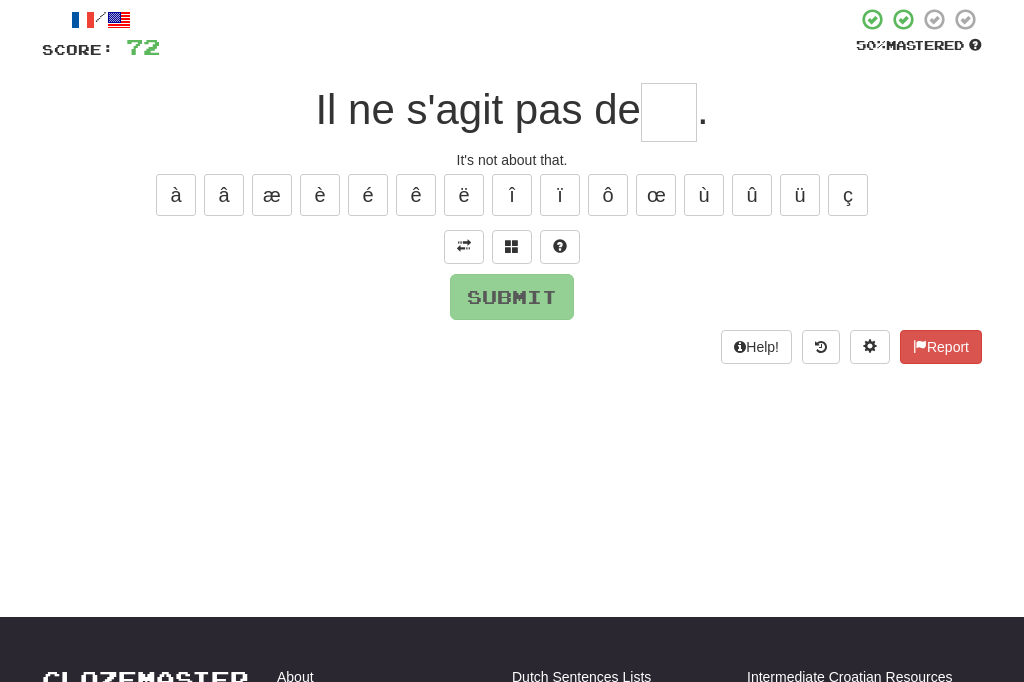type on "*" 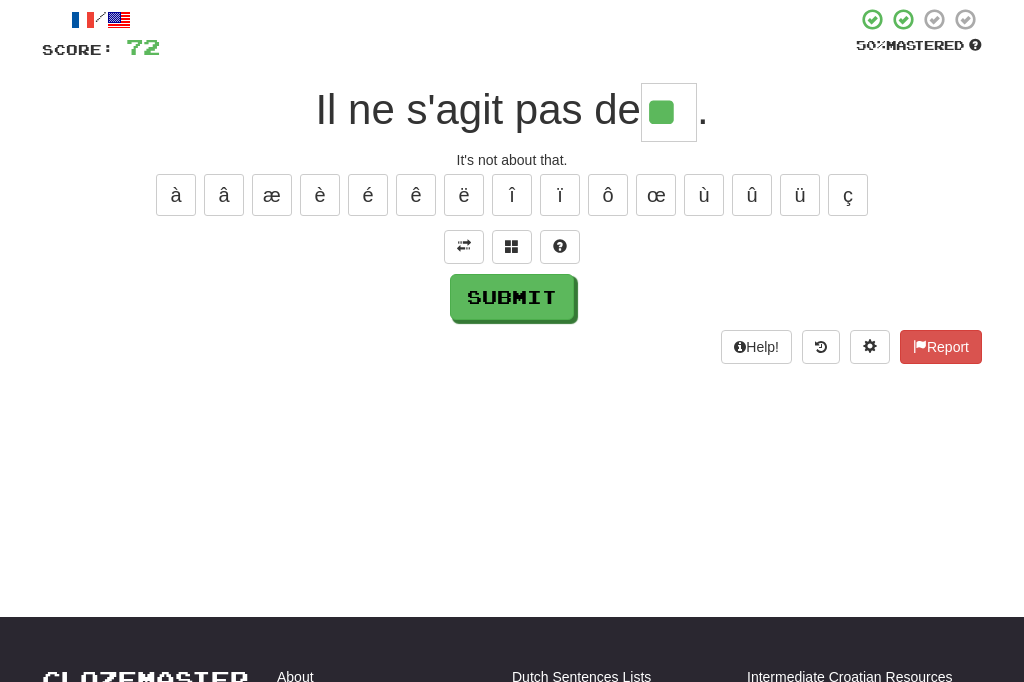 type on "**" 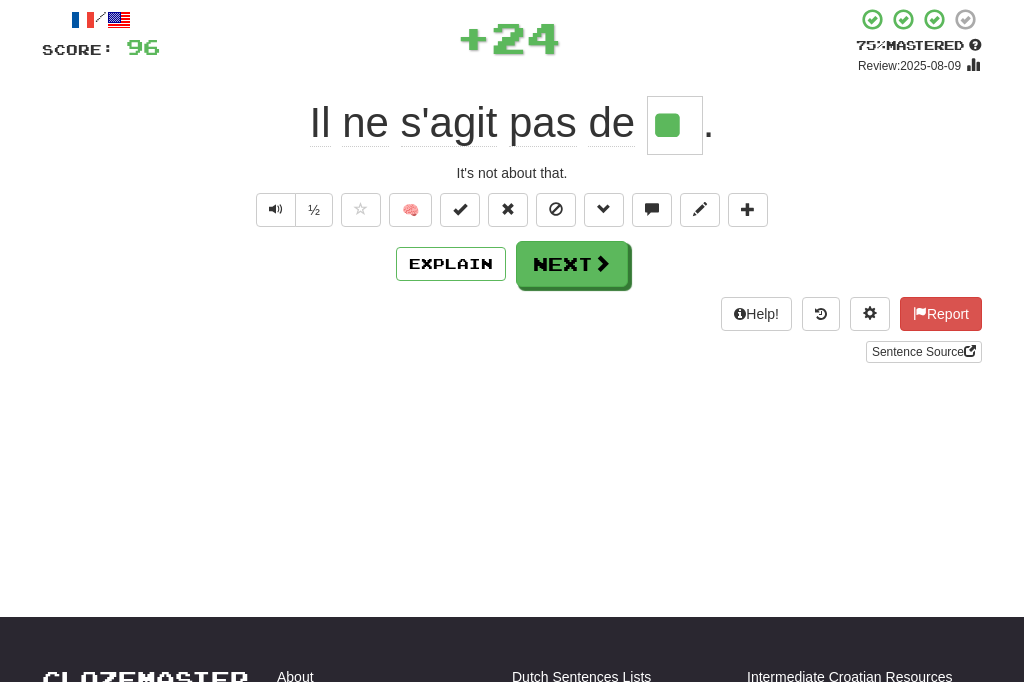 scroll, scrollTop: 116, scrollLeft: 0, axis: vertical 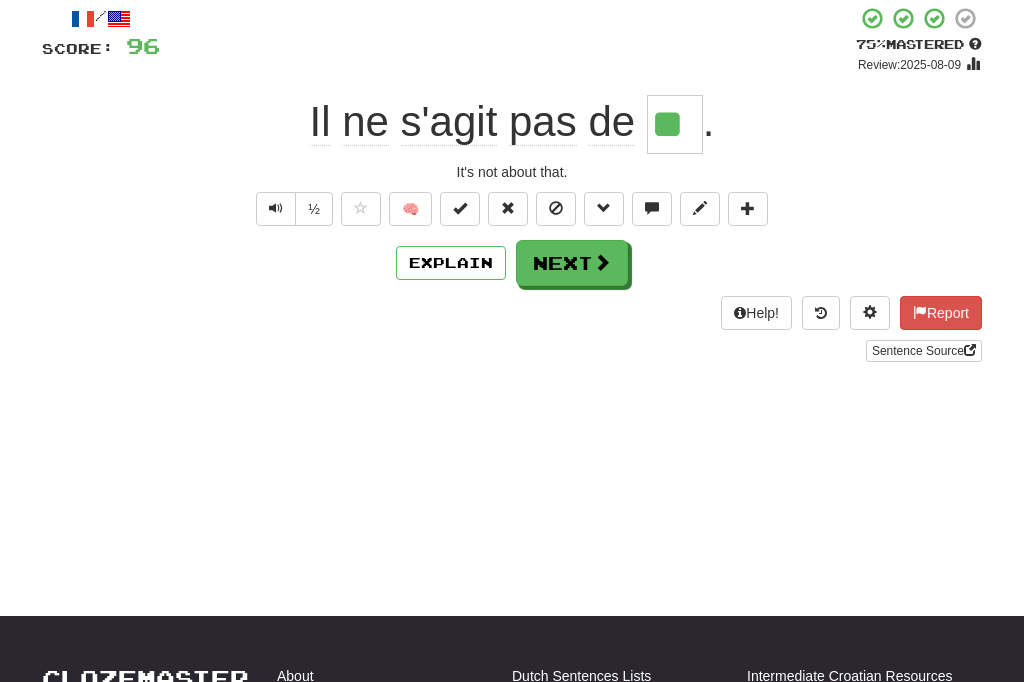 click on "Next" at bounding box center [572, 263] 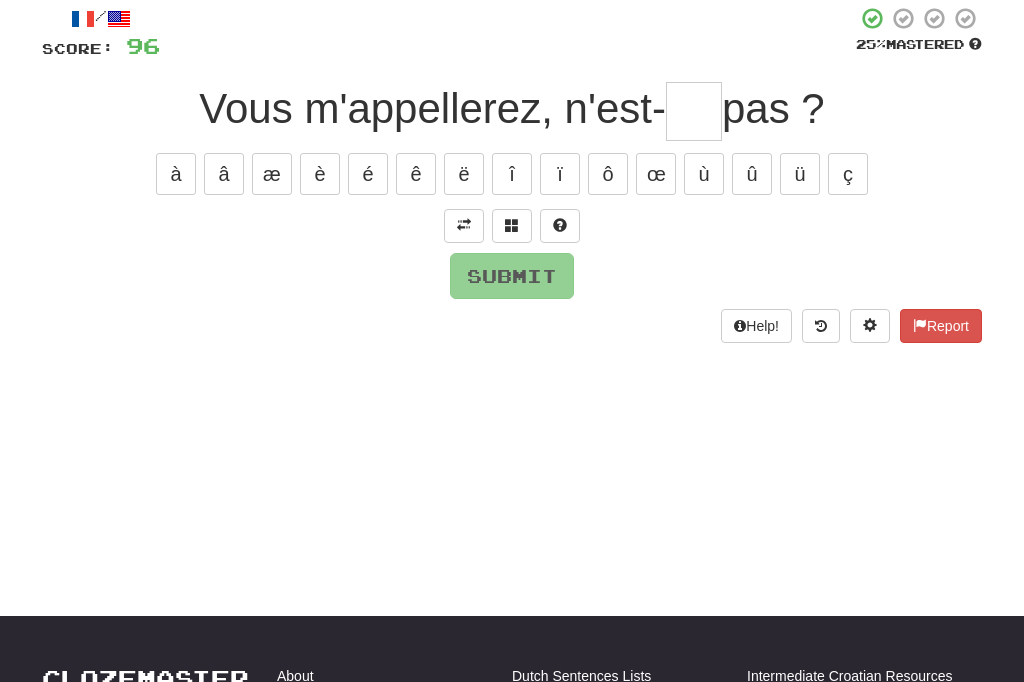 scroll, scrollTop: 115, scrollLeft: 0, axis: vertical 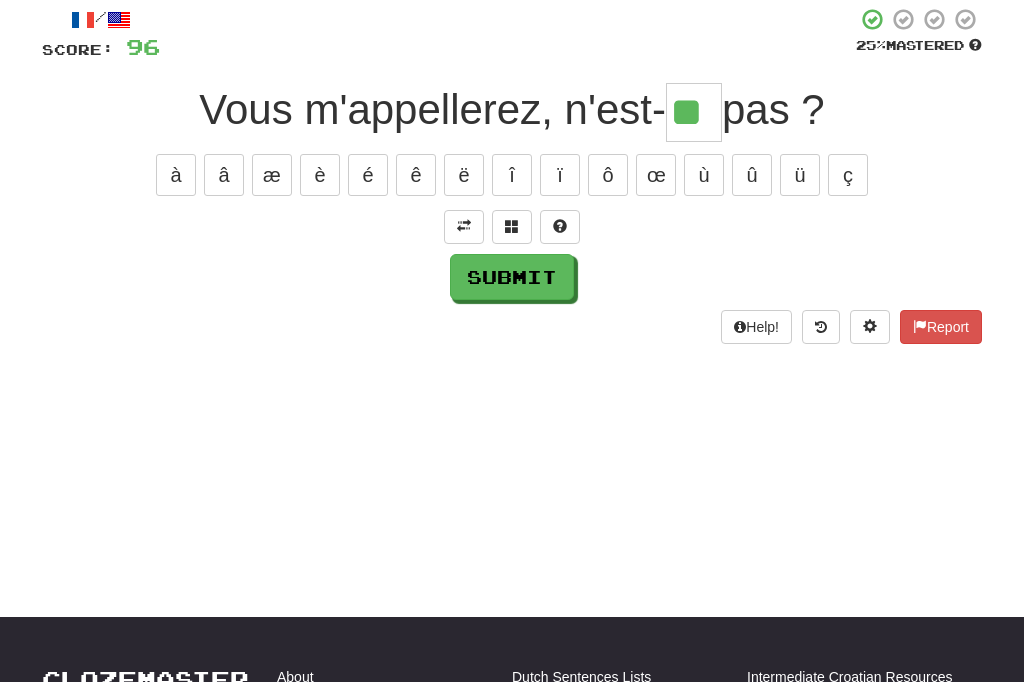 type on "**" 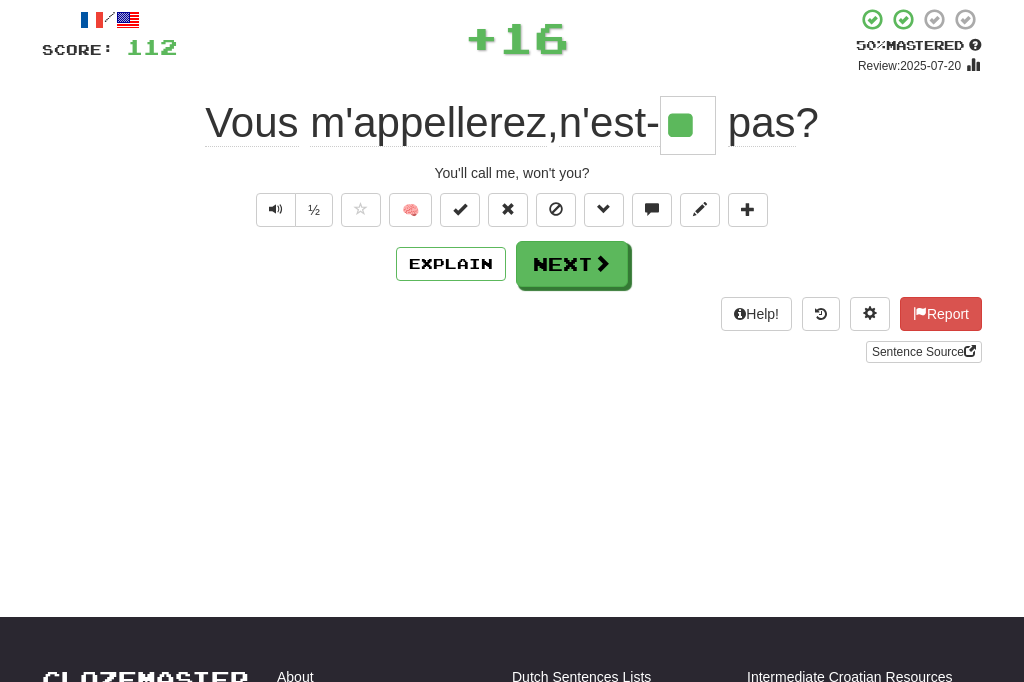 scroll, scrollTop: 116, scrollLeft: 0, axis: vertical 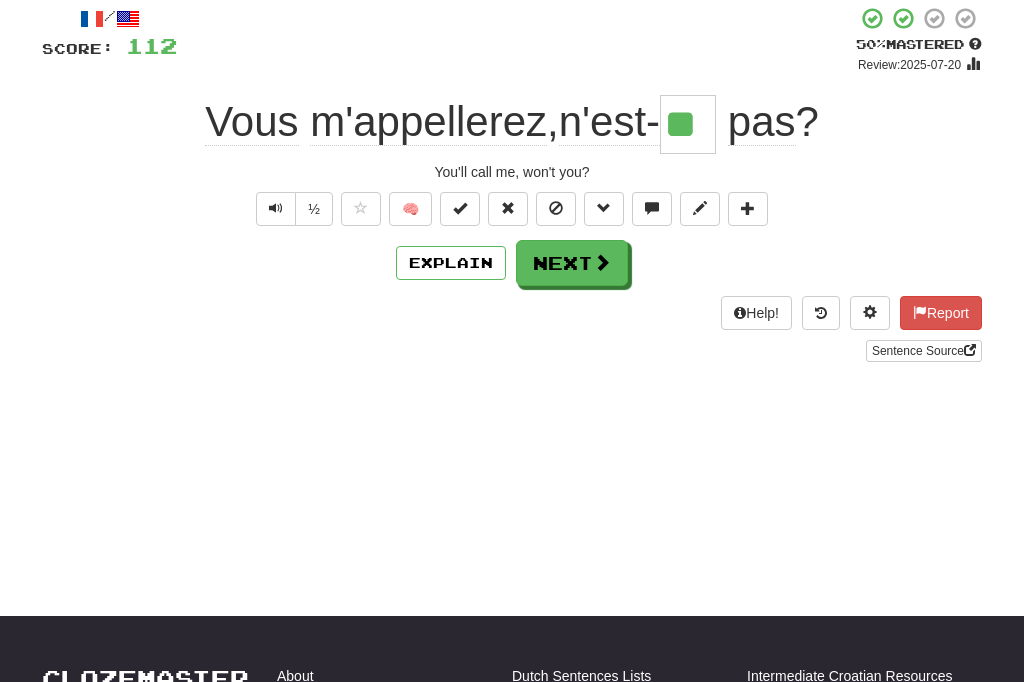 click at bounding box center (276, 209) 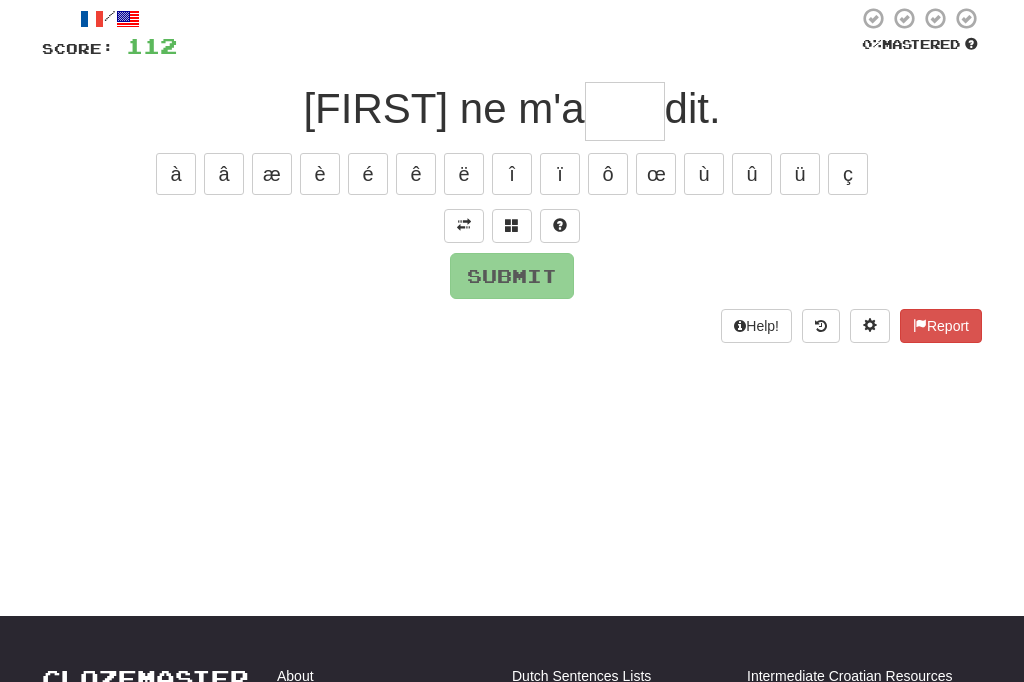 scroll, scrollTop: 115, scrollLeft: 0, axis: vertical 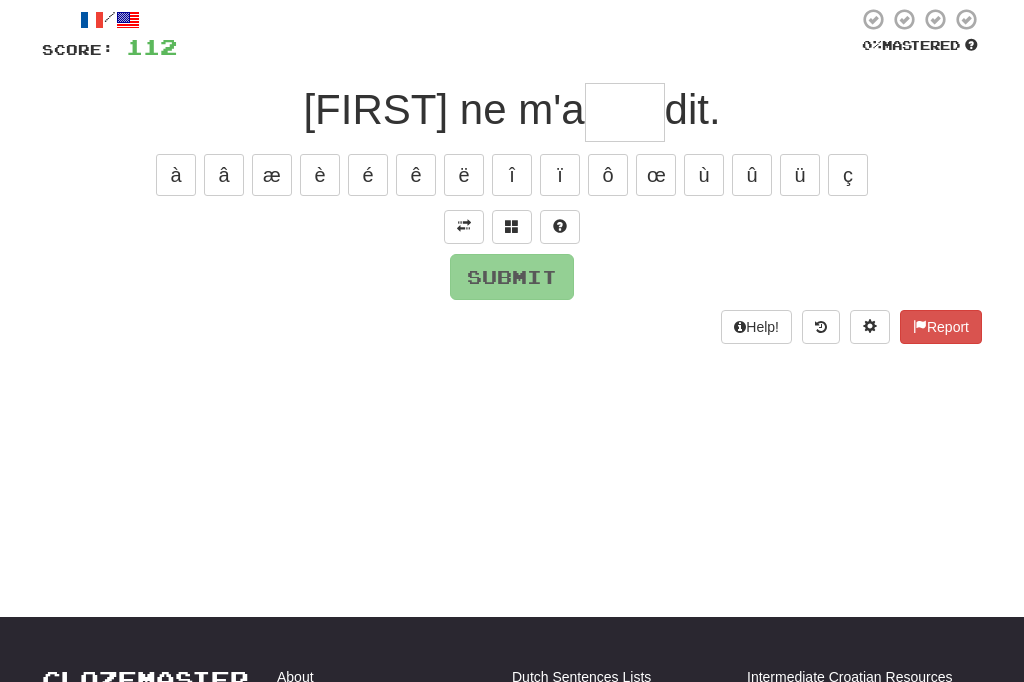 click at bounding box center (464, 226) 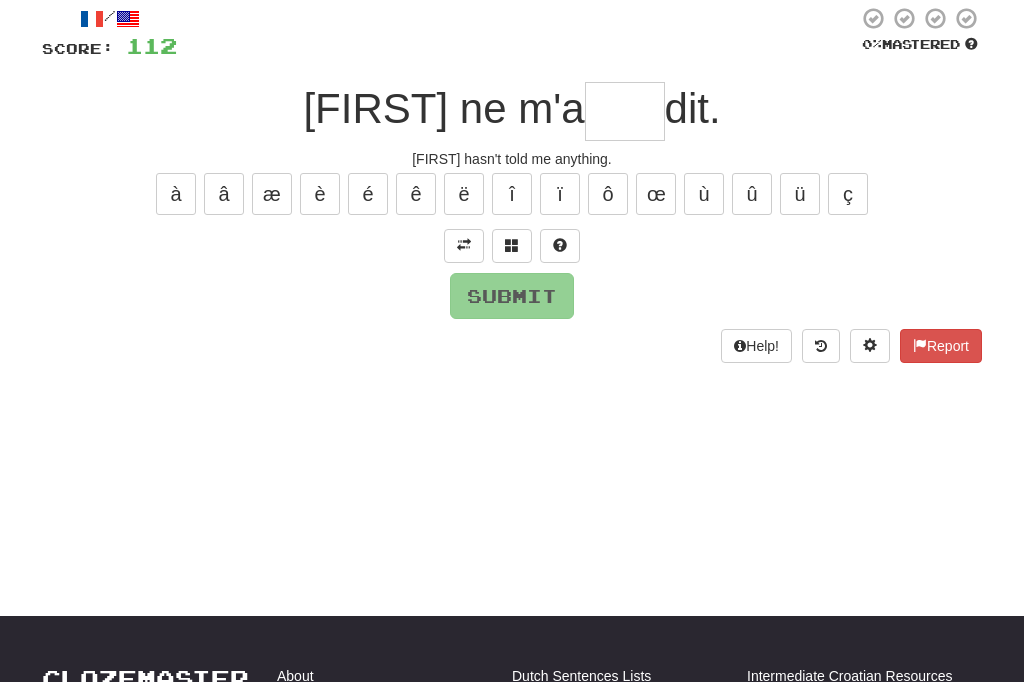 click at bounding box center [625, 112] 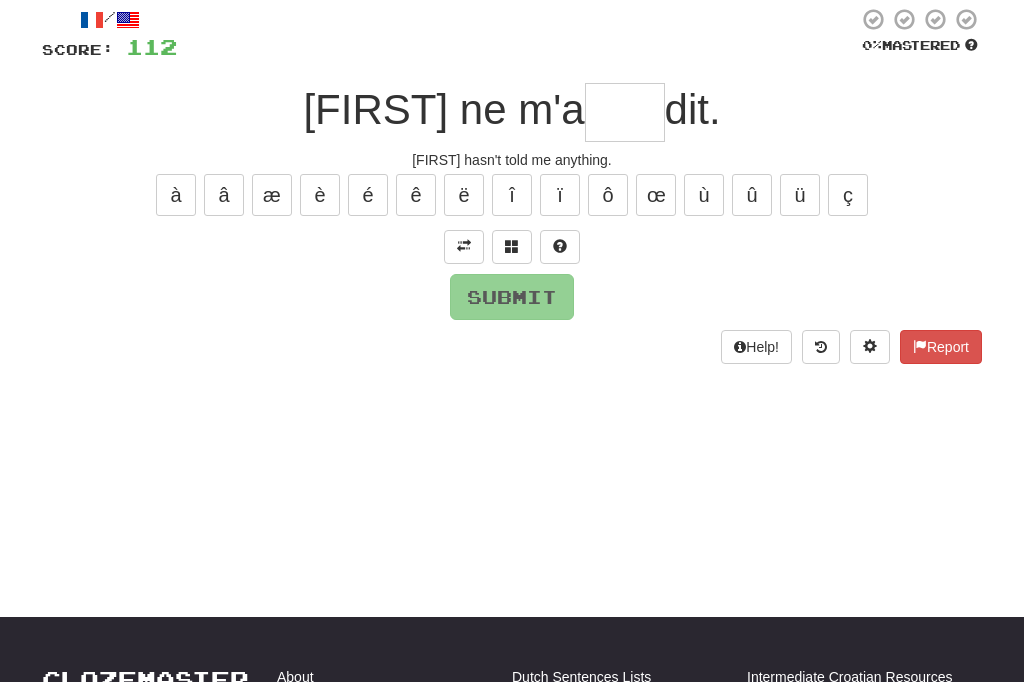 type on "*" 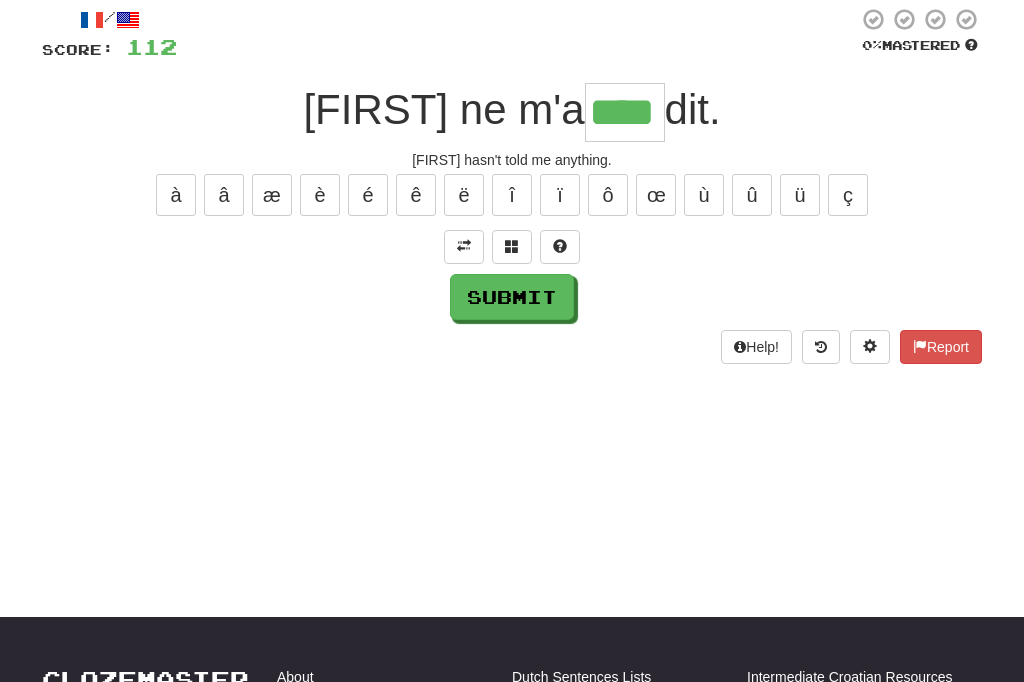 type on "****" 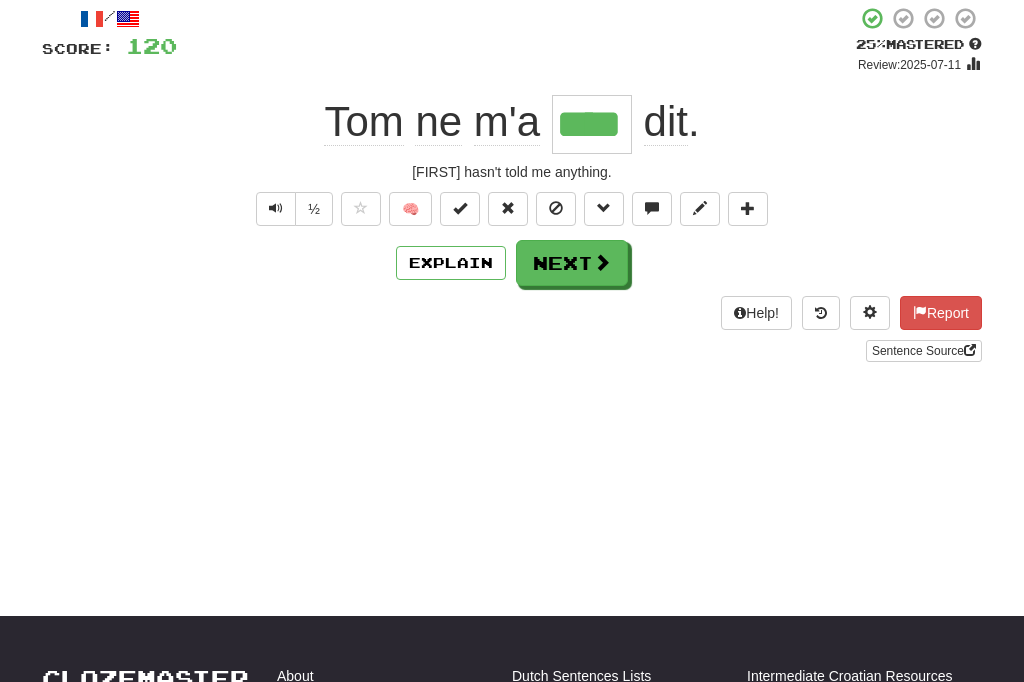 click on "Next" at bounding box center [572, 263] 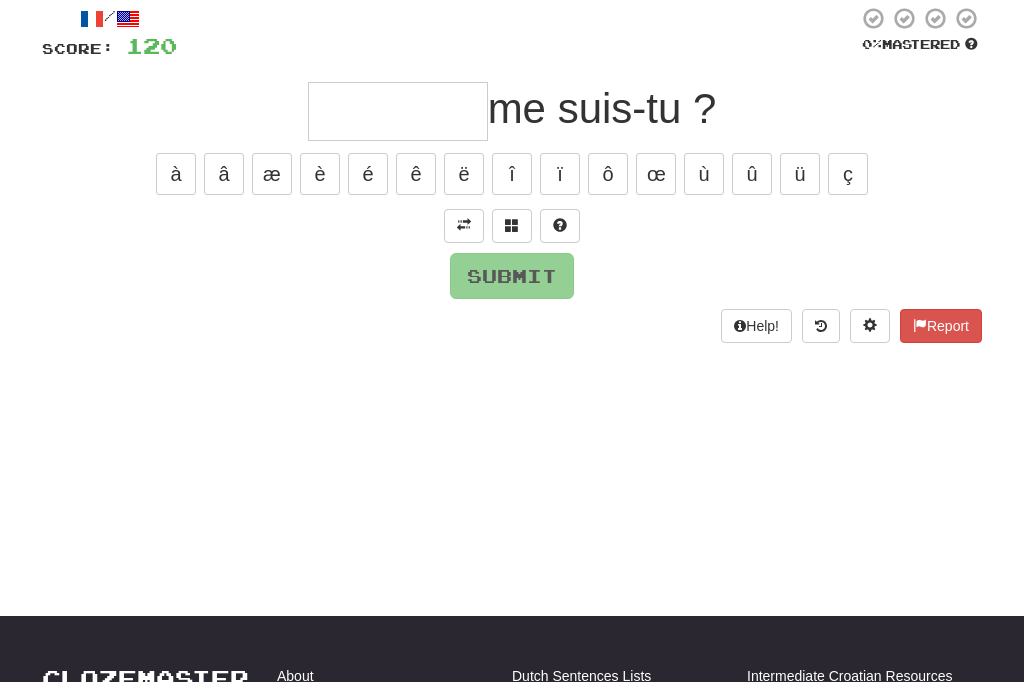 scroll, scrollTop: 115, scrollLeft: 0, axis: vertical 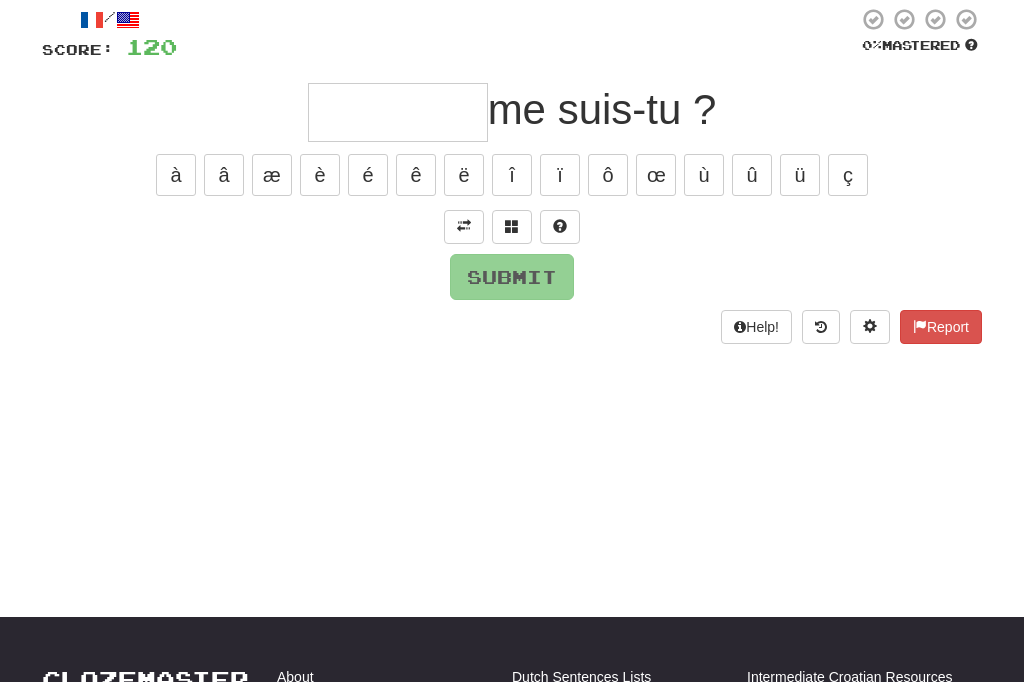 click at bounding box center [464, 227] 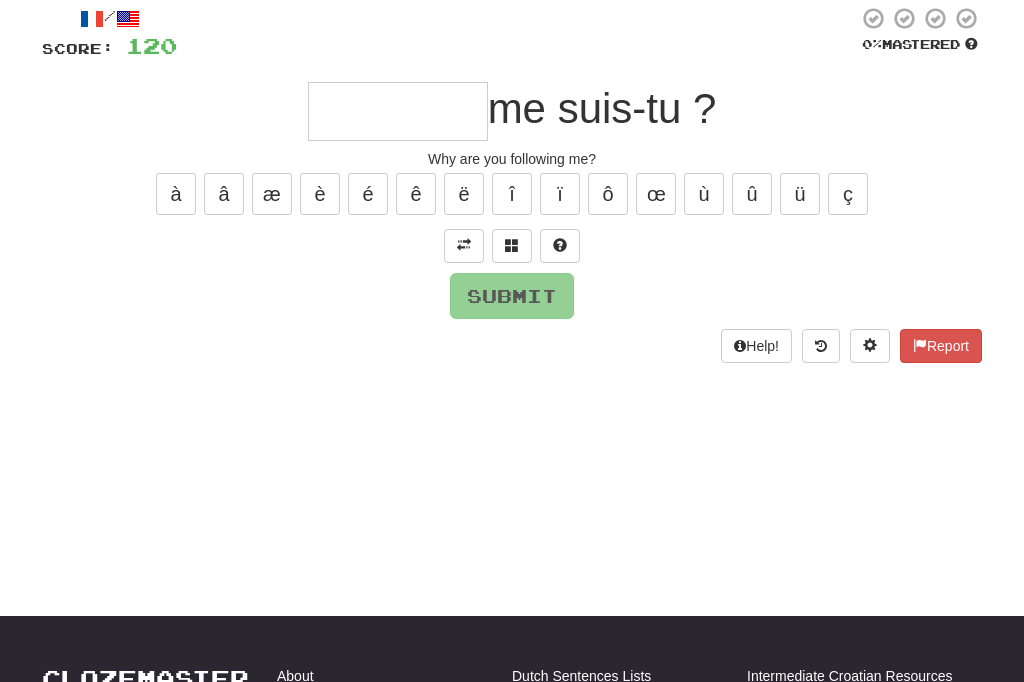 click at bounding box center (398, 112) 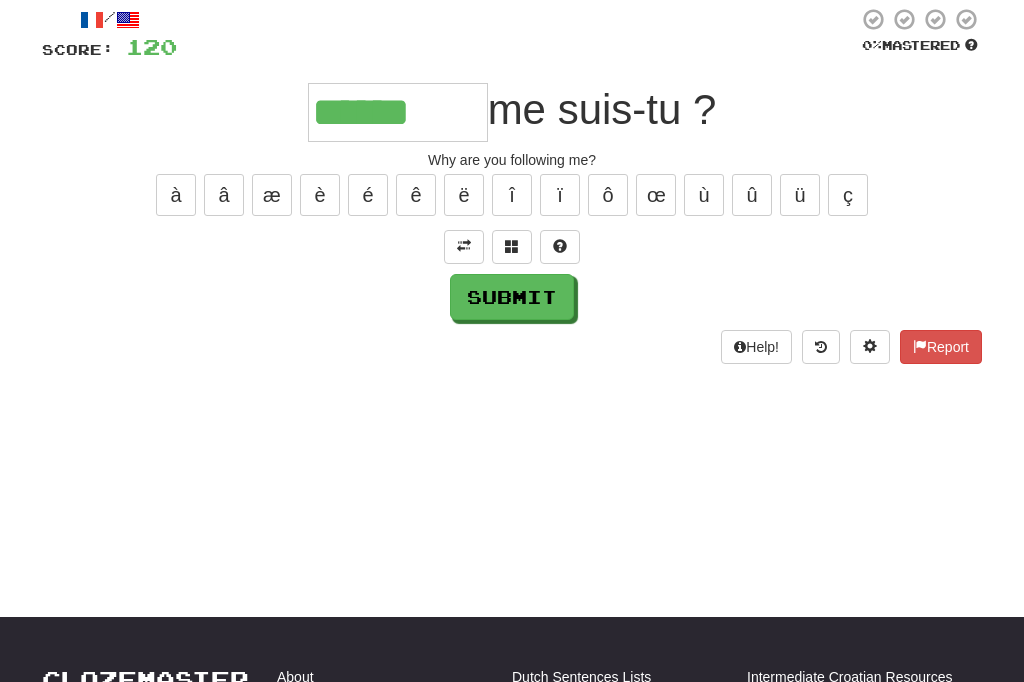 click on "è" at bounding box center [320, 195] 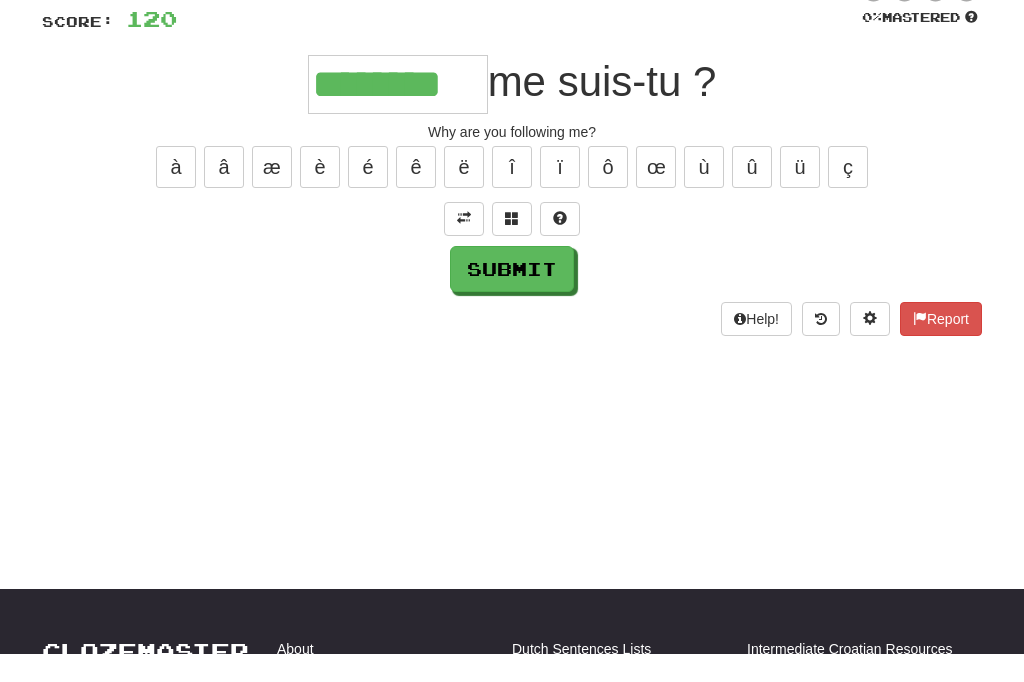click on "Submit" at bounding box center [512, 297] 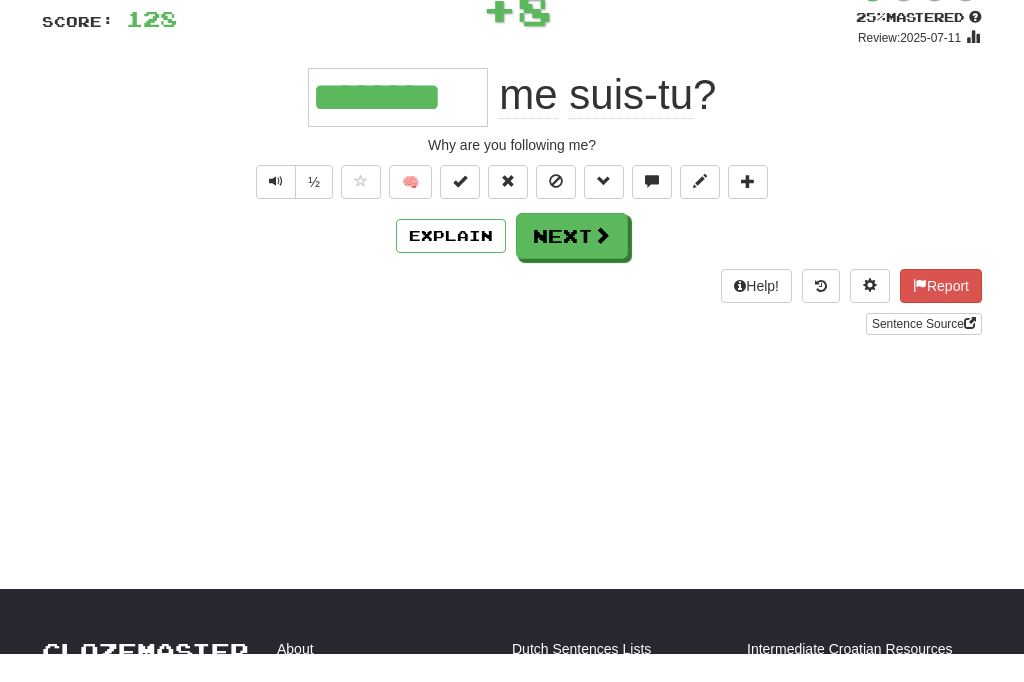 scroll, scrollTop: 144, scrollLeft: 0, axis: vertical 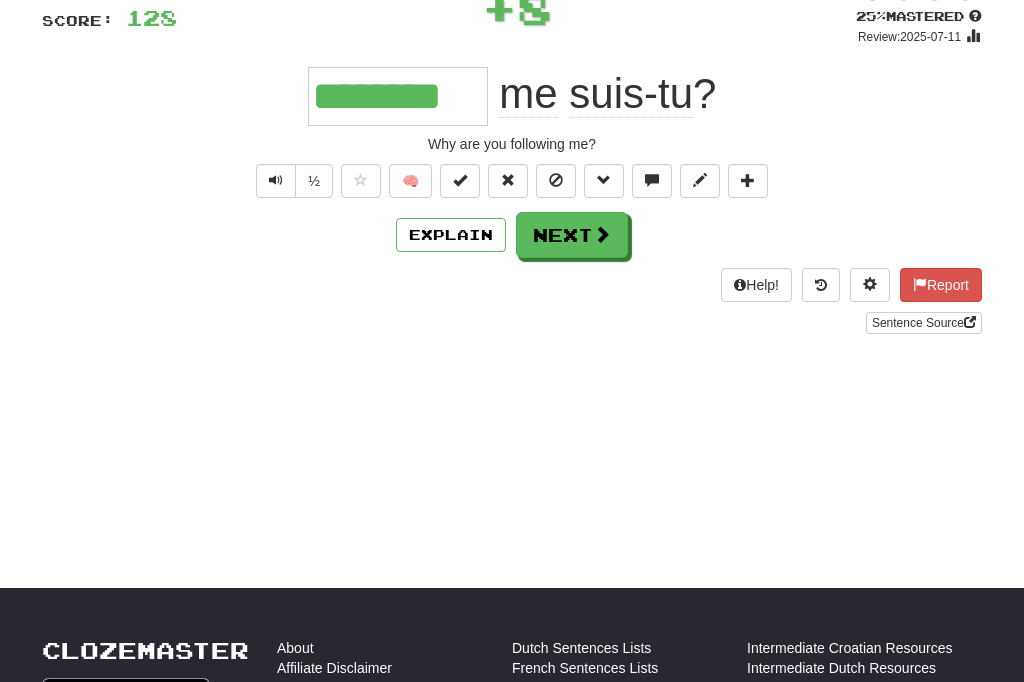 click on "Explain" at bounding box center [451, 235] 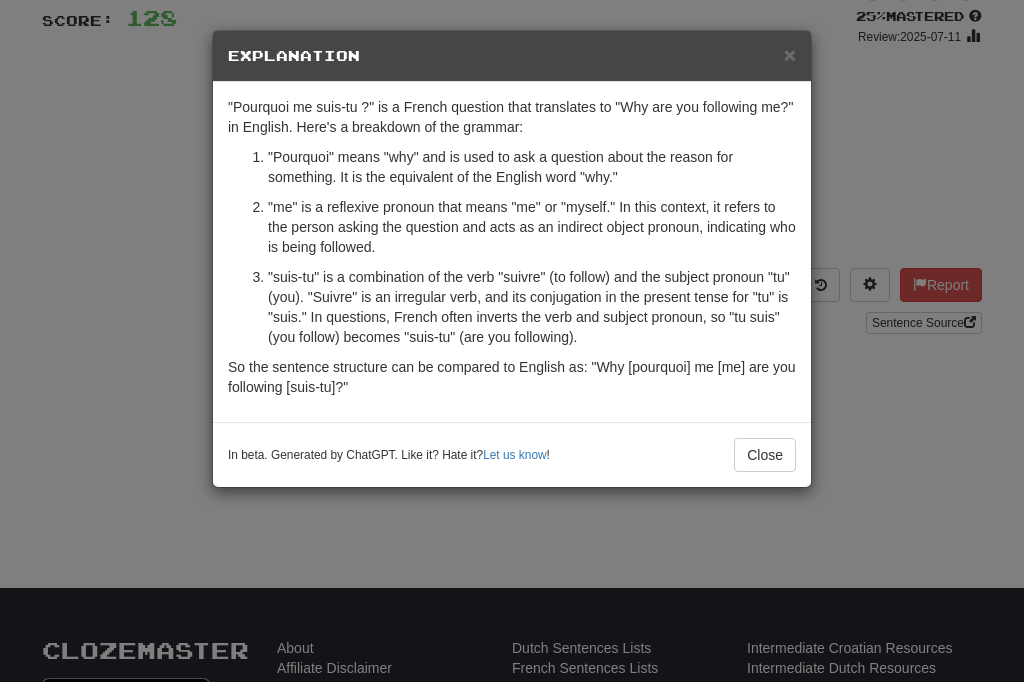 click on "Close" at bounding box center (765, 455) 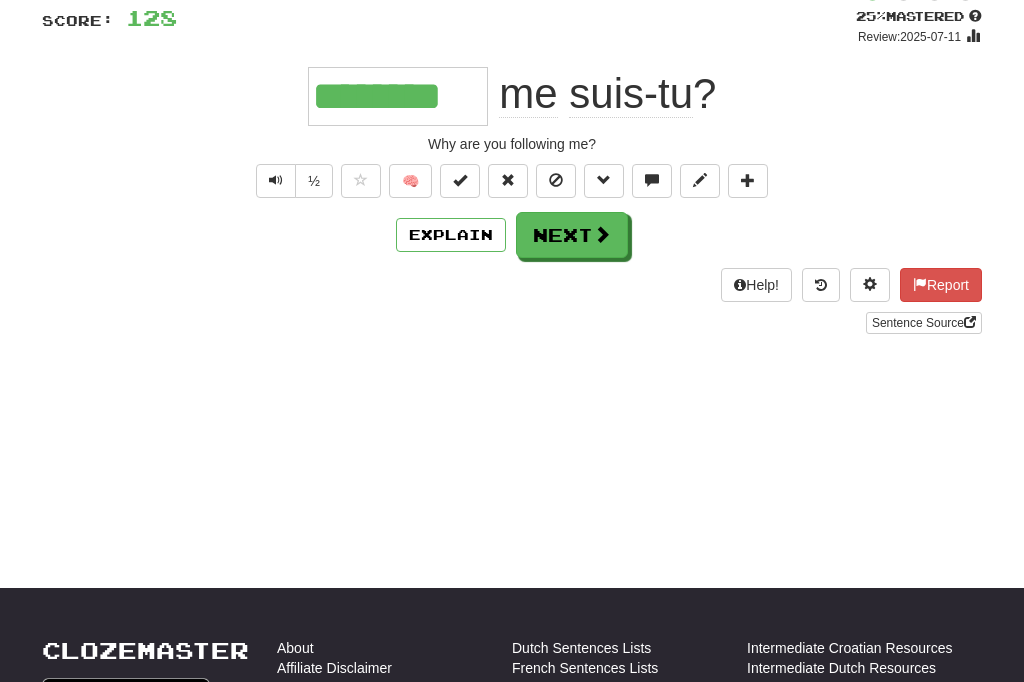 click on "Next" at bounding box center (572, 235) 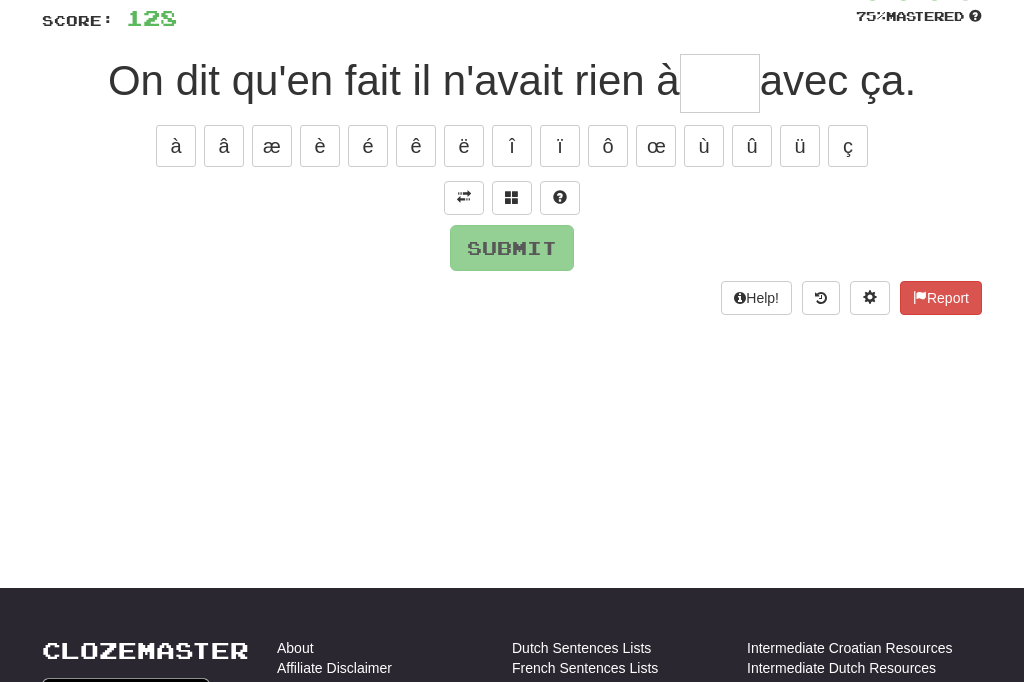 scroll, scrollTop: 143, scrollLeft: 0, axis: vertical 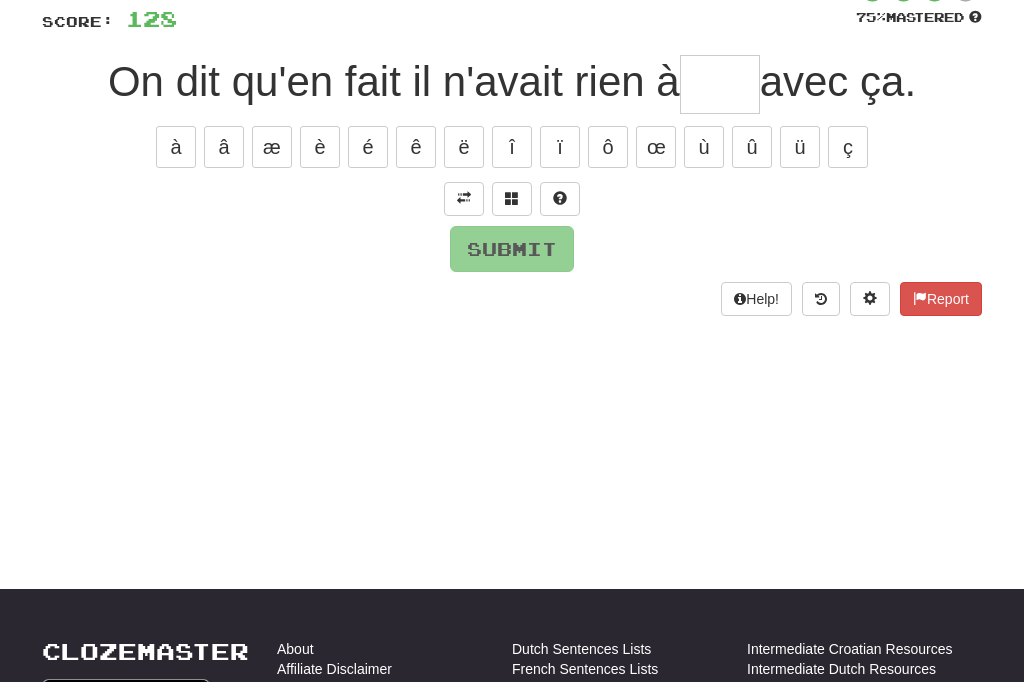 click at bounding box center [464, 199] 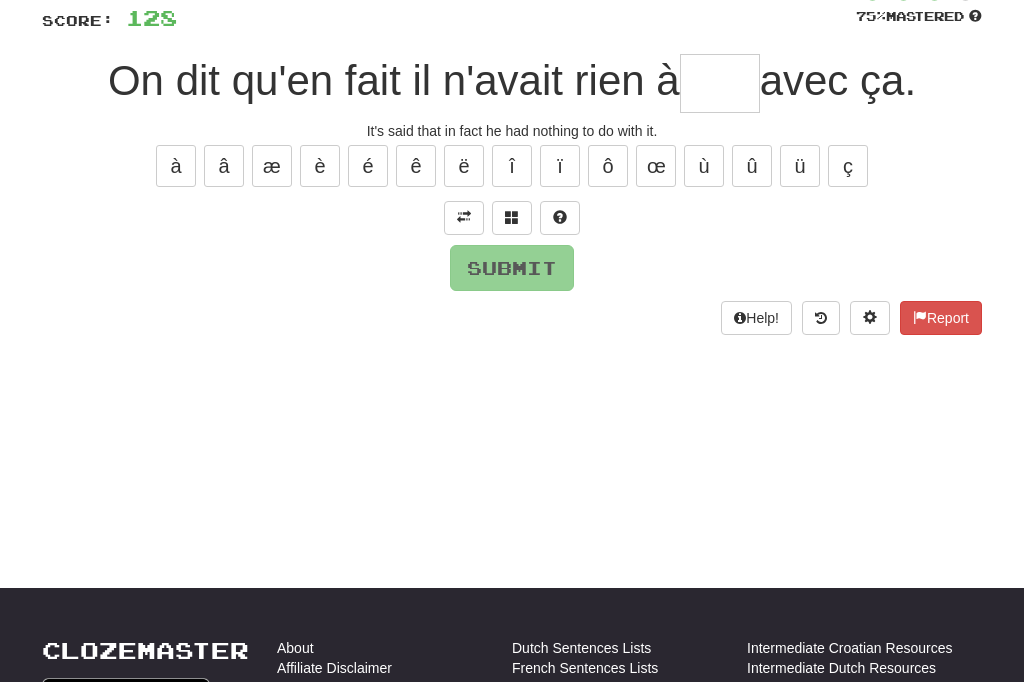 click at bounding box center [720, 84] 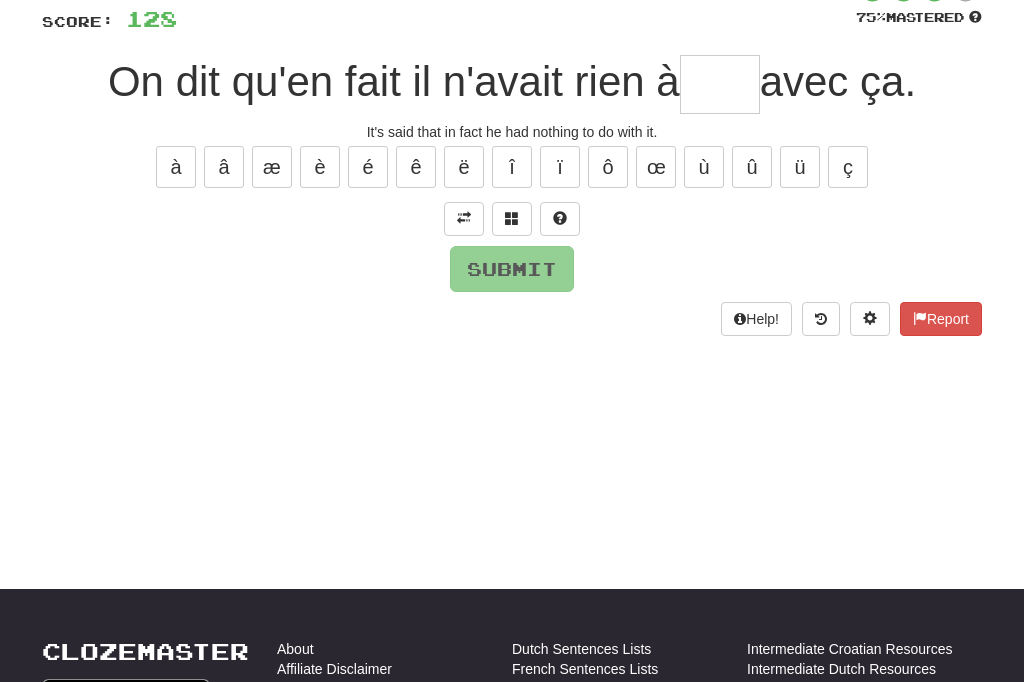 type on "*" 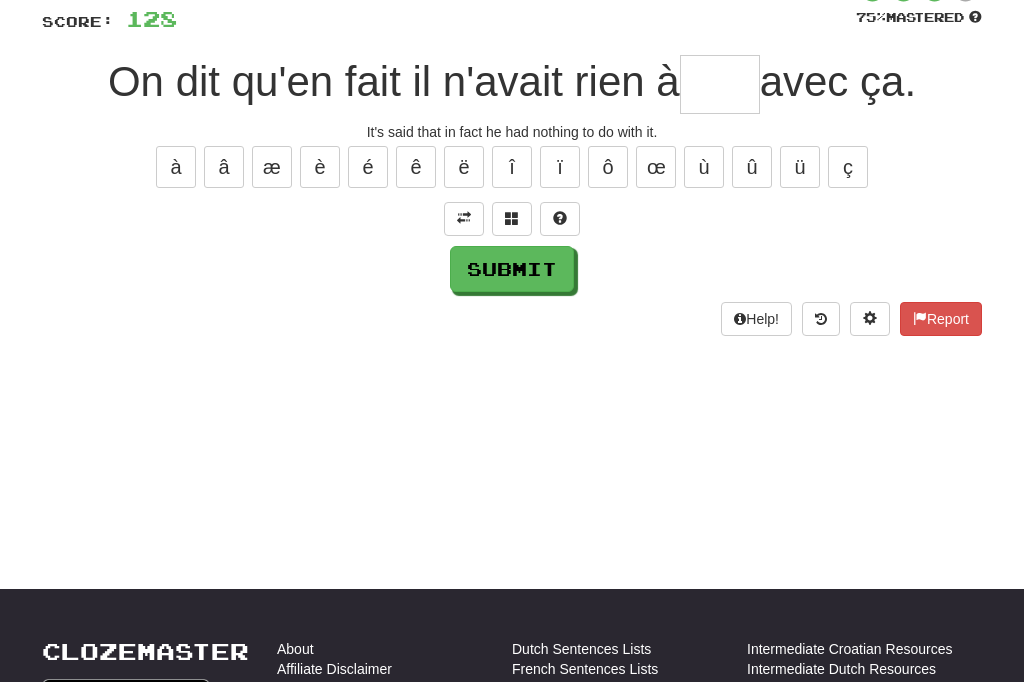 type on "*" 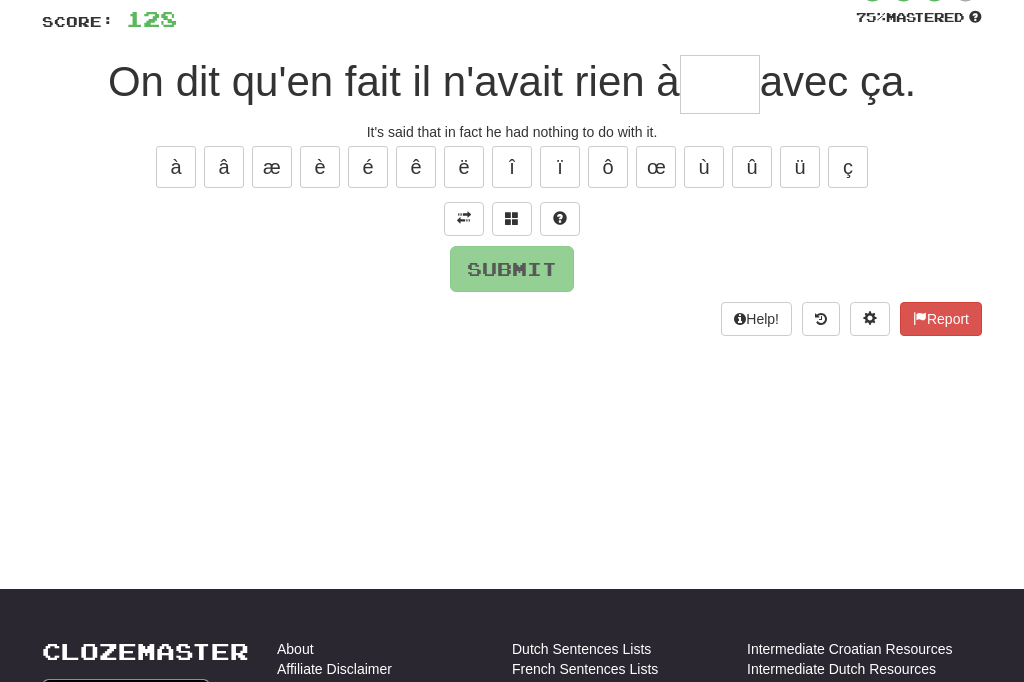 type on "*" 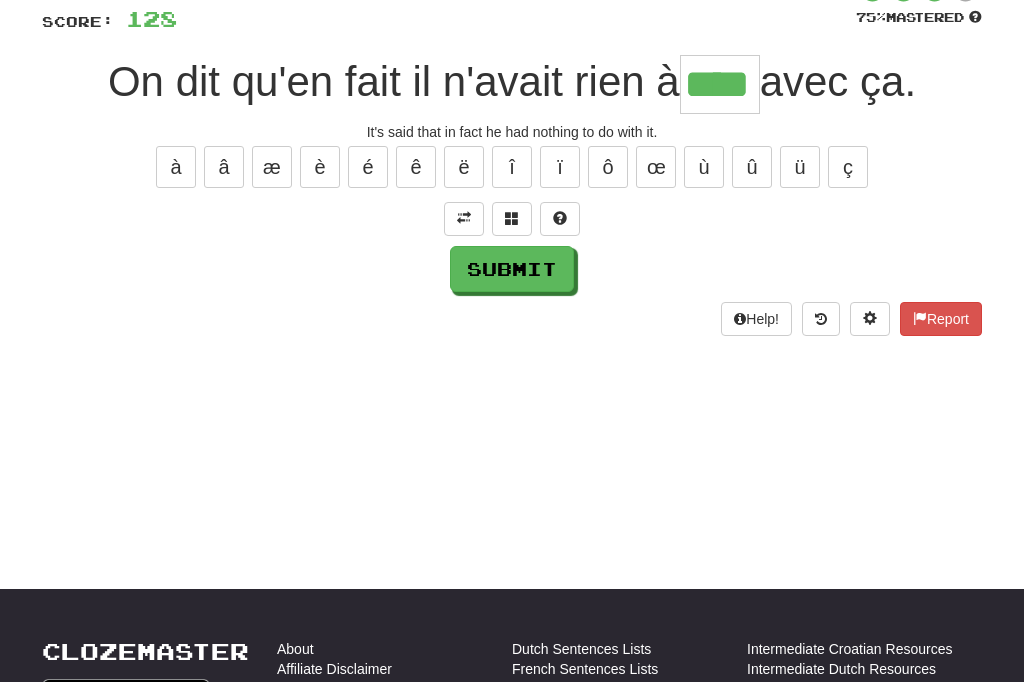 type on "****" 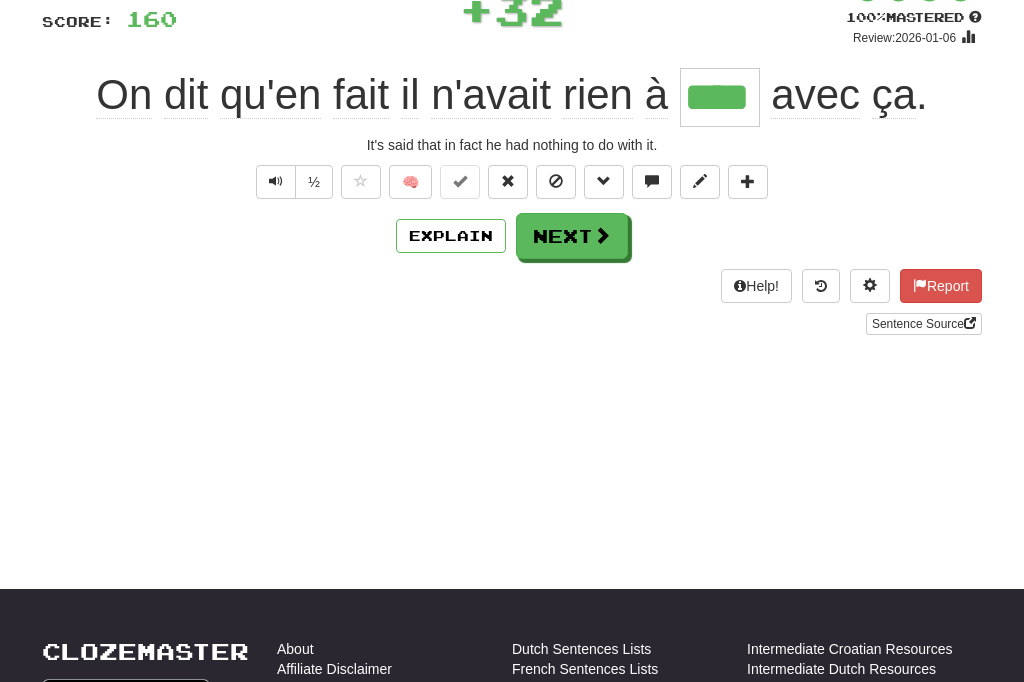 scroll, scrollTop: 144, scrollLeft: 0, axis: vertical 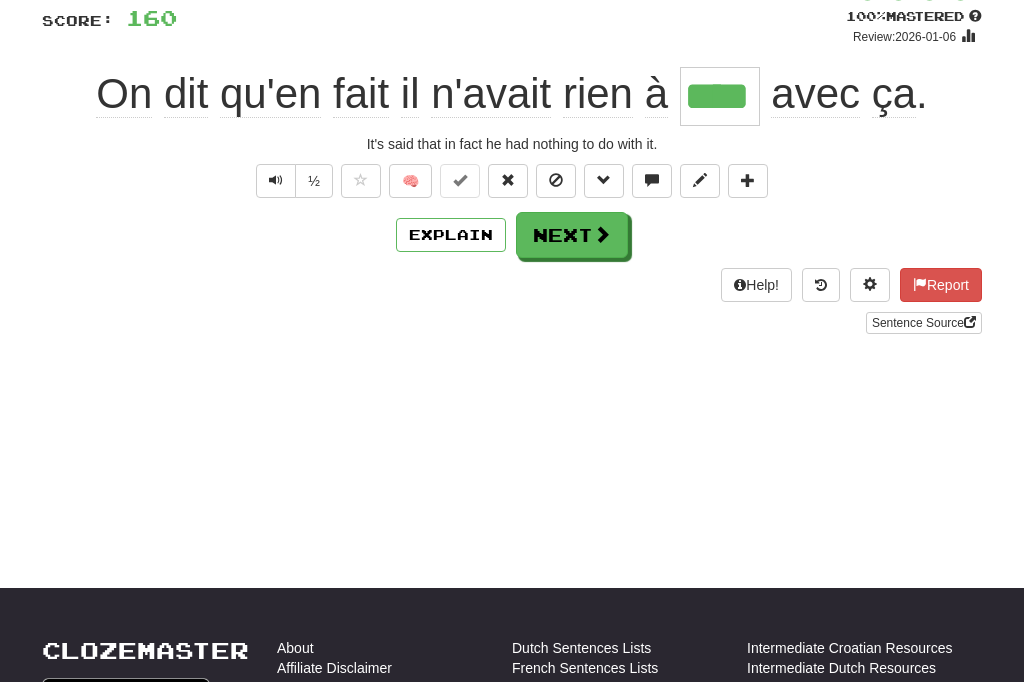 click on "Next" at bounding box center (572, 235) 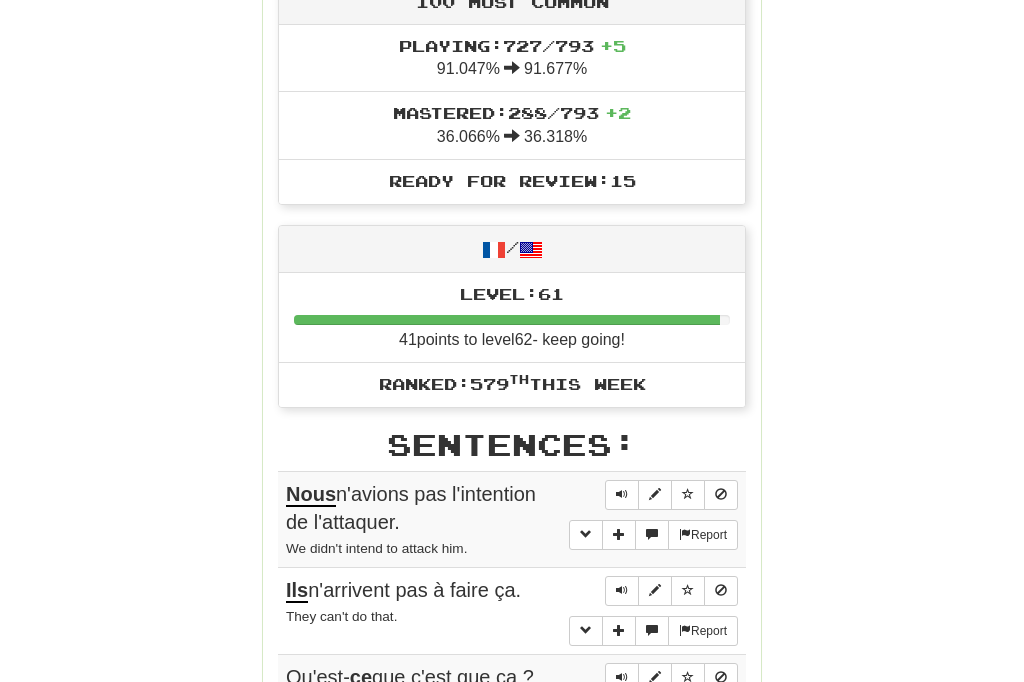 scroll, scrollTop: 726, scrollLeft: 0, axis: vertical 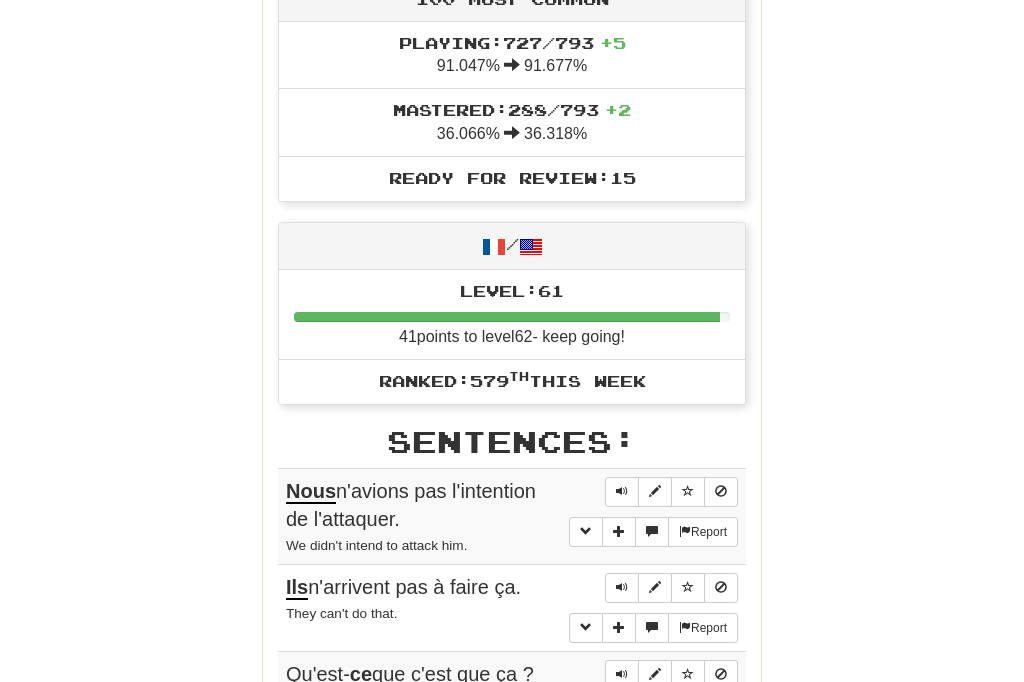 click at bounding box center [622, 491] 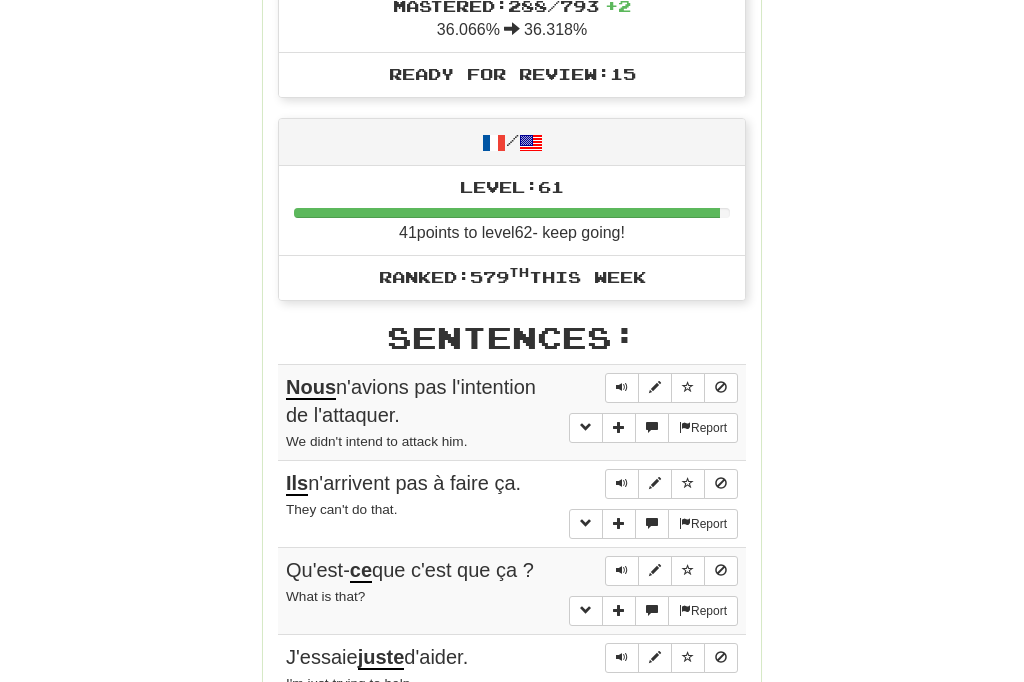 scroll, scrollTop: 830, scrollLeft: 0, axis: vertical 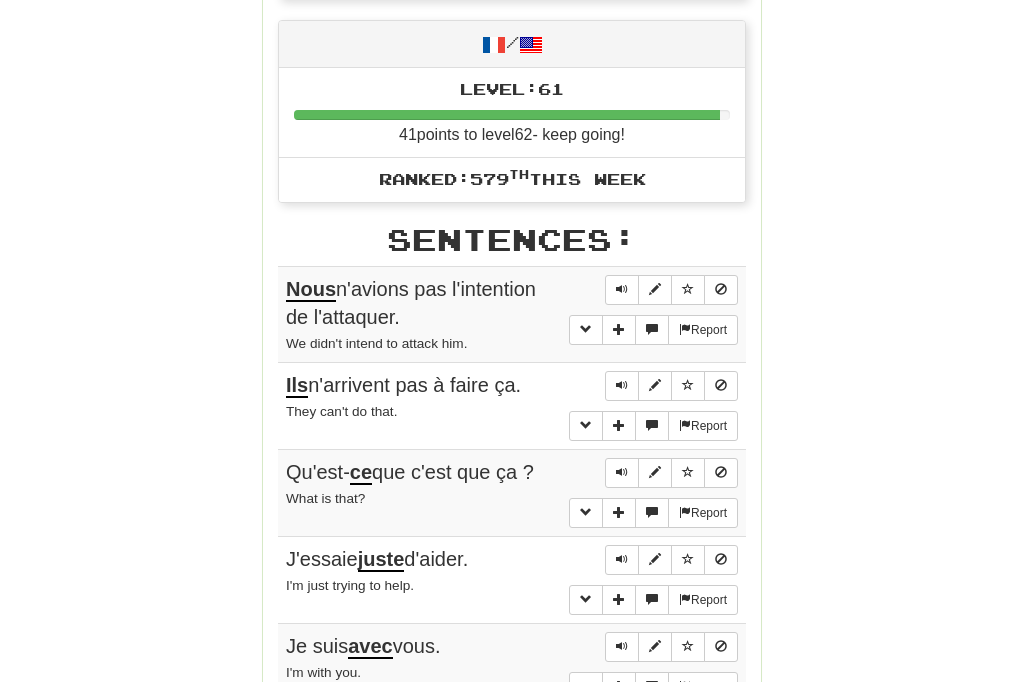 click at bounding box center [622, 473] 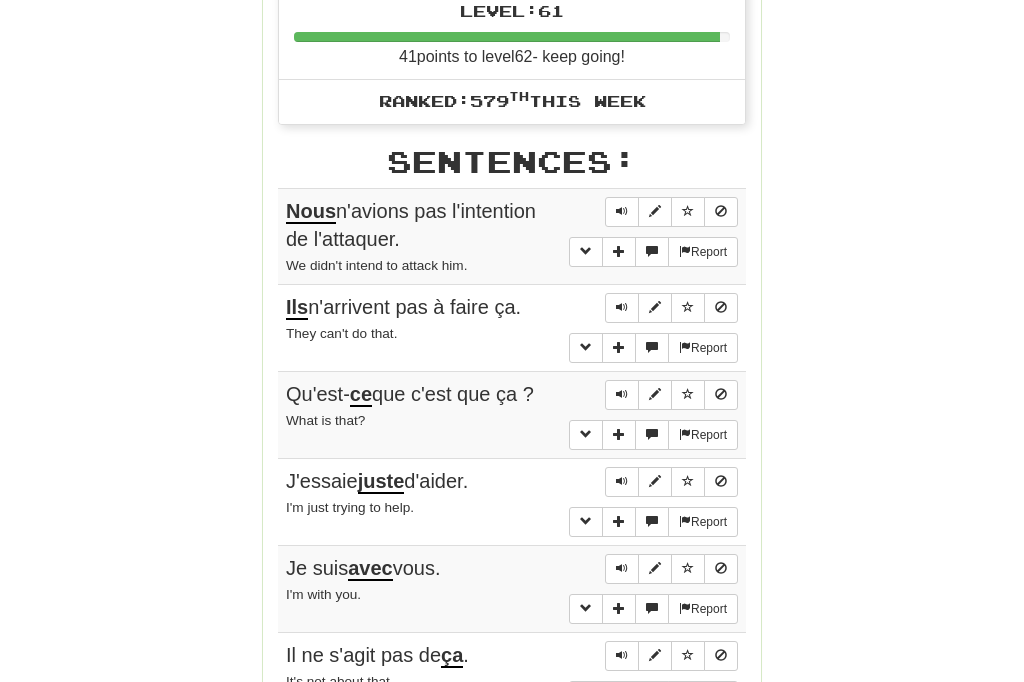 scroll, scrollTop: 1008, scrollLeft: 0, axis: vertical 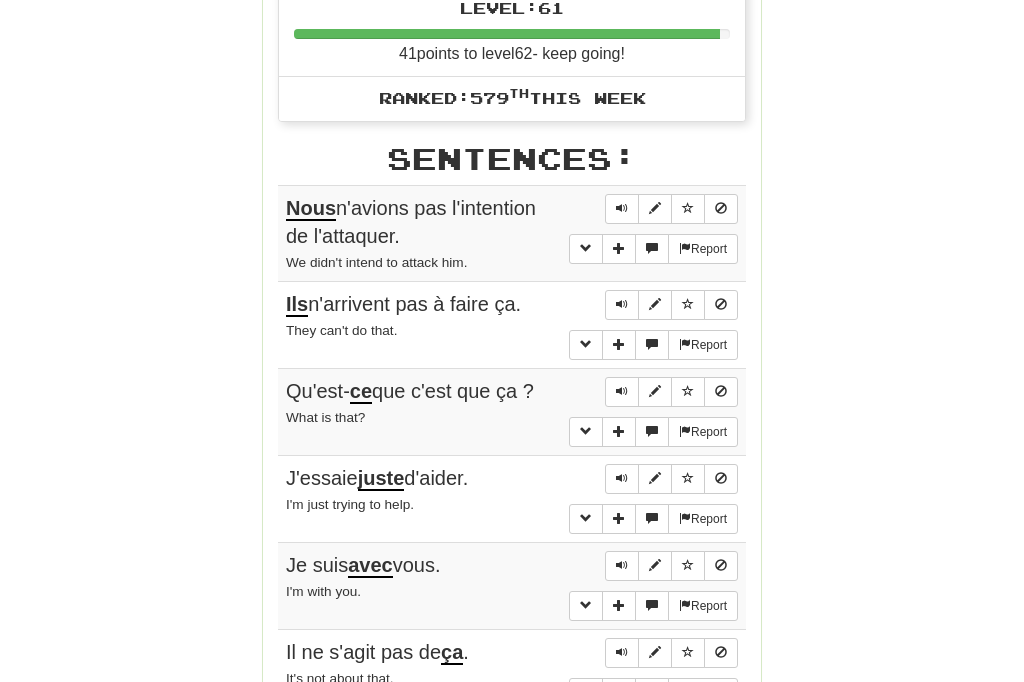 click at bounding box center (622, 479) 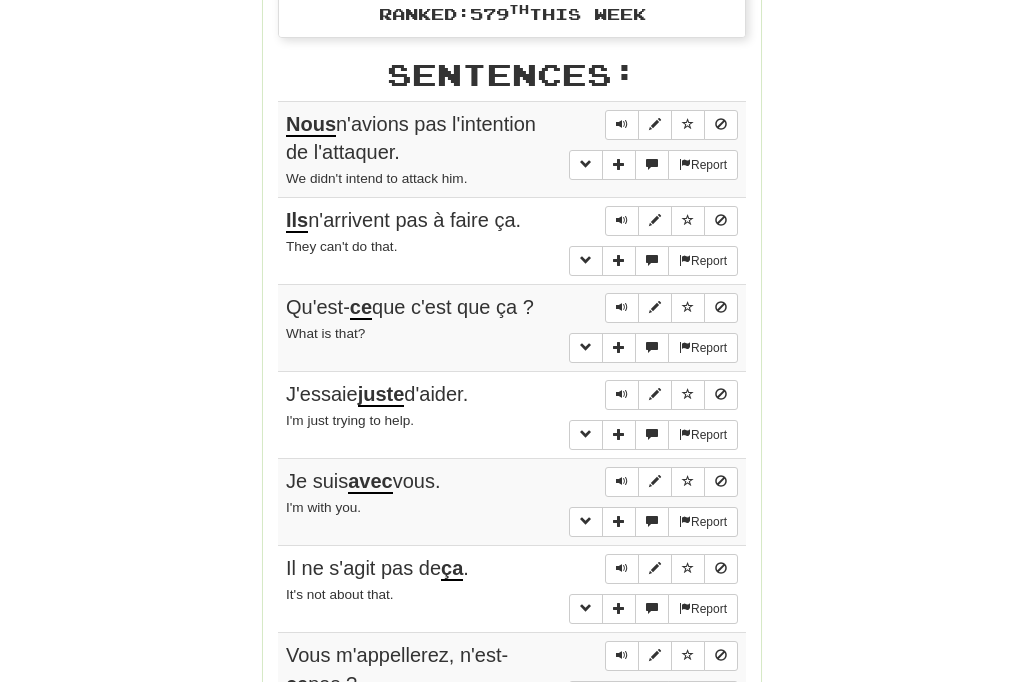 scroll, scrollTop: 1093, scrollLeft: 0, axis: vertical 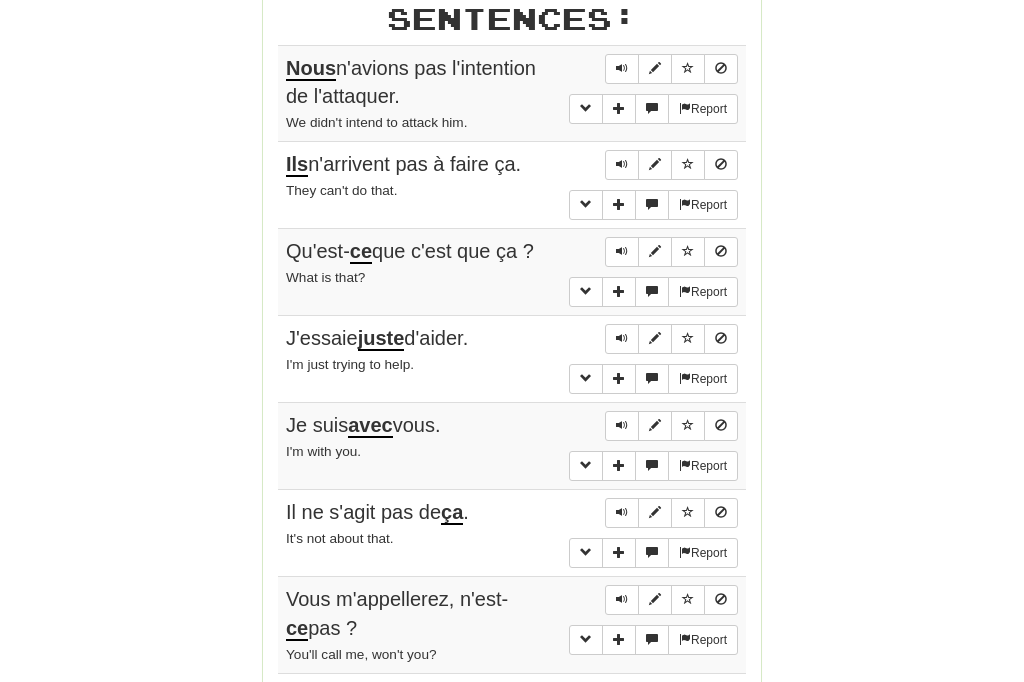 click at bounding box center (622, 514) 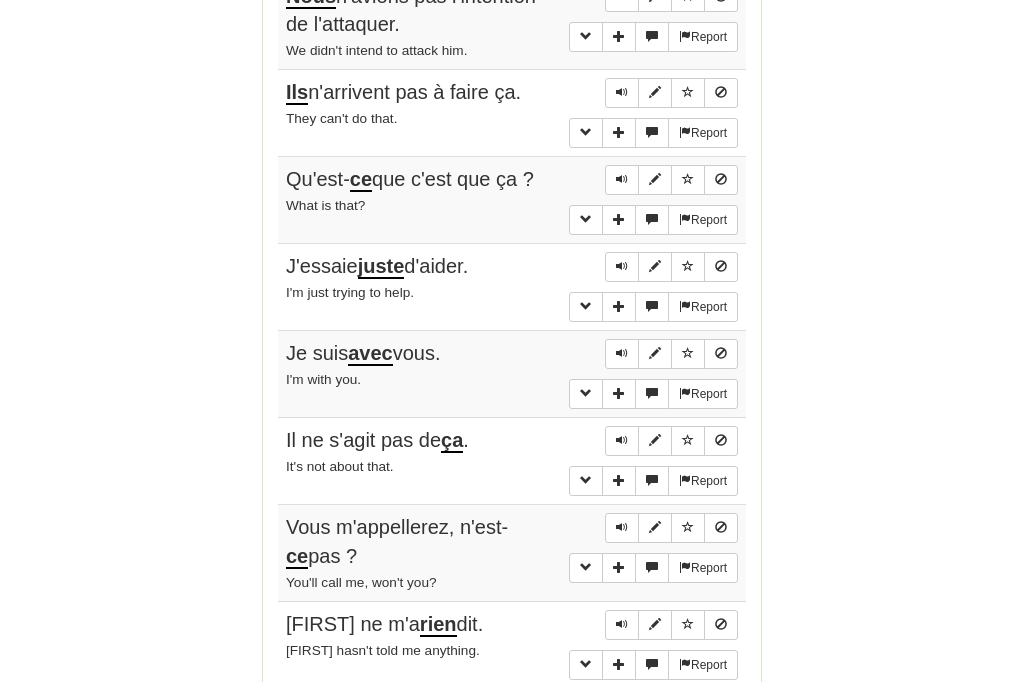 scroll, scrollTop: 1221, scrollLeft: 0, axis: vertical 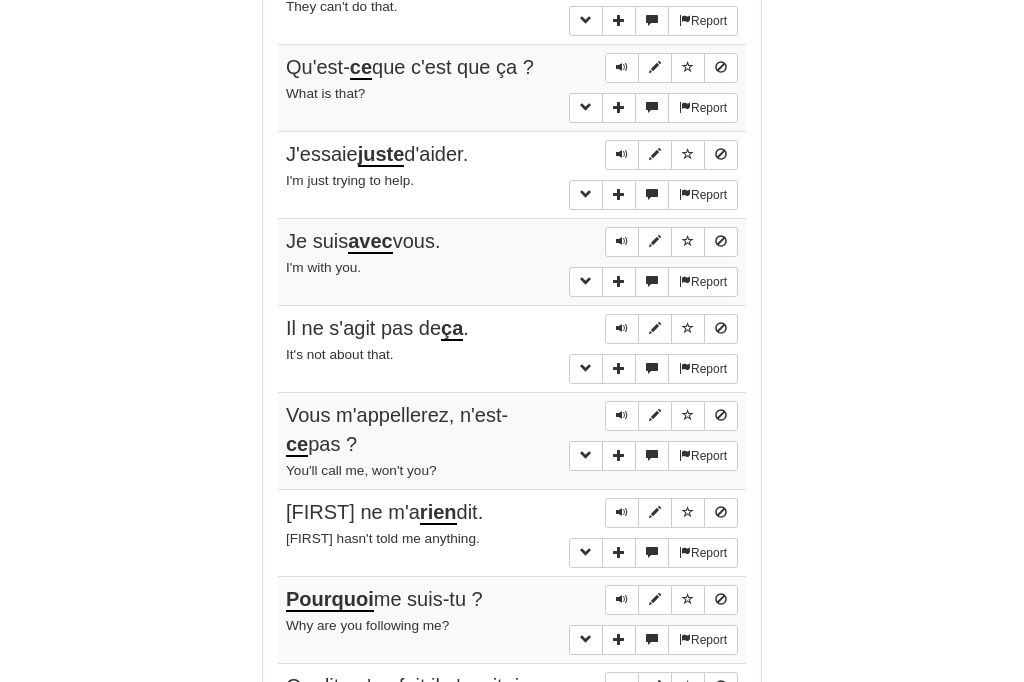 click at bounding box center [622, 416] 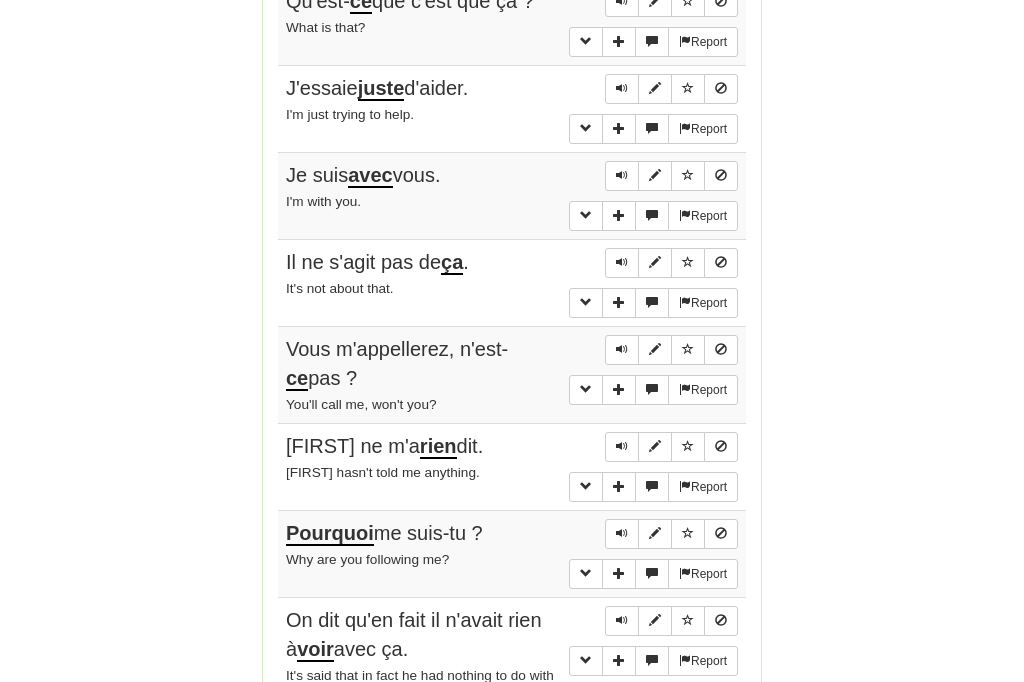 scroll, scrollTop: 1402, scrollLeft: 0, axis: vertical 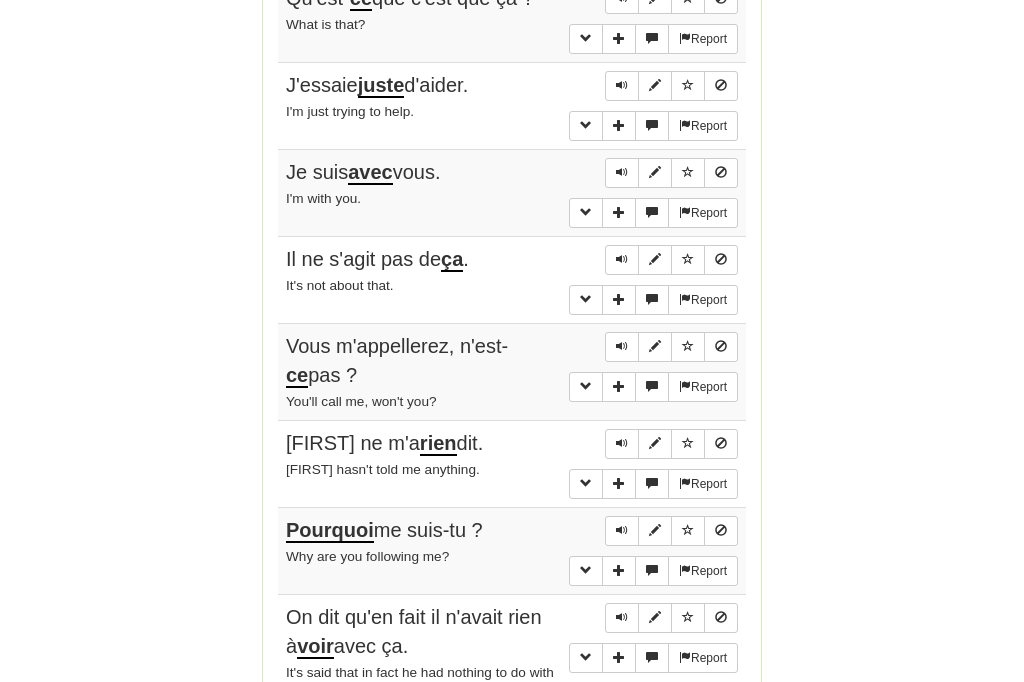 click at bounding box center [622, 444] 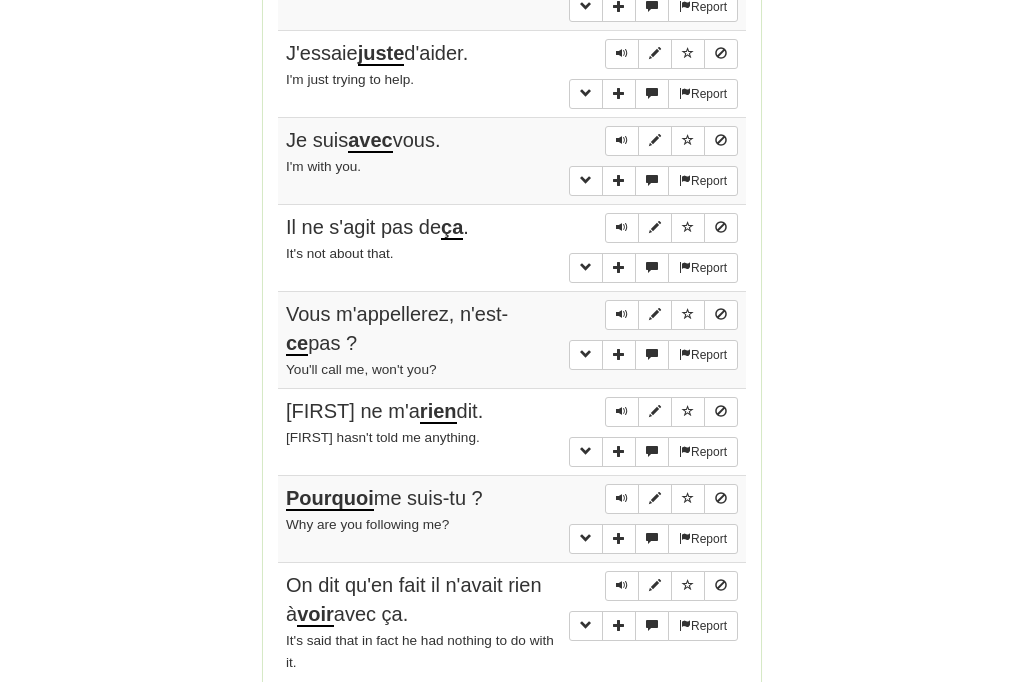 scroll, scrollTop: 1455, scrollLeft: 0, axis: vertical 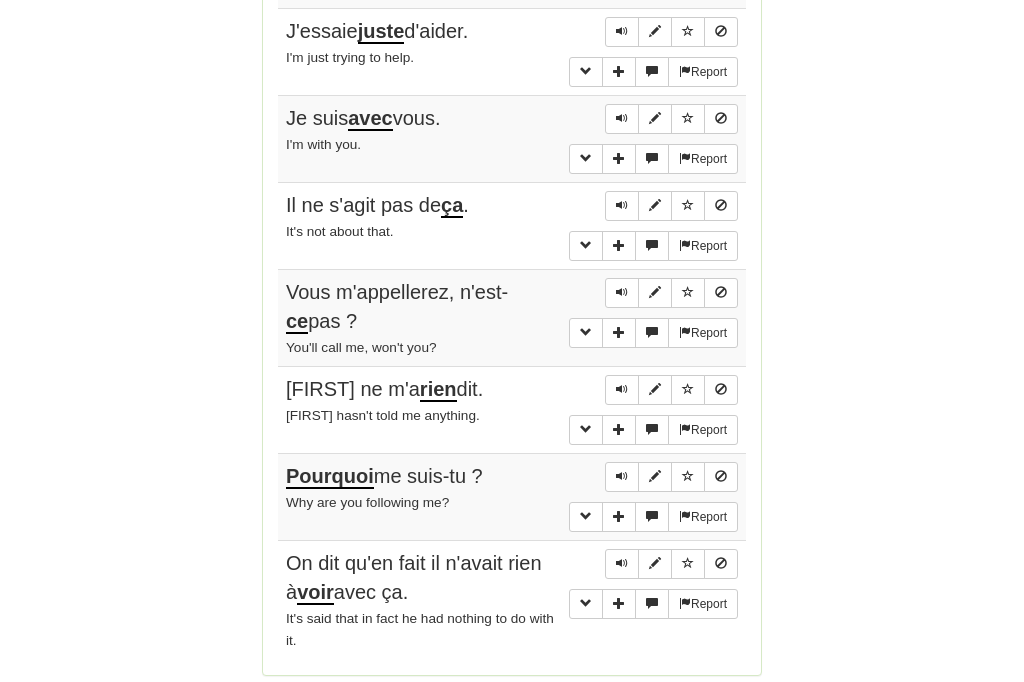 click at bounding box center (622, 478) 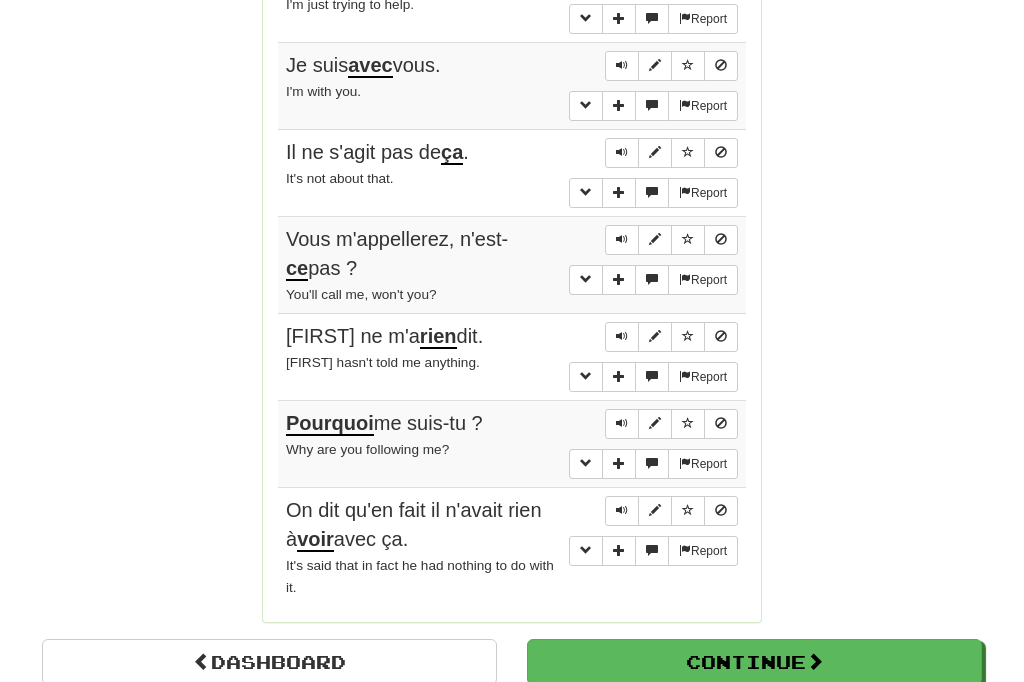 click at bounding box center (622, 512) 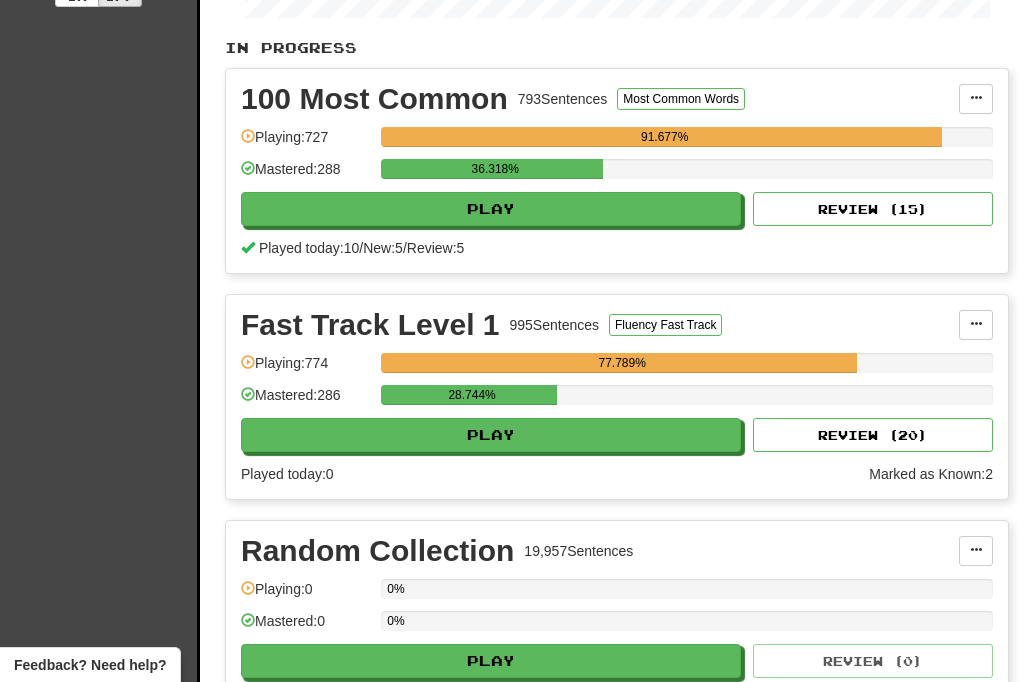 scroll, scrollTop: 423, scrollLeft: 0, axis: vertical 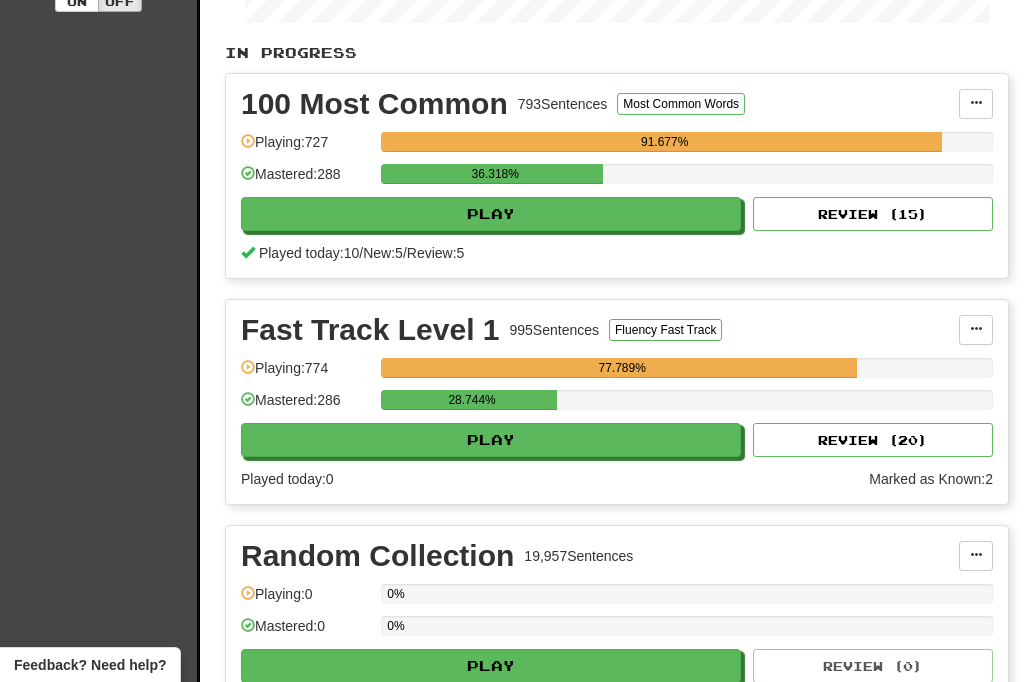click on "Play" at bounding box center [491, 440] 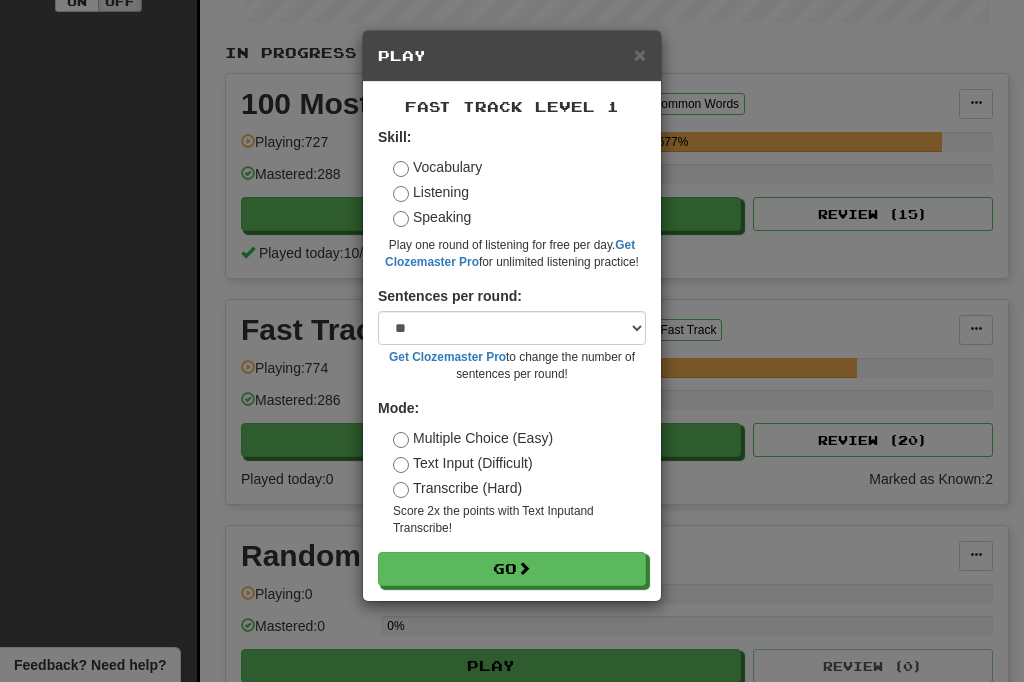 click on "Go" at bounding box center (512, 569) 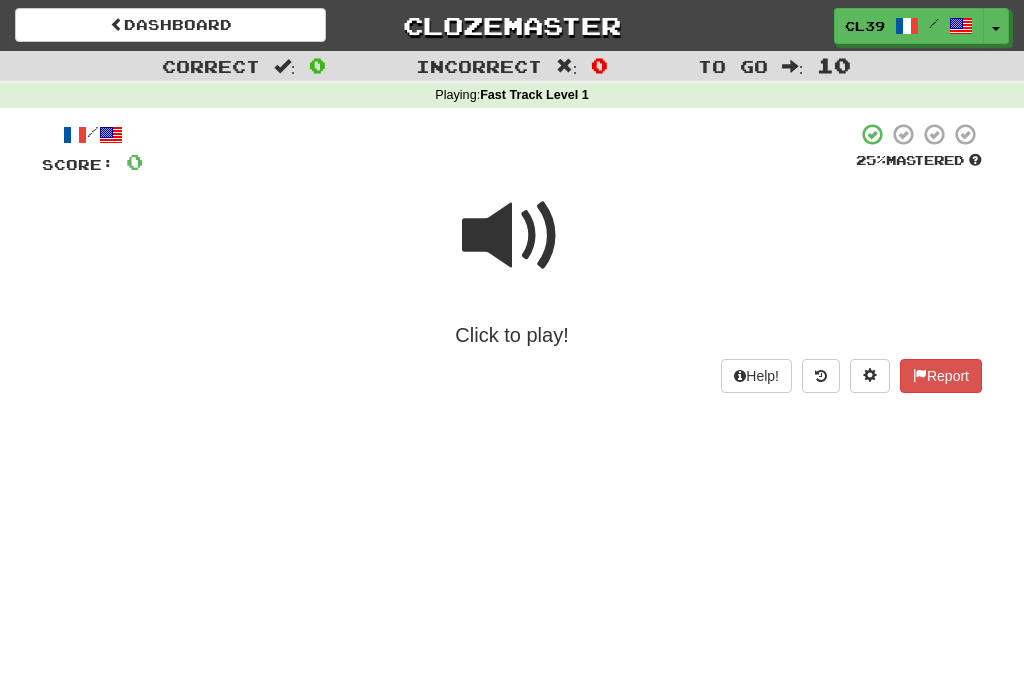 scroll, scrollTop: 0, scrollLeft: 0, axis: both 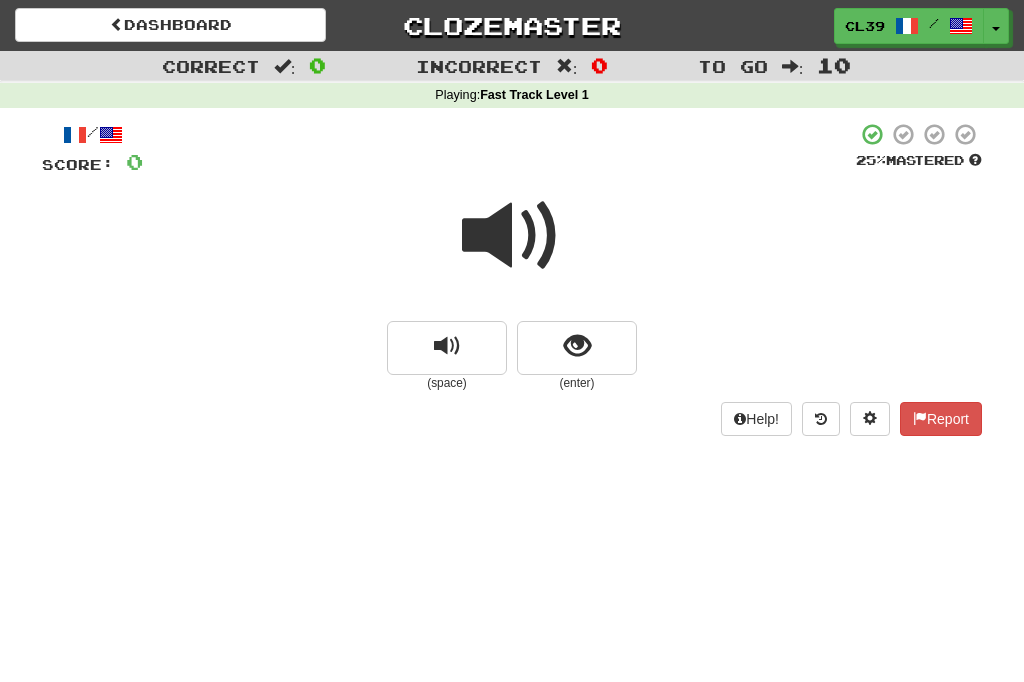 click at bounding box center [447, 346] 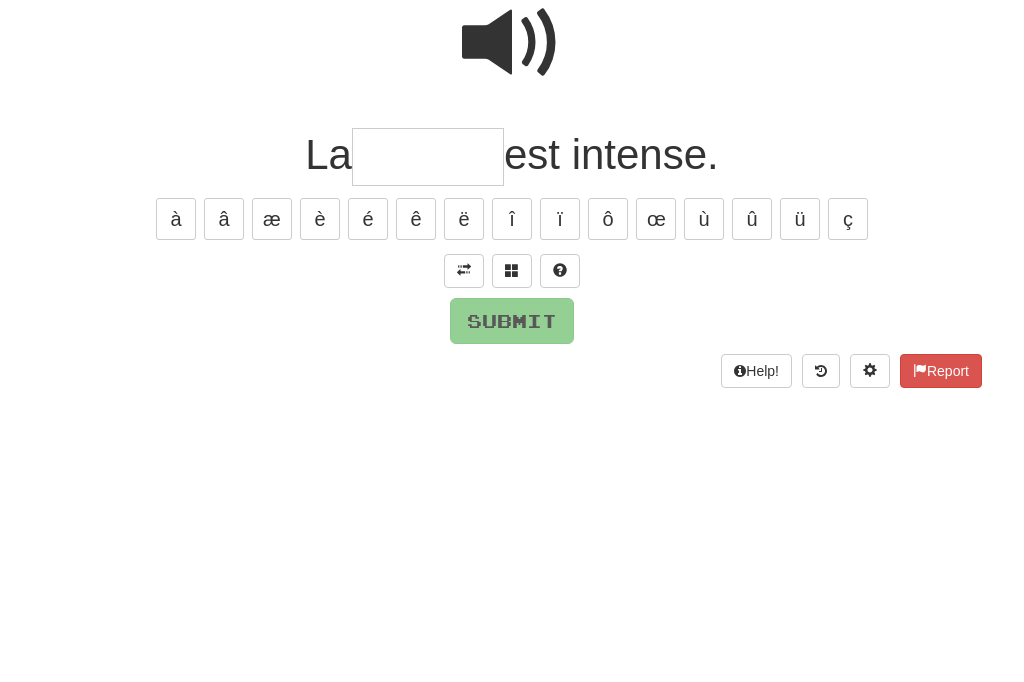 click at bounding box center (464, 463) 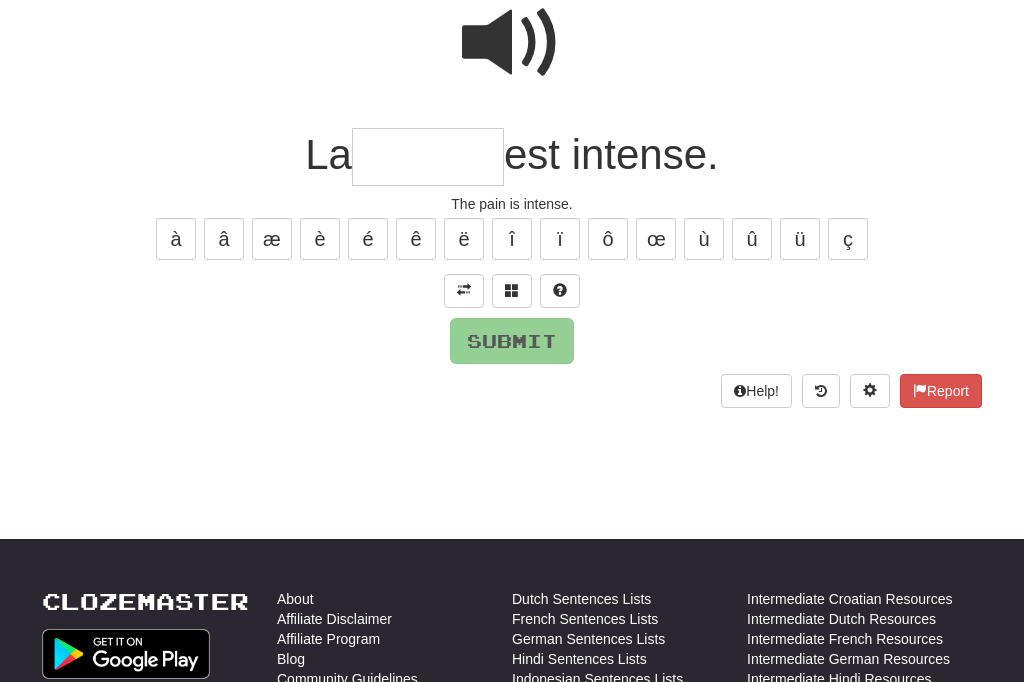 click at bounding box center [428, 158] 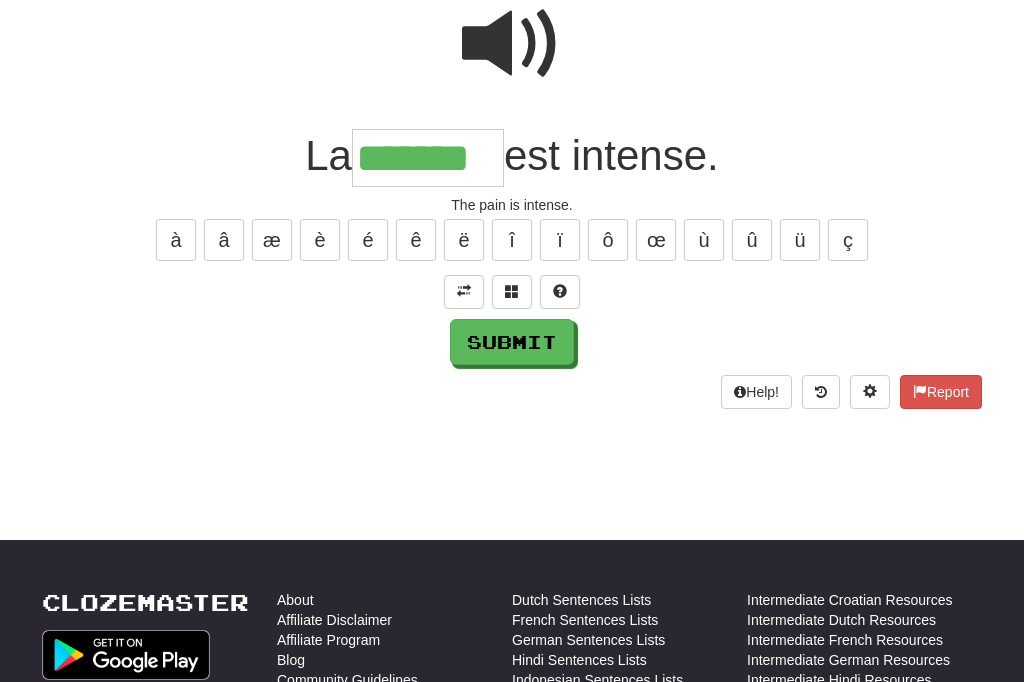 type on "*******" 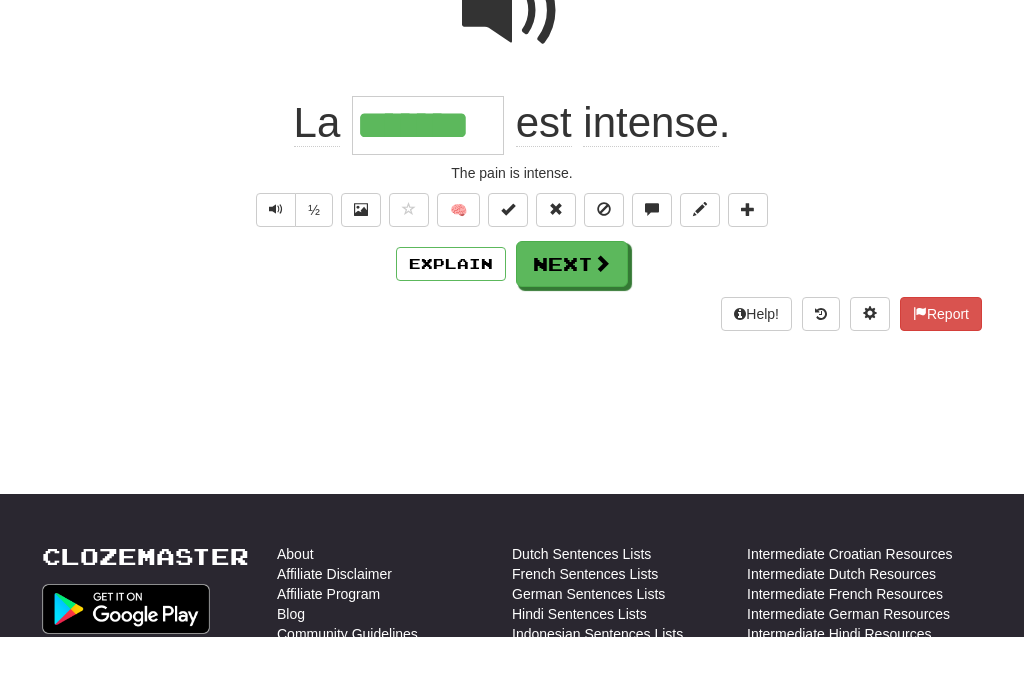 click on "Next" at bounding box center [572, 310] 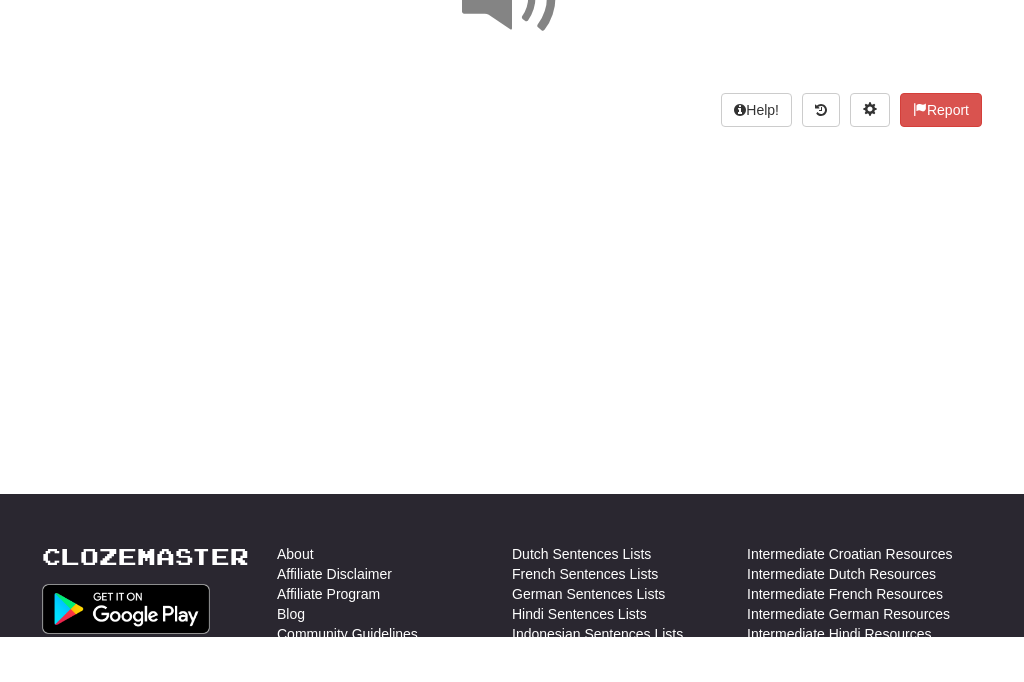 scroll, scrollTop: 238, scrollLeft: 0, axis: vertical 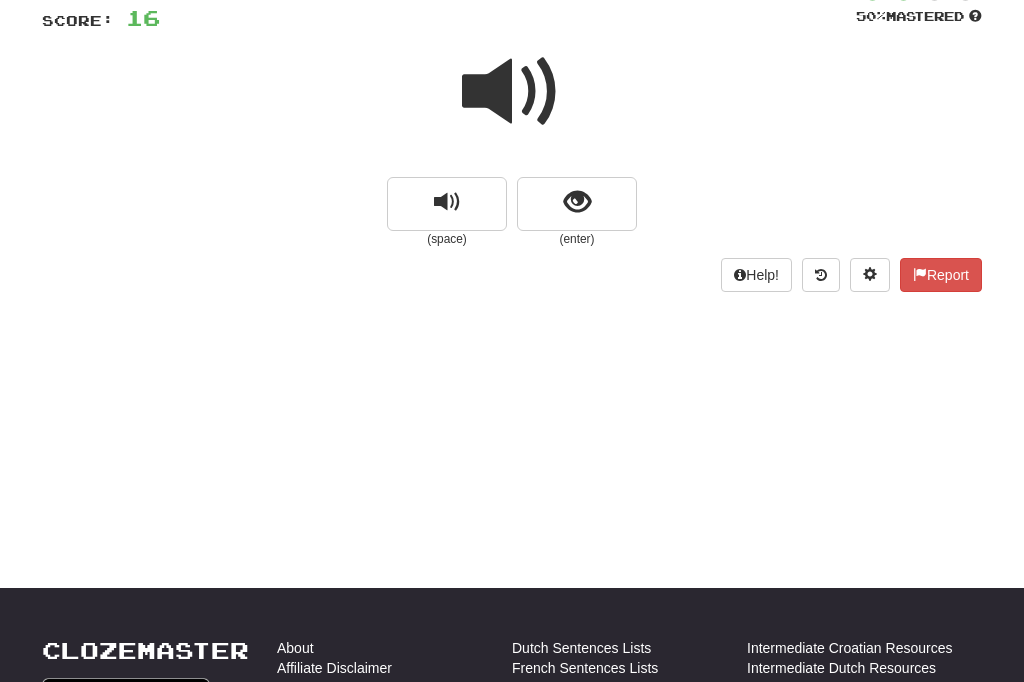 click at bounding box center [577, 203] 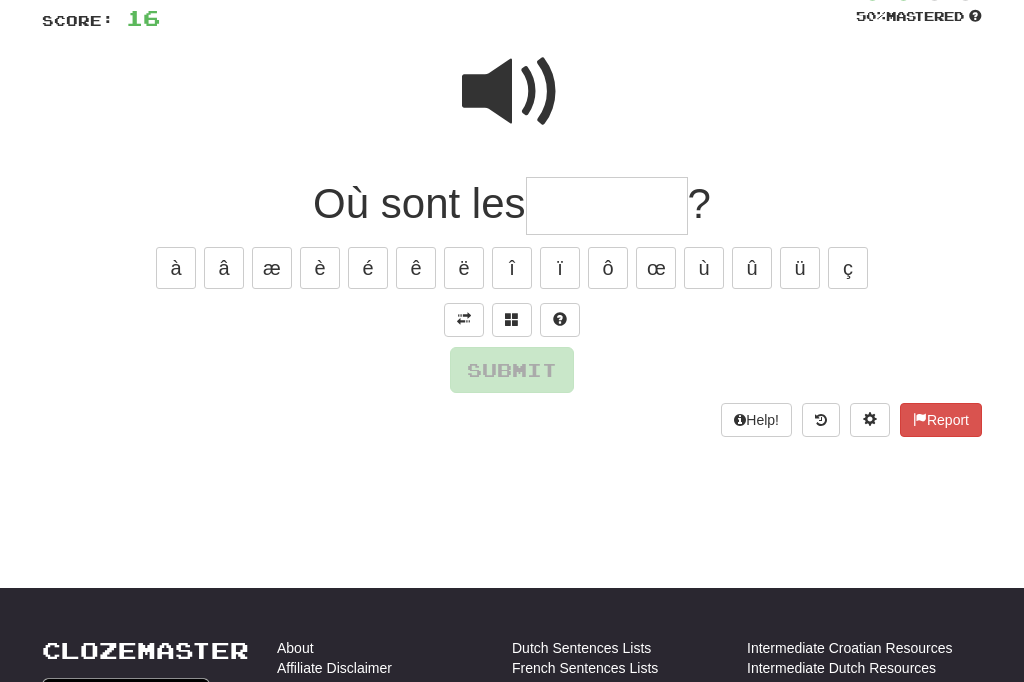 scroll, scrollTop: 143, scrollLeft: 0, axis: vertical 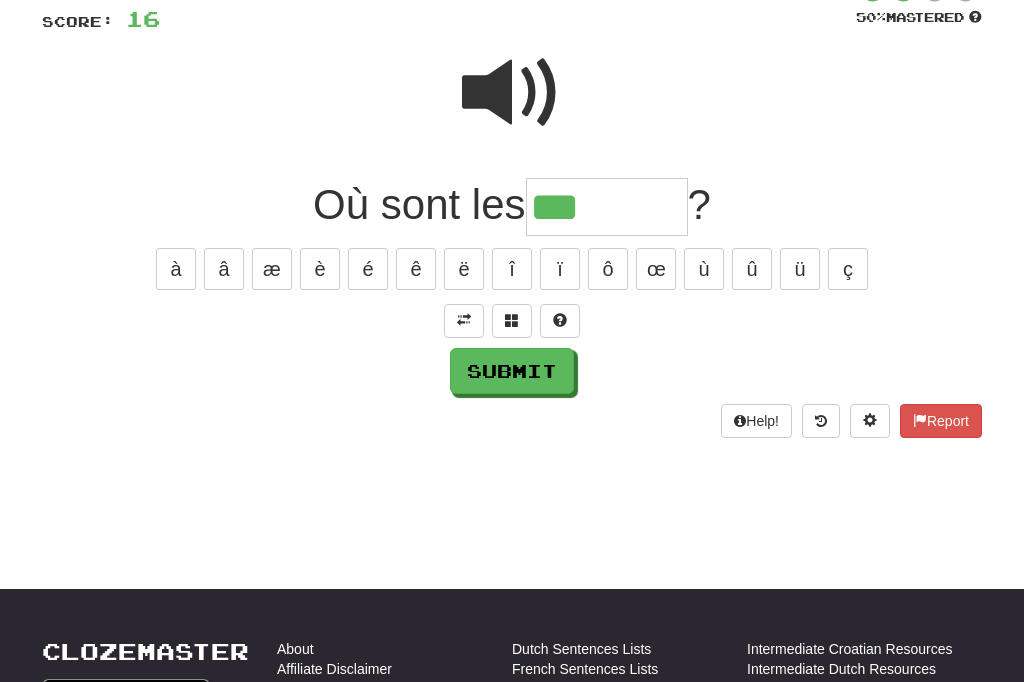 click on "ç" at bounding box center [848, 269] 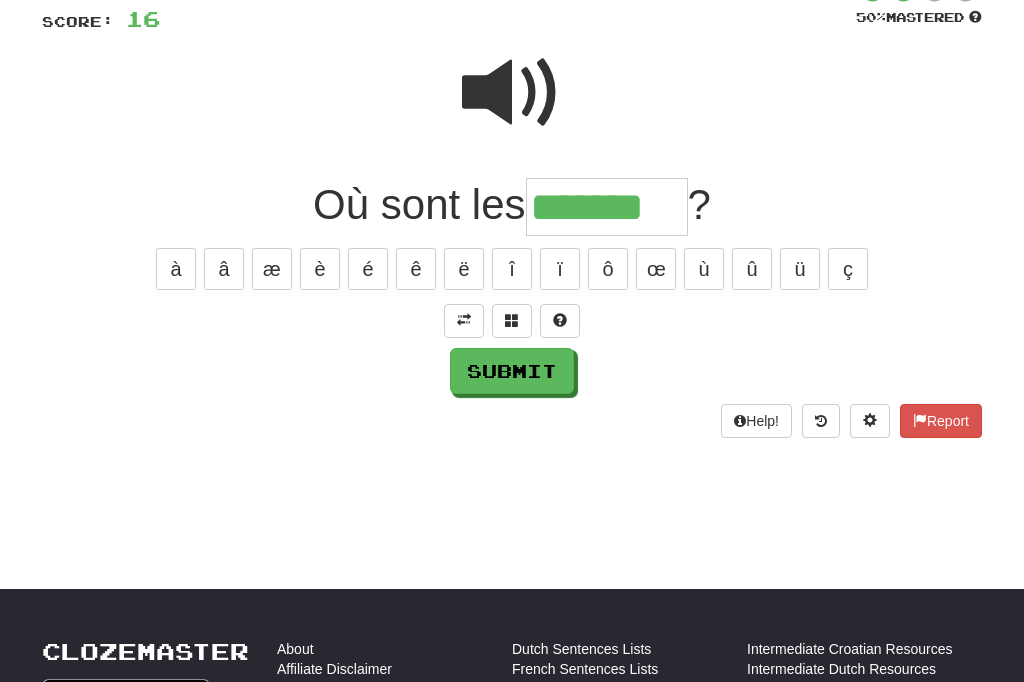 type on "*******" 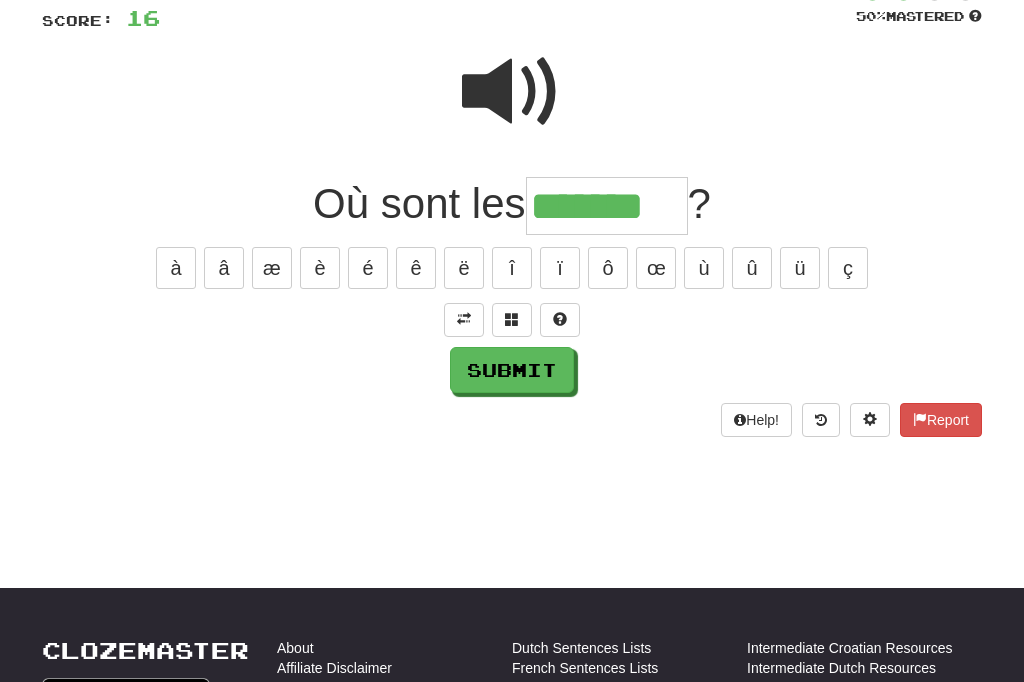 click on "Dashboard
Clozemaster
cl39
/
Toggle Dropdown
Dashboard
Leaderboard
Activity Feed
Notifications
Profile
Discussions
Français
/
English
Streak:
1
Review:
75
Points Today: 160
Languages
Account
Logout
cl39
/
Toggle Dropdown
Dashboard
Leaderboard
Activity Feed
Notifications
Profile
Discussions
Français
/
English
Streak:
1
Review:
75
Points Today: 160
Languages
Account
Logout
clozemaster
Correct   :   1 Incorrect   :   0 To go   :   9 Playing :  Fast Track Level 1  /  Score:   16 50 %  Mastered Où sont les  *******  ? à â æ è é ê ë î ï ô œ ù û ü ç Submit  Help!  Report" at bounding box center [512, 198] 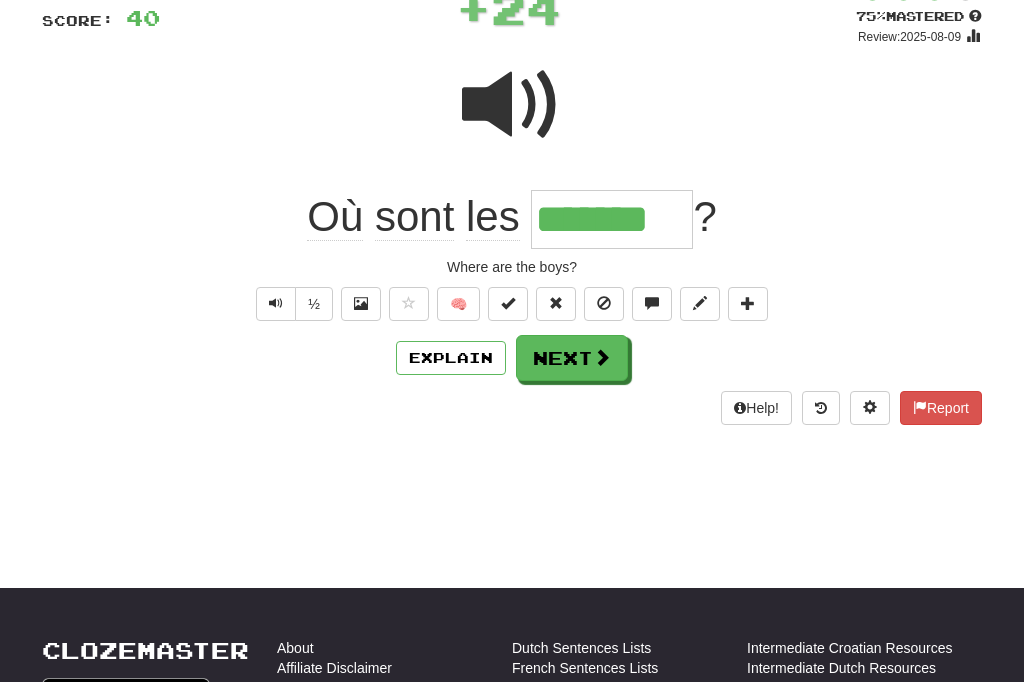 click on "Next" at bounding box center [572, 358] 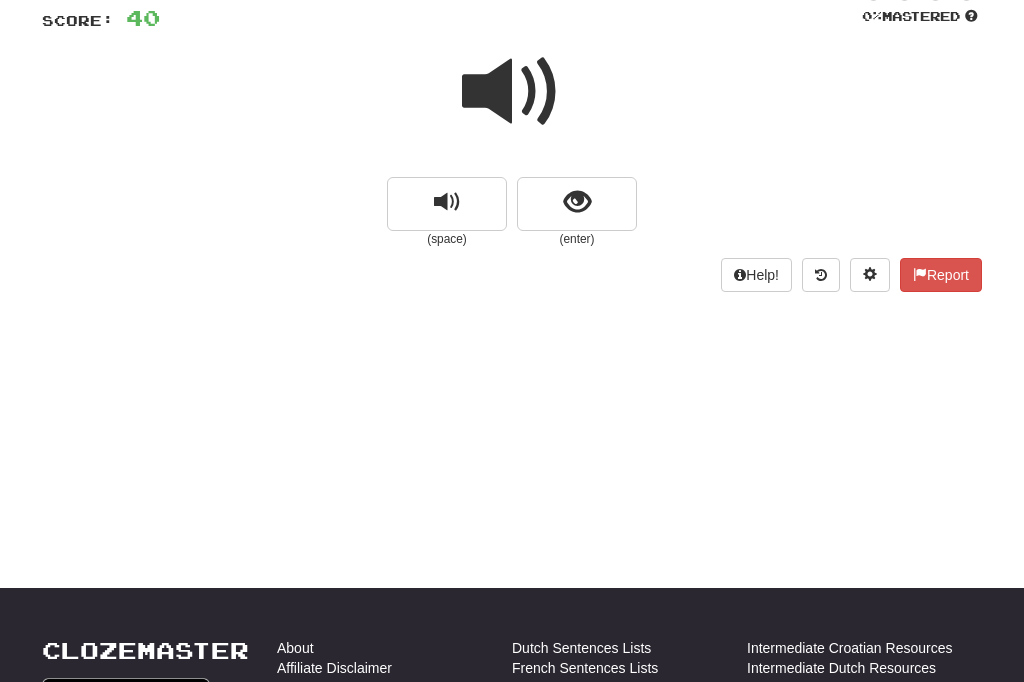 click at bounding box center (447, 202) 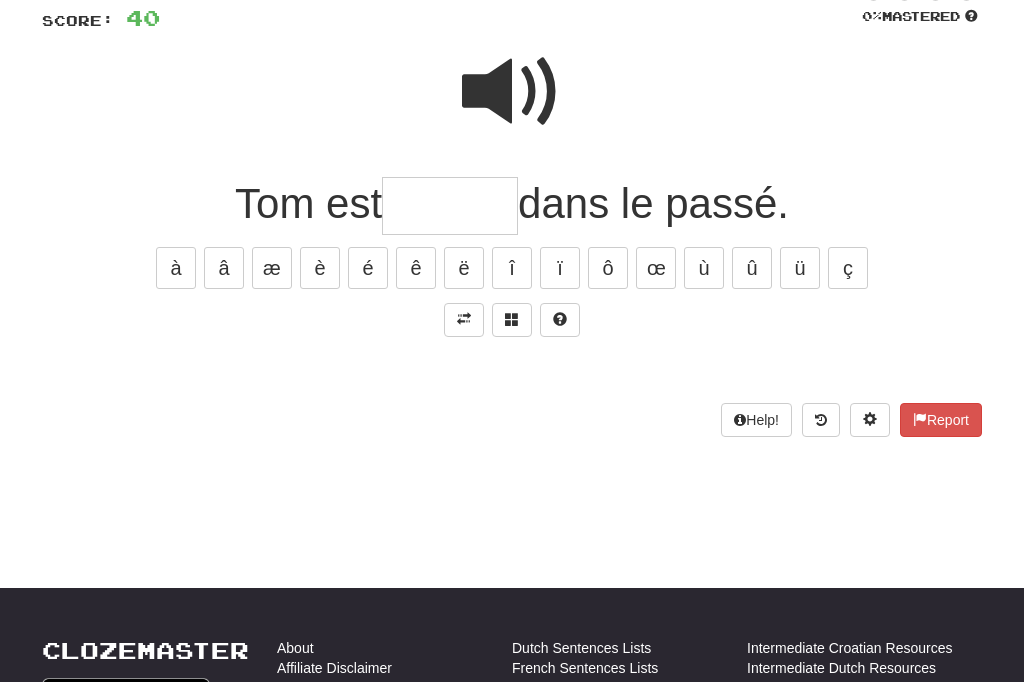 scroll, scrollTop: 143, scrollLeft: 0, axis: vertical 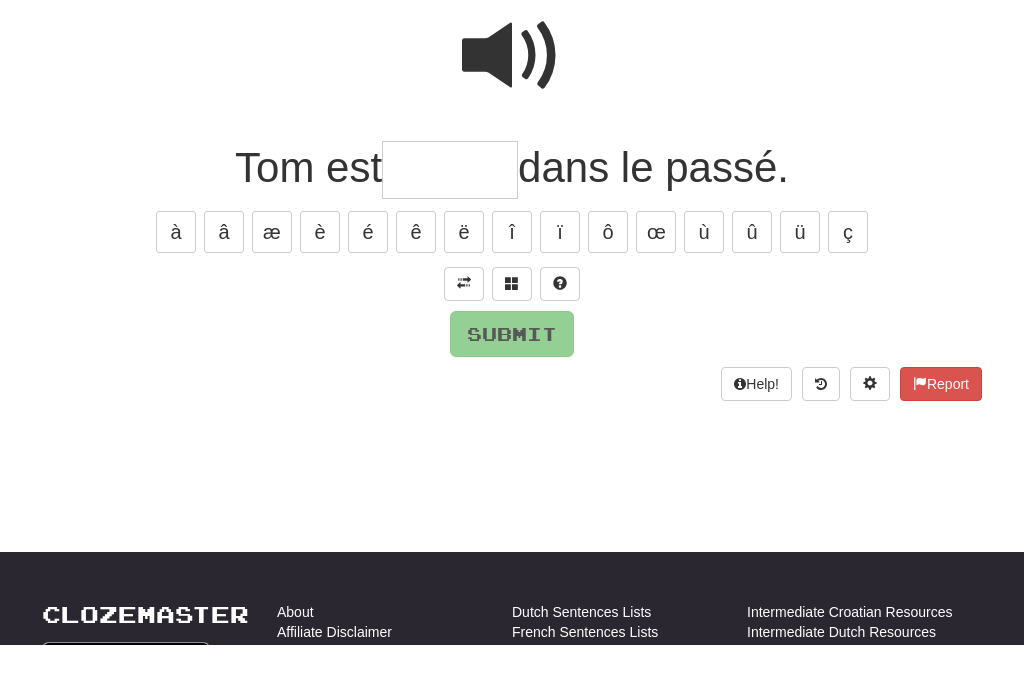 click at bounding box center [464, 320] 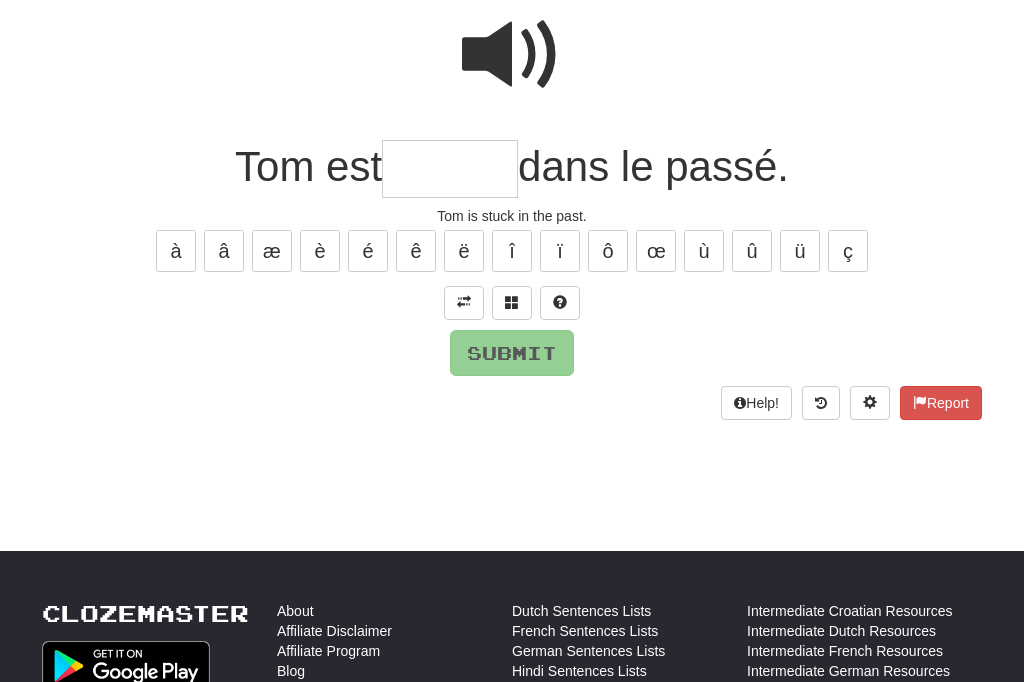 click at bounding box center (450, 170) 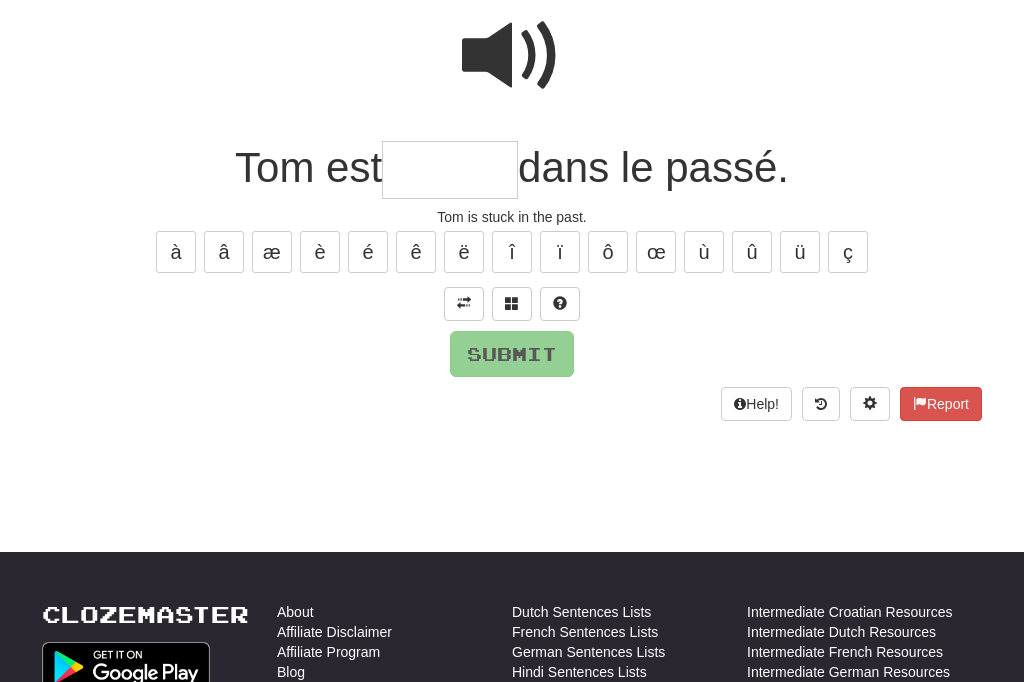 type on "*" 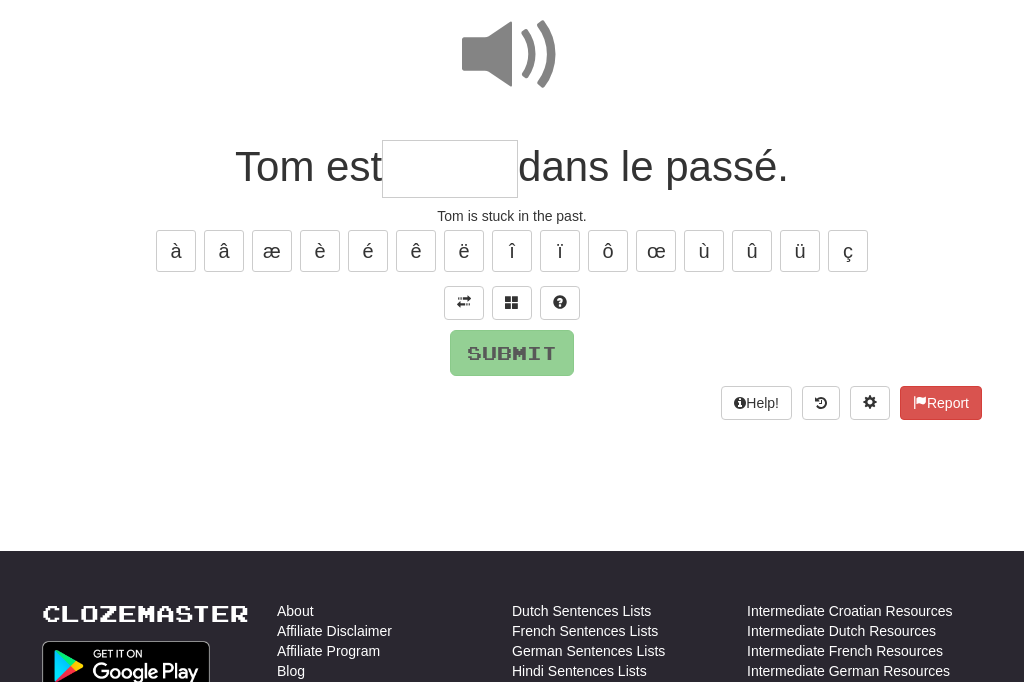 click at bounding box center [450, 170] 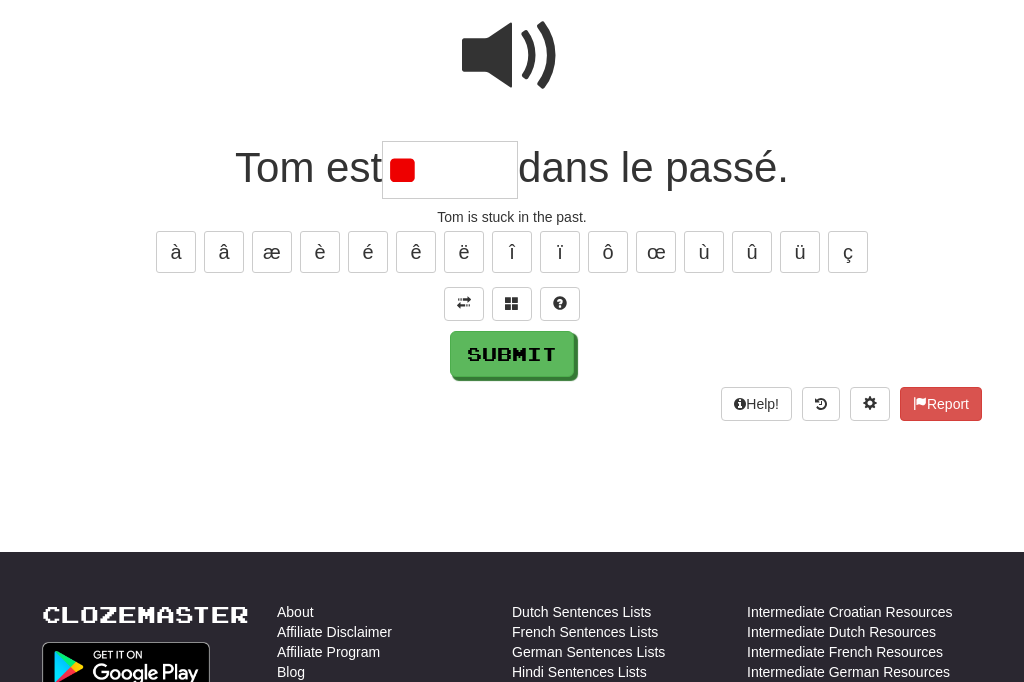 type on "*" 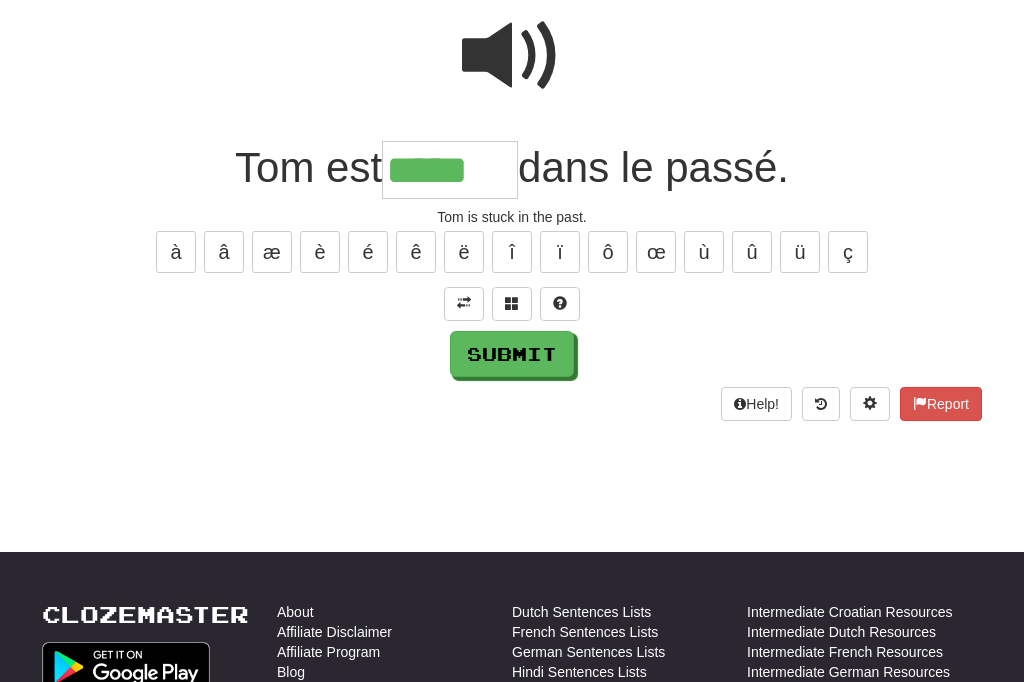 click on "é" at bounding box center (368, 252) 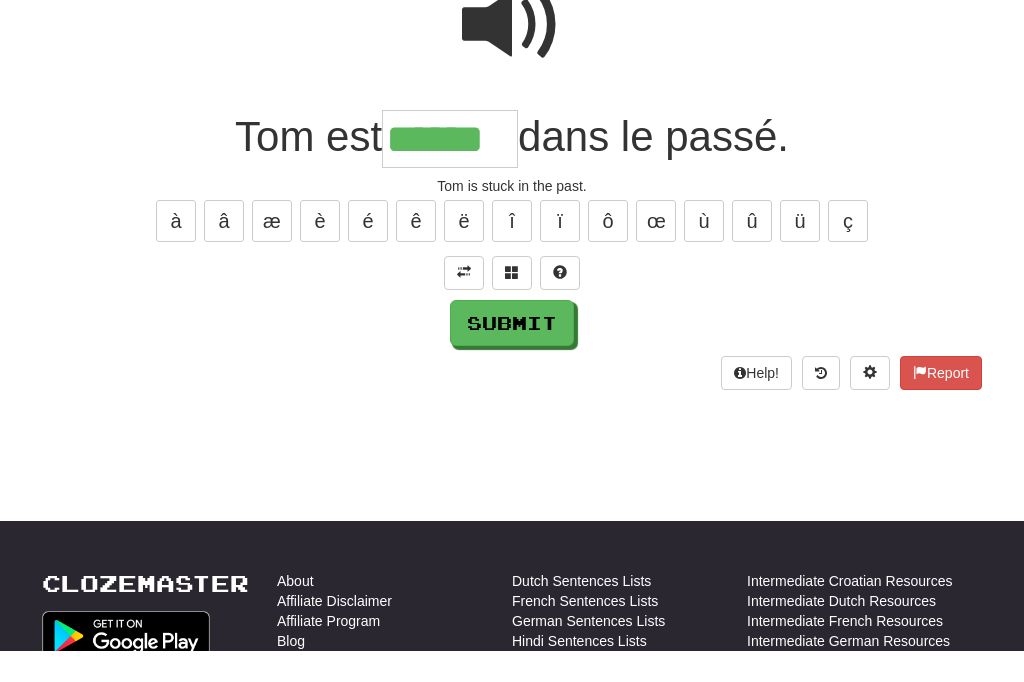 click on "Submit" at bounding box center (512, 354) 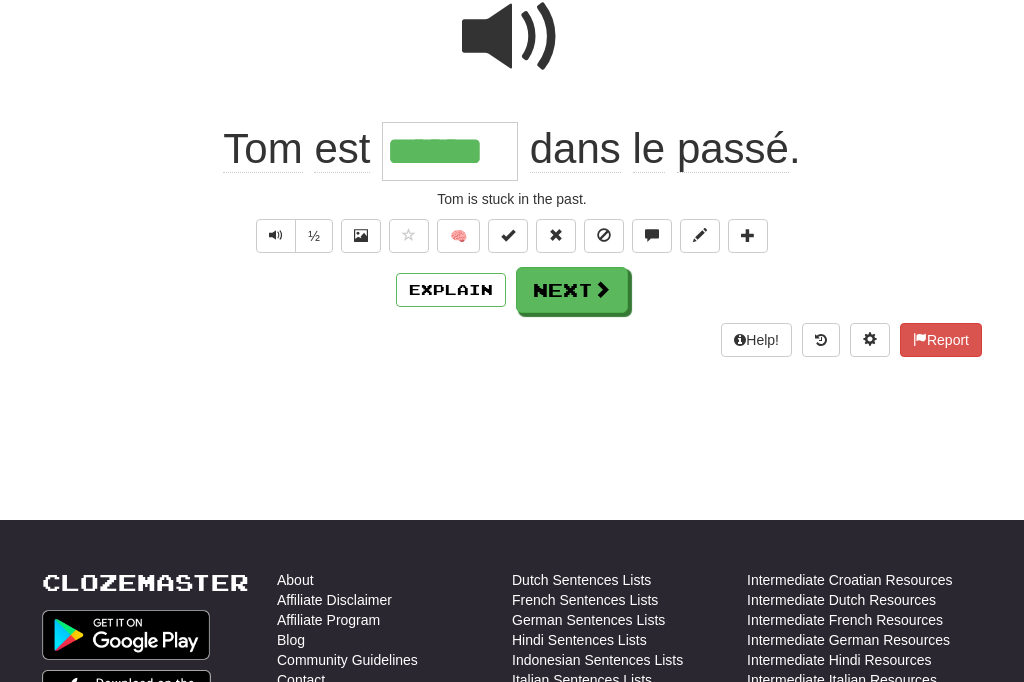 click on "Next" at bounding box center (572, 290) 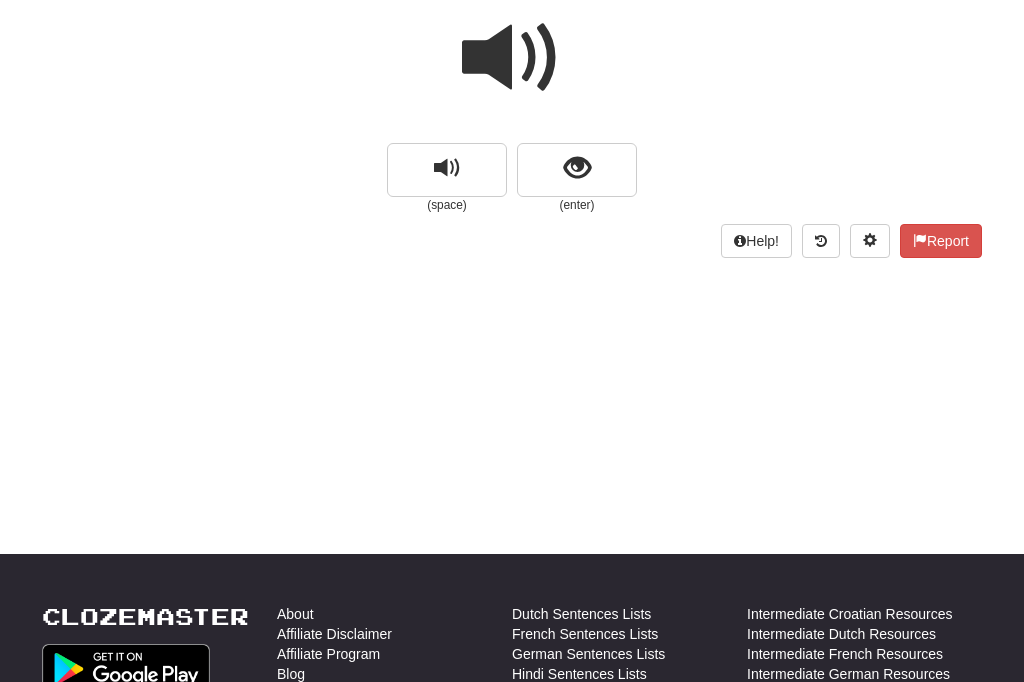 scroll, scrollTop: 169, scrollLeft: 0, axis: vertical 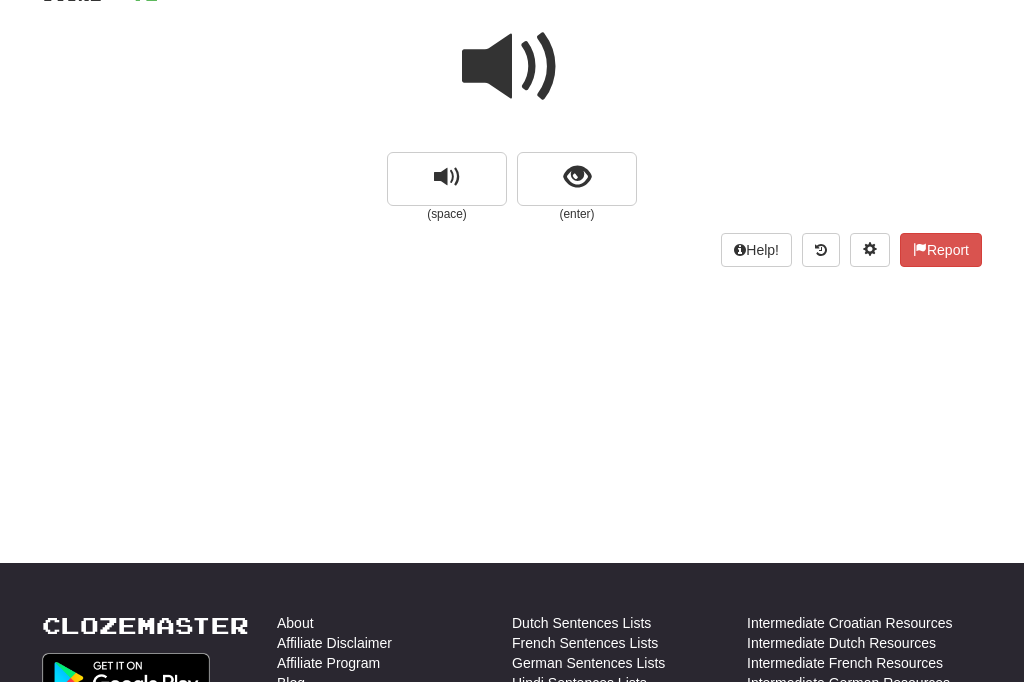 click at bounding box center (577, 177) 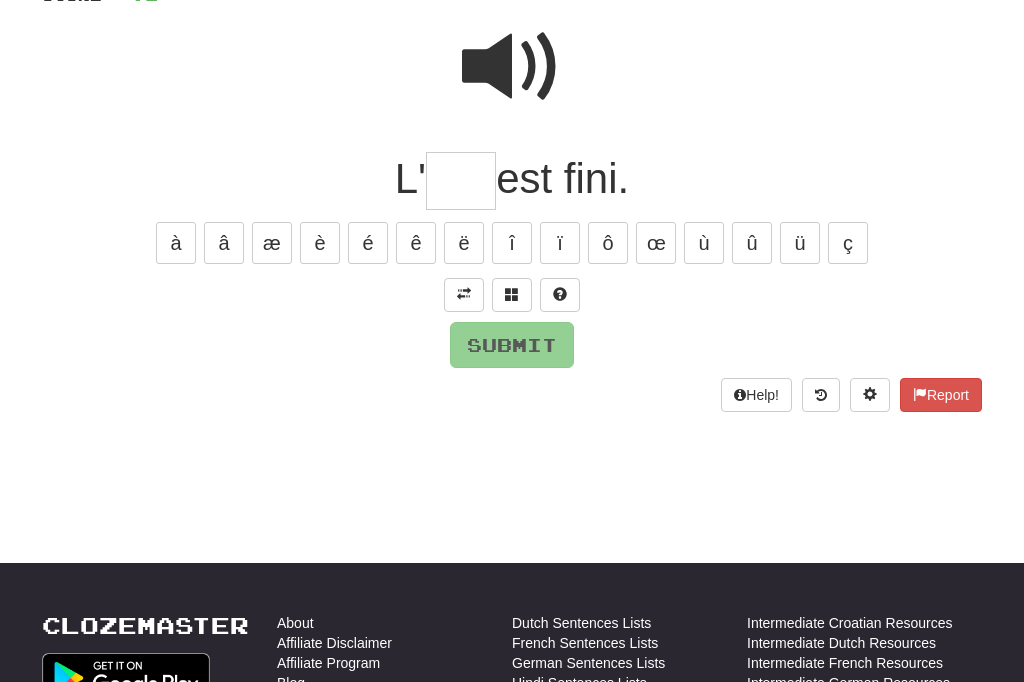 click on "é" at bounding box center [368, 243] 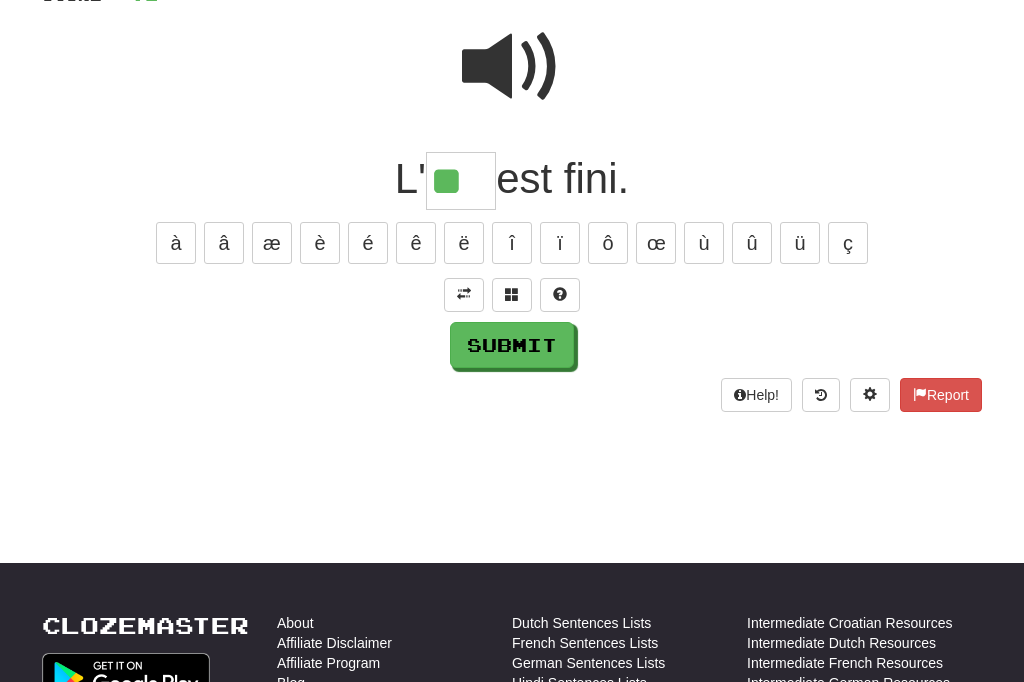click on "ê" at bounding box center [416, 243] 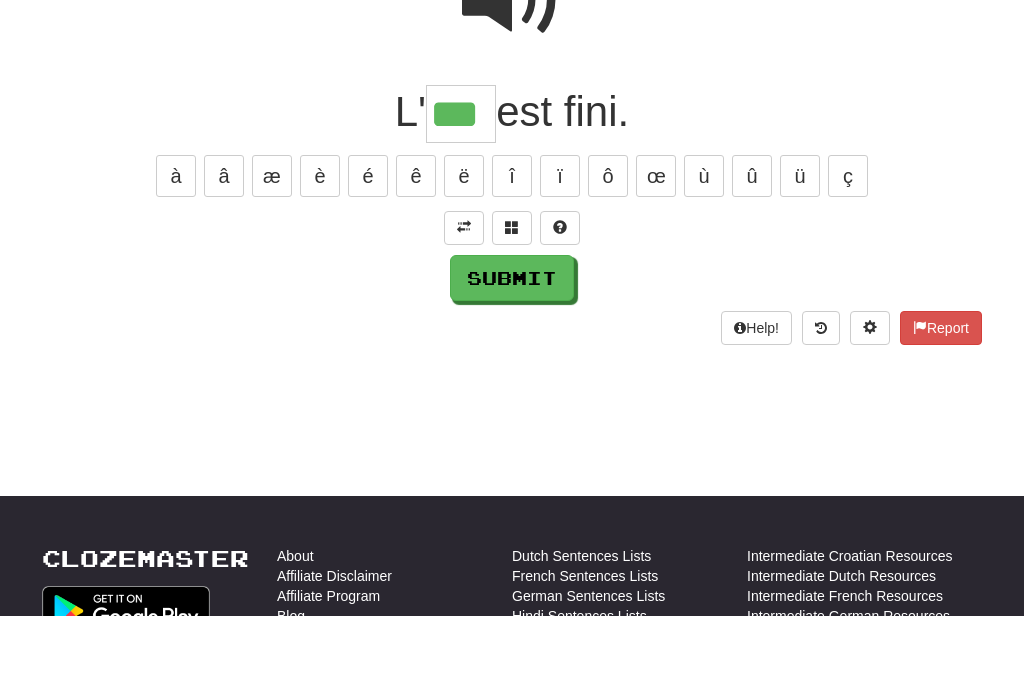 click on "Submit" at bounding box center (512, 345) 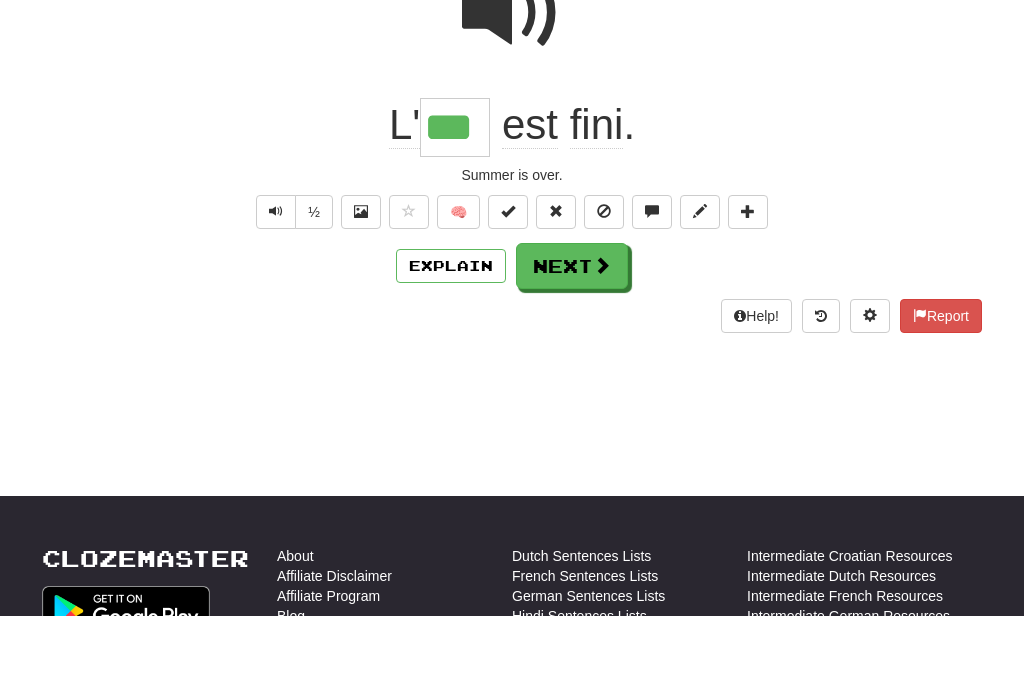 scroll, scrollTop: 236, scrollLeft: 0, axis: vertical 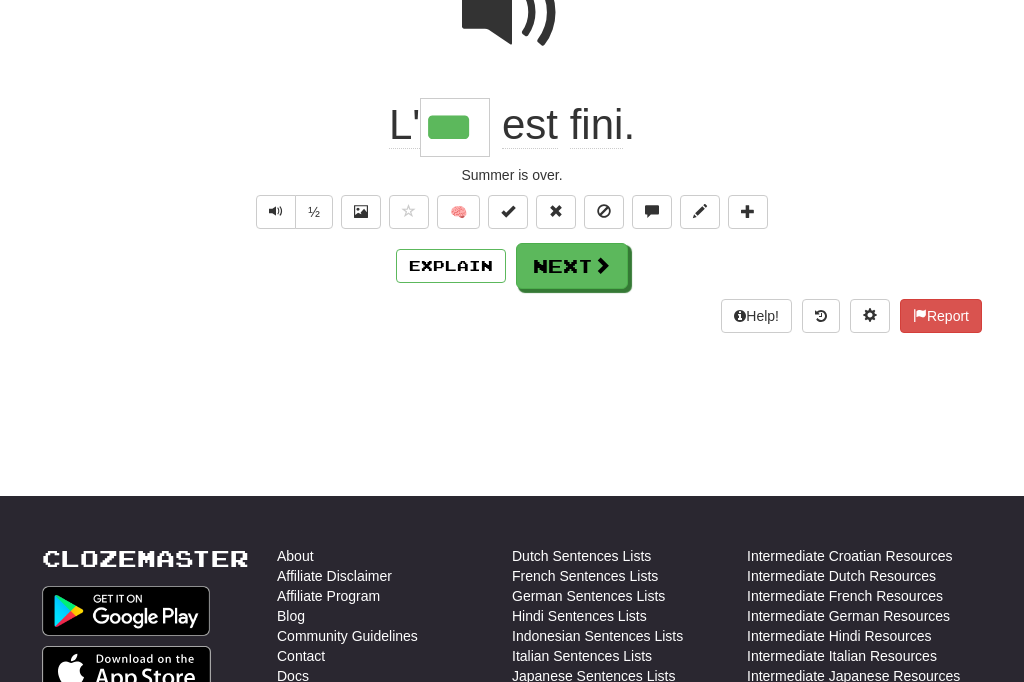 click on "Next" at bounding box center (572, 266) 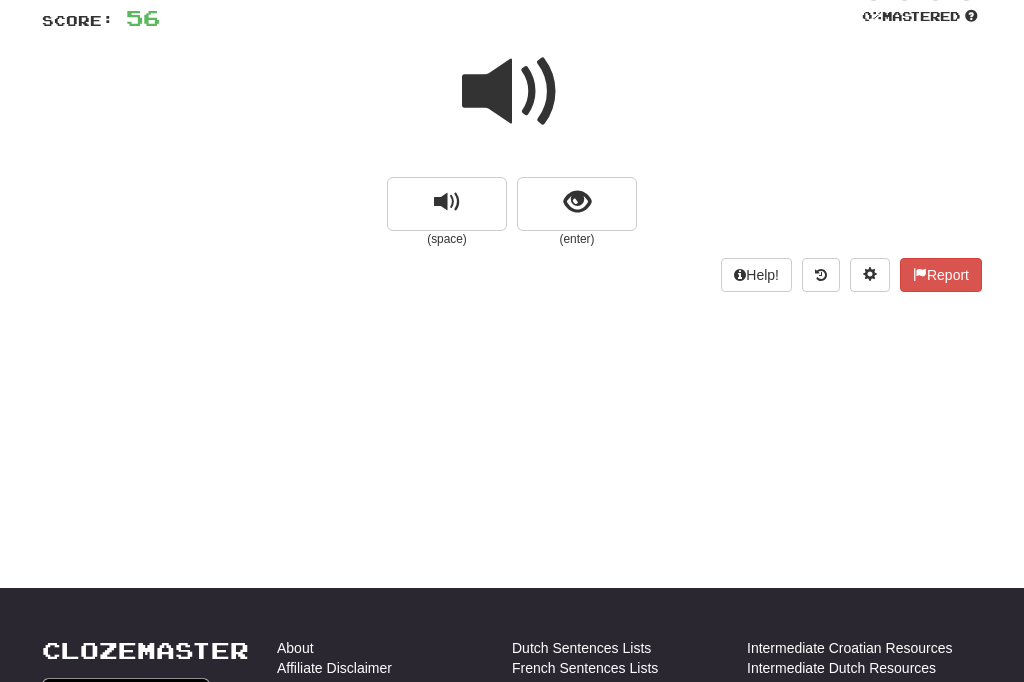 scroll, scrollTop: 144, scrollLeft: 0, axis: vertical 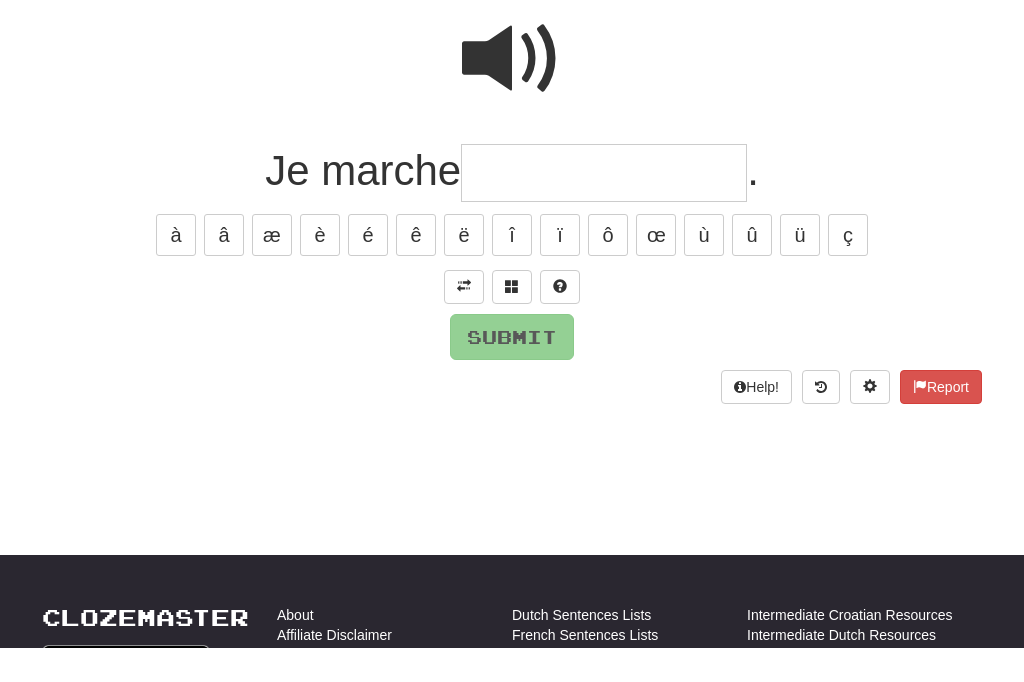 click at bounding box center [464, 320] 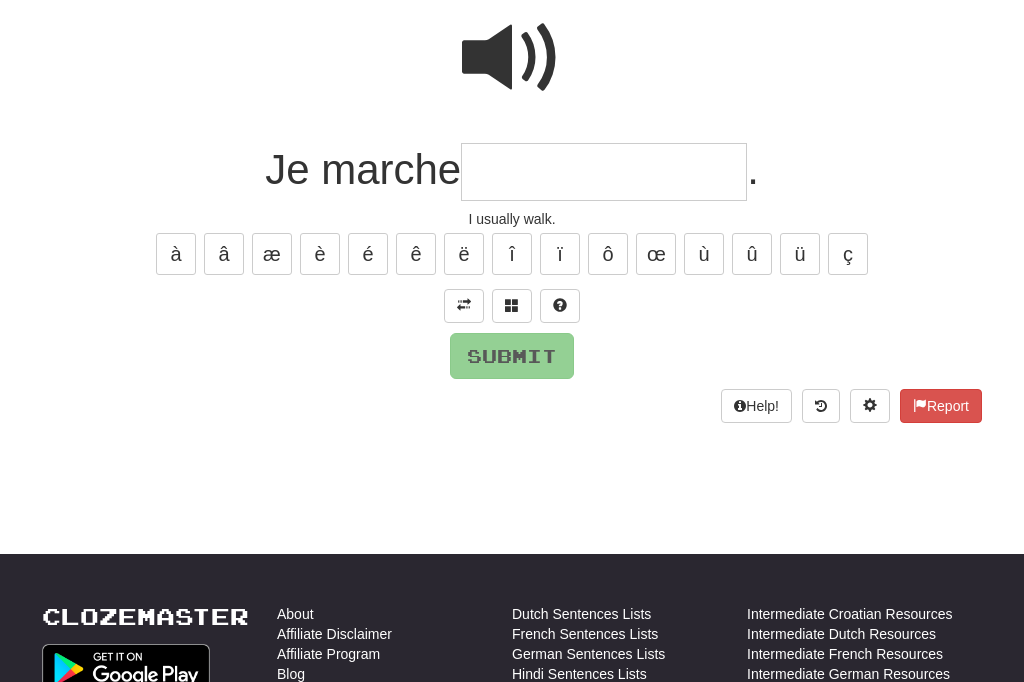 click at bounding box center (604, 173) 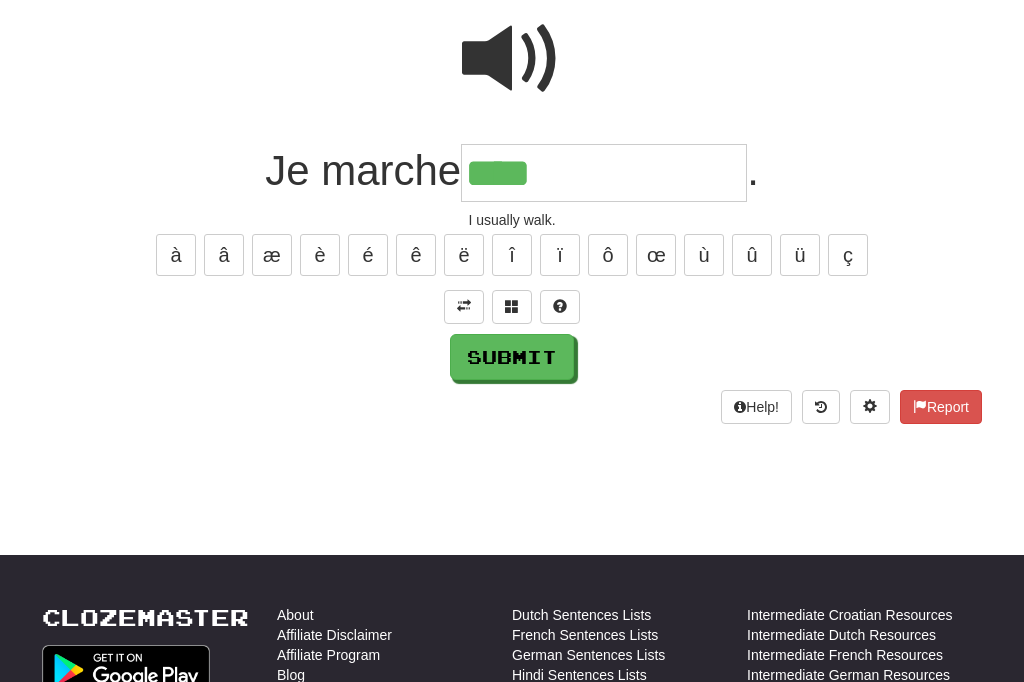 click at bounding box center (512, 59) 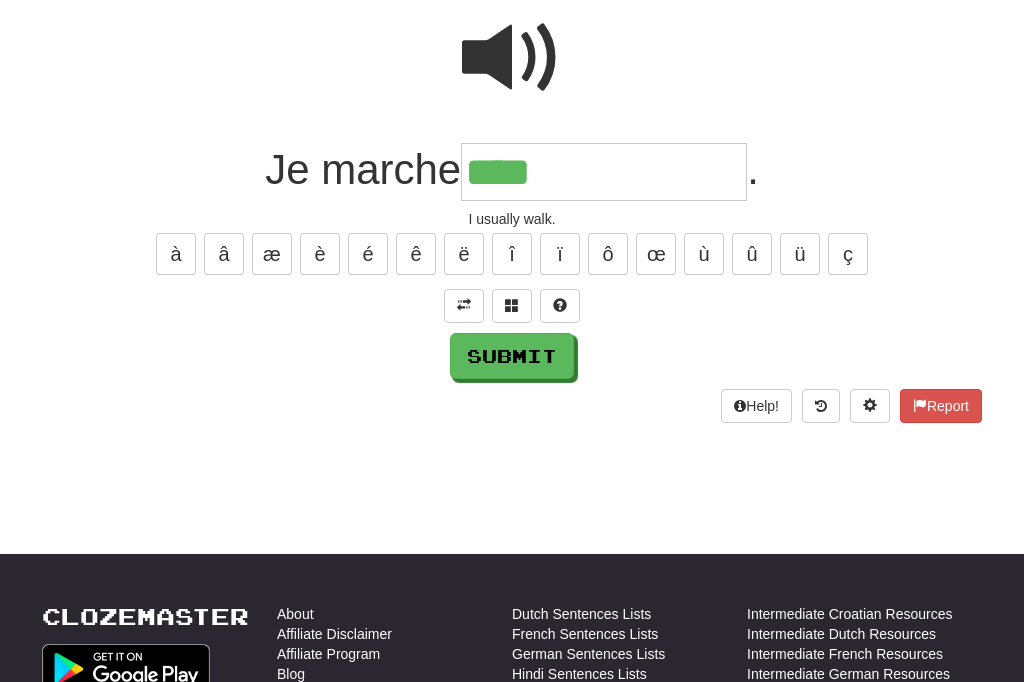 click on "****" at bounding box center [604, 172] 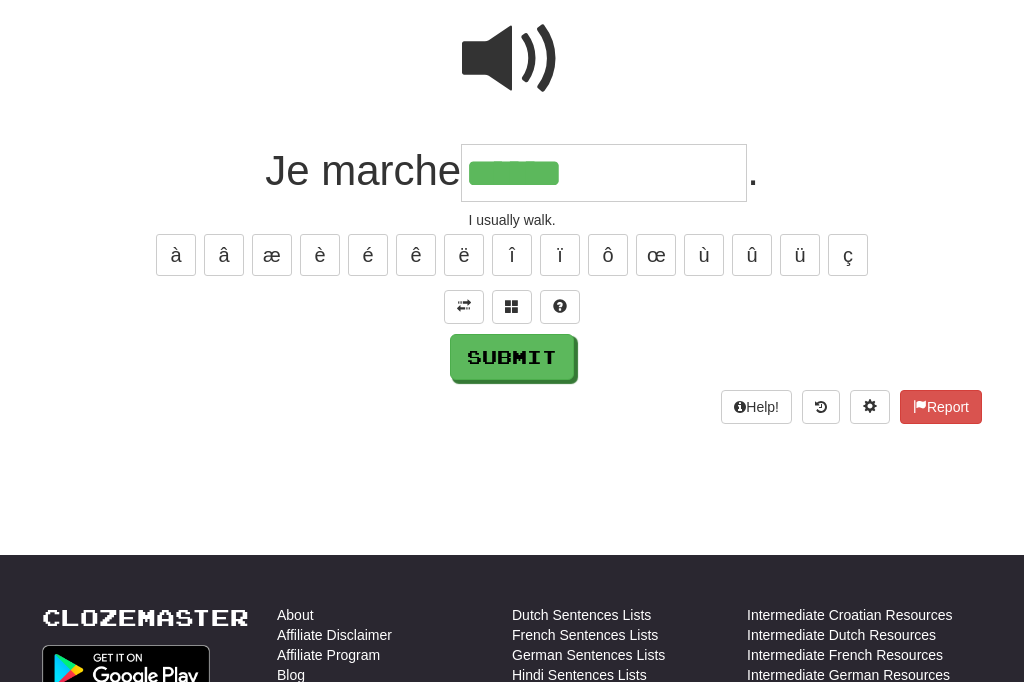 click at bounding box center [512, 59] 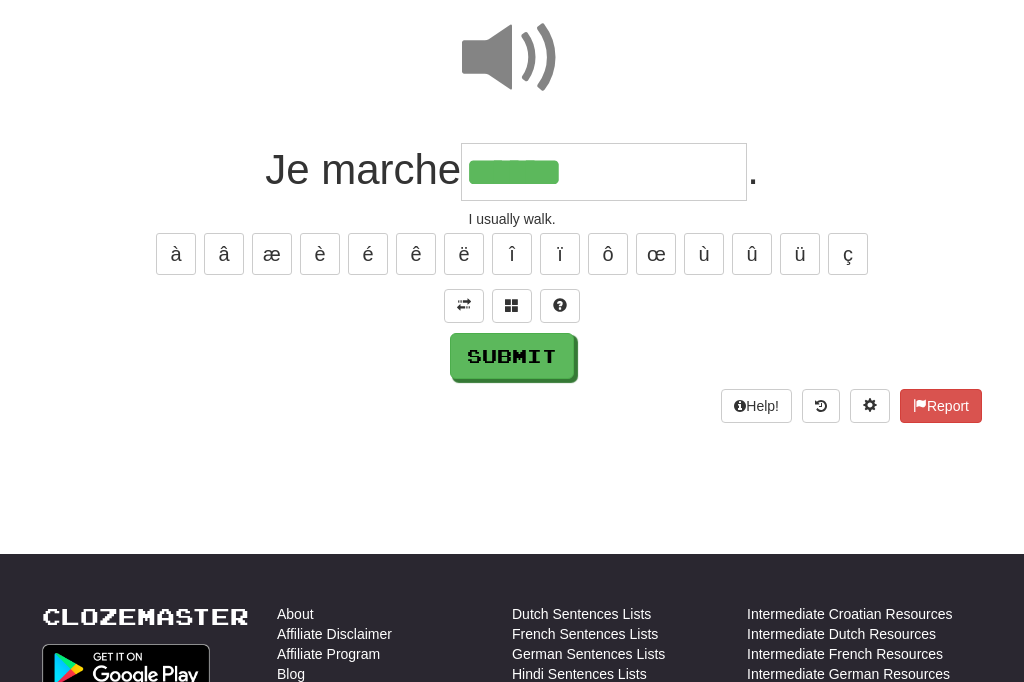 scroll, scrollTop: 178, scrollLeft: 0, axis: vertical 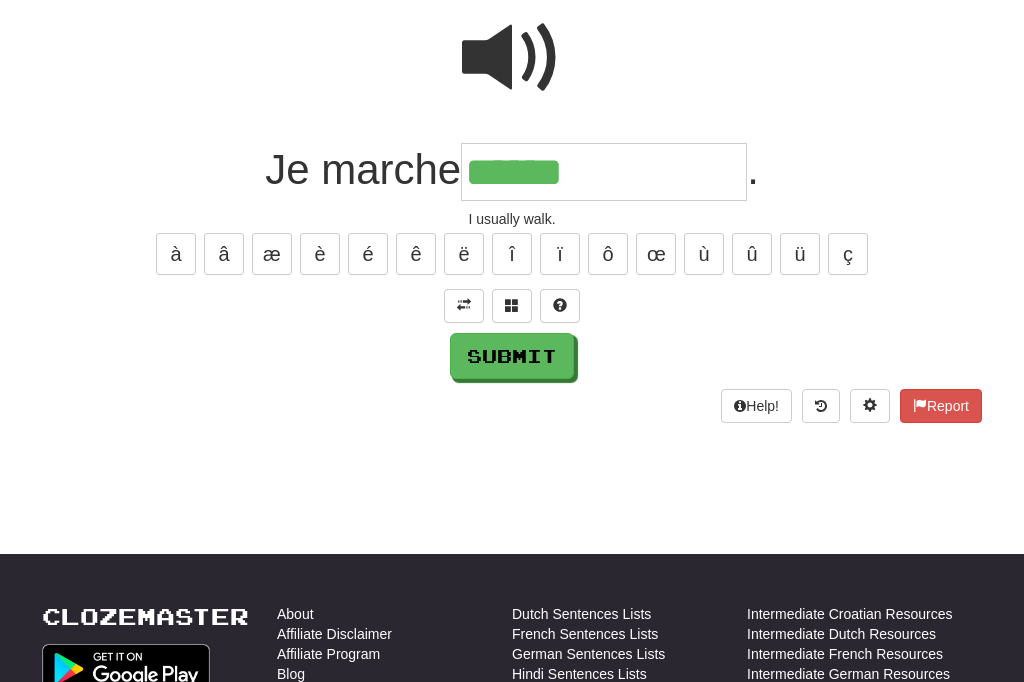 click on "******" at bounding box center (604, 172) 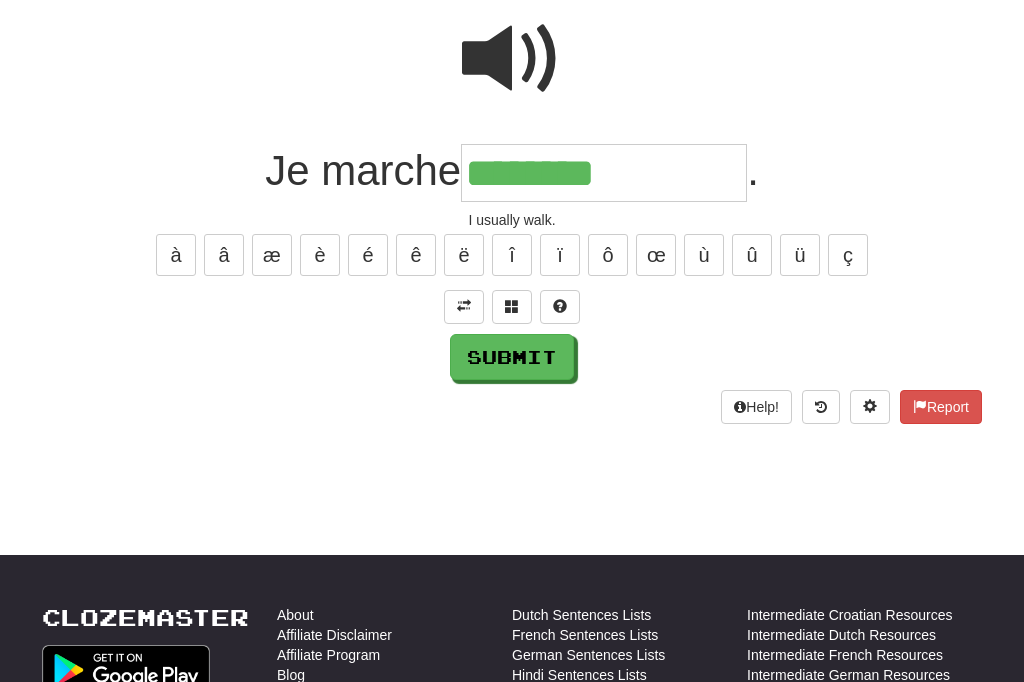 click on "é" at bounding box center [368, 255] 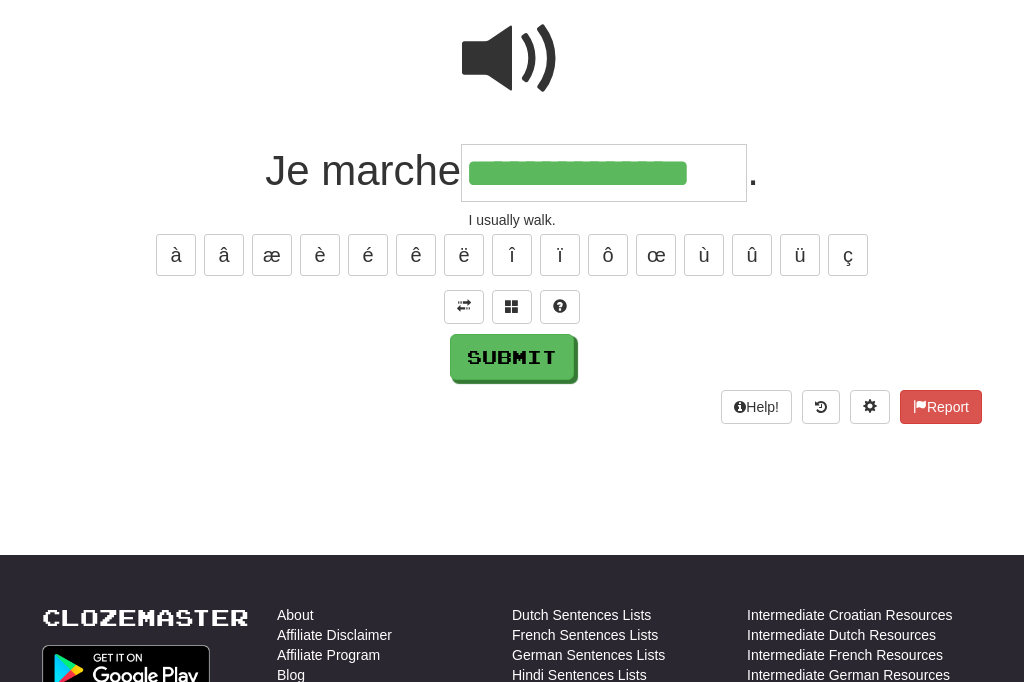 type on "**********" 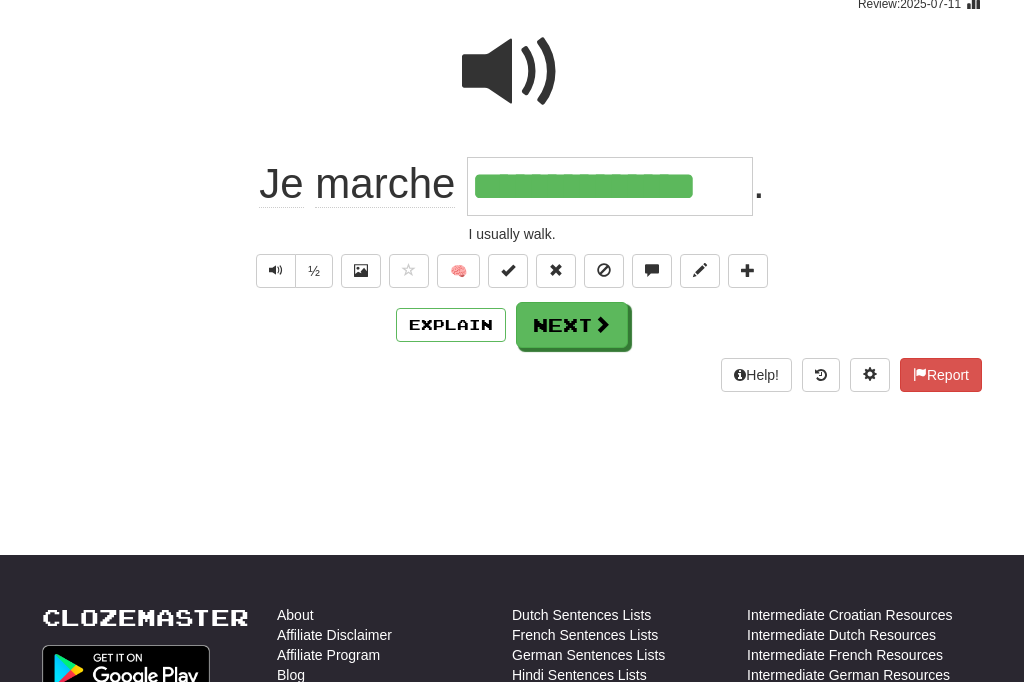 click at bounding box center (602, 324) 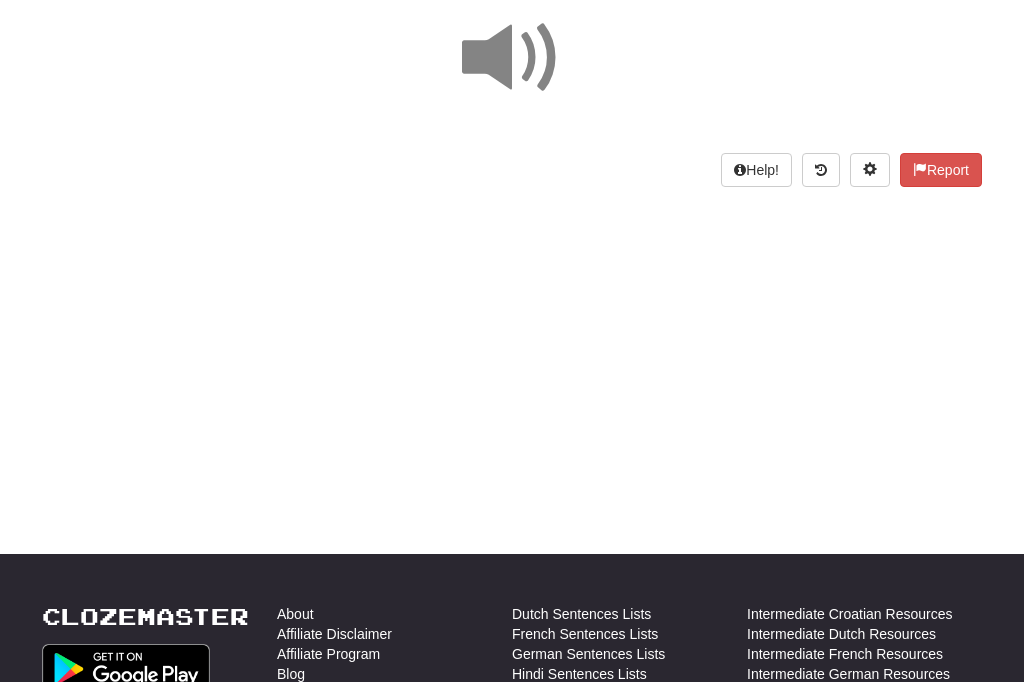 scroll, scrollTop: 178, scrollLeft: 0, axis: vertical 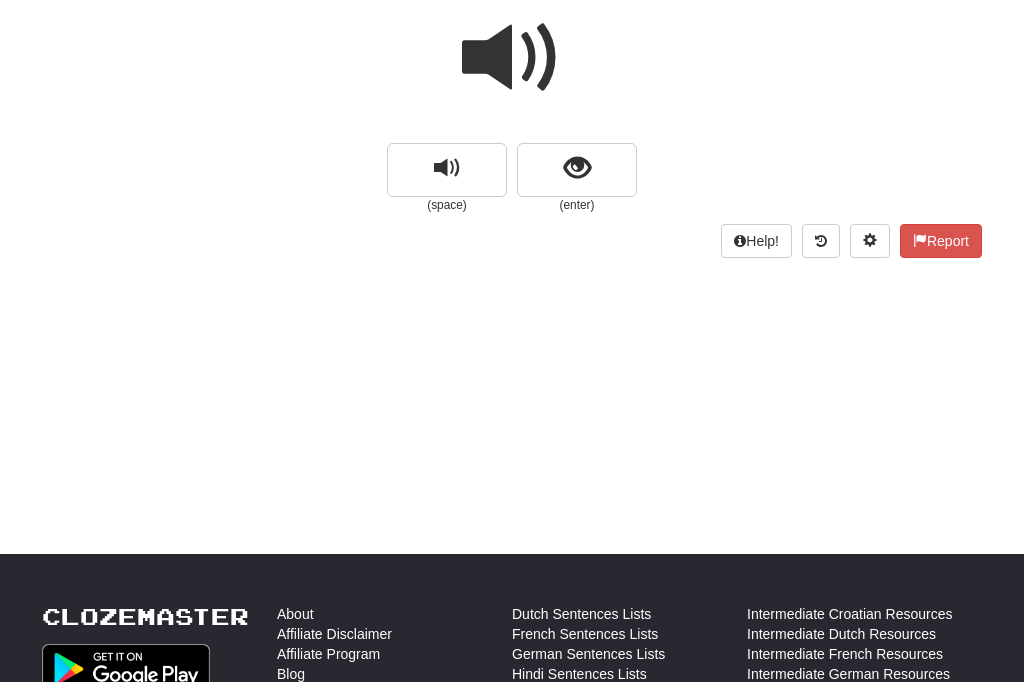 click at bounding box center (577, 168) 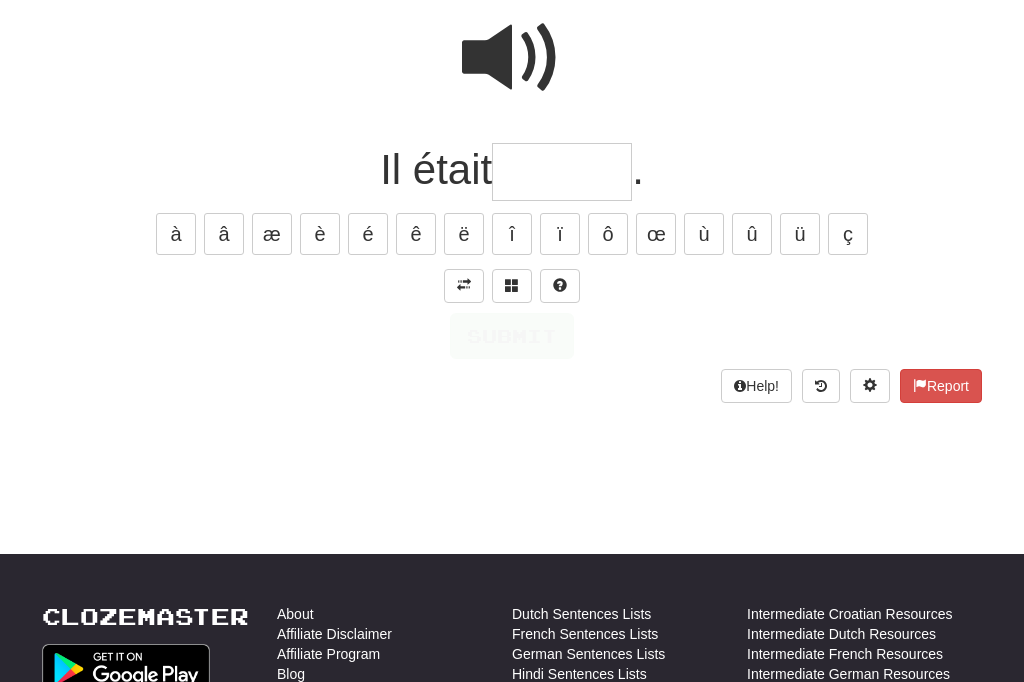 scroll, scrollTop: 177, scrollLeft: 0, axis: vertical 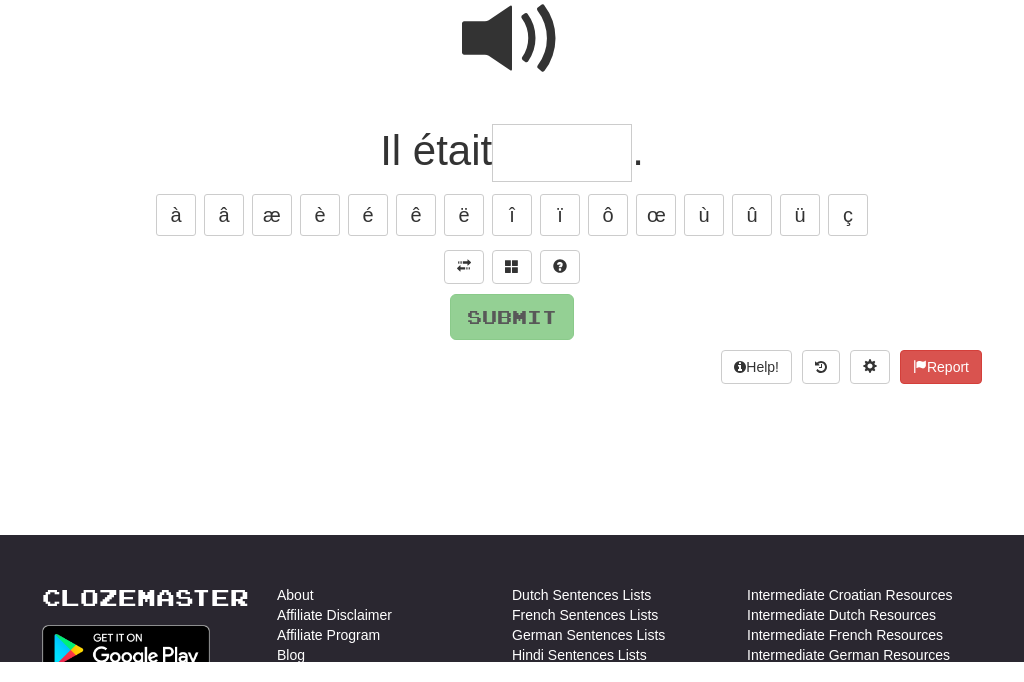 click at bounding box center [464, 287] 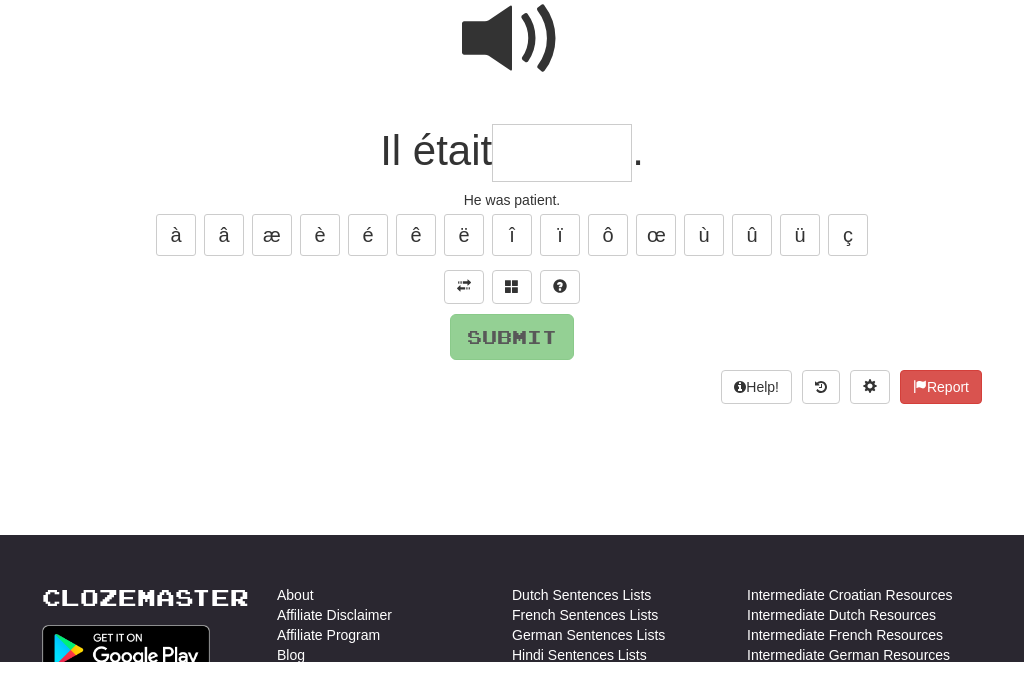 scroll, scrollTop: 197, scrollLeft: 0, axis: vertical 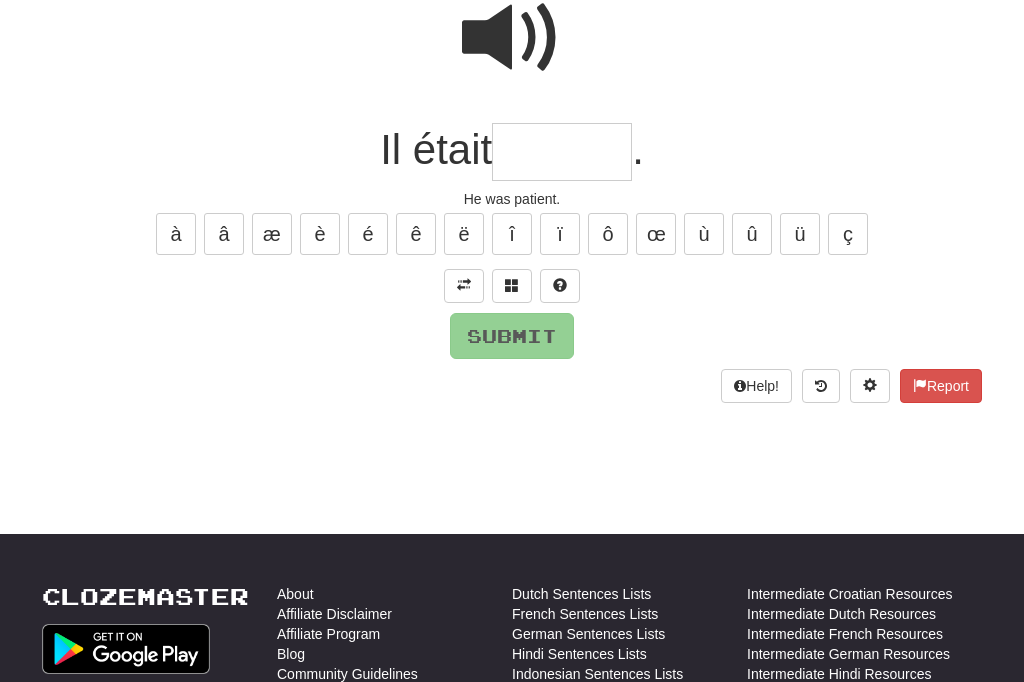 click at bounding box center (562, 153) 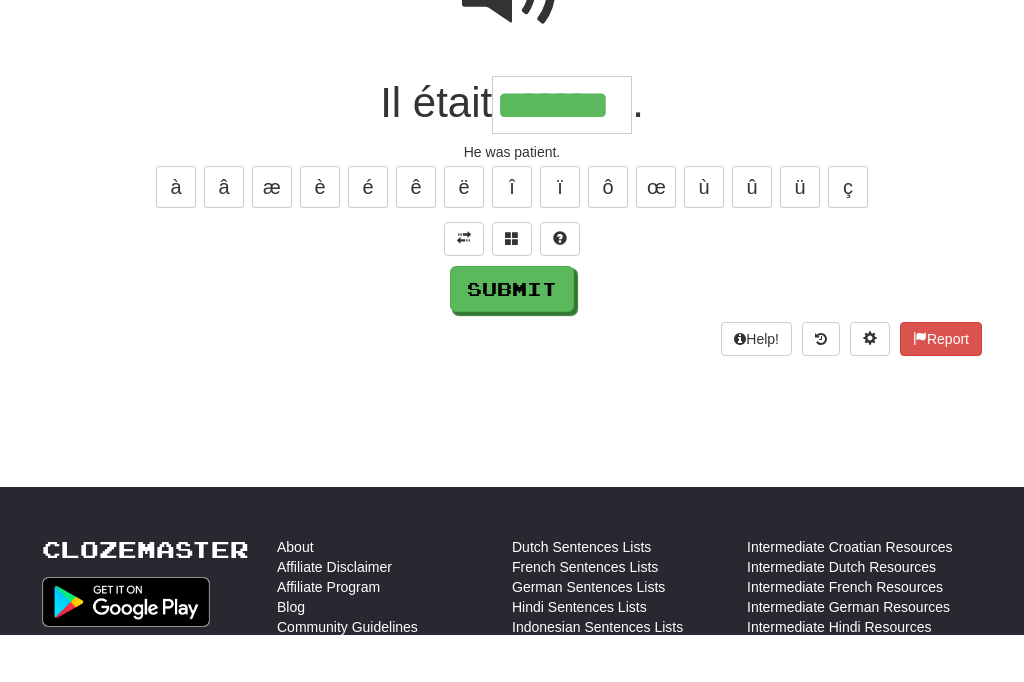 type on "*******" 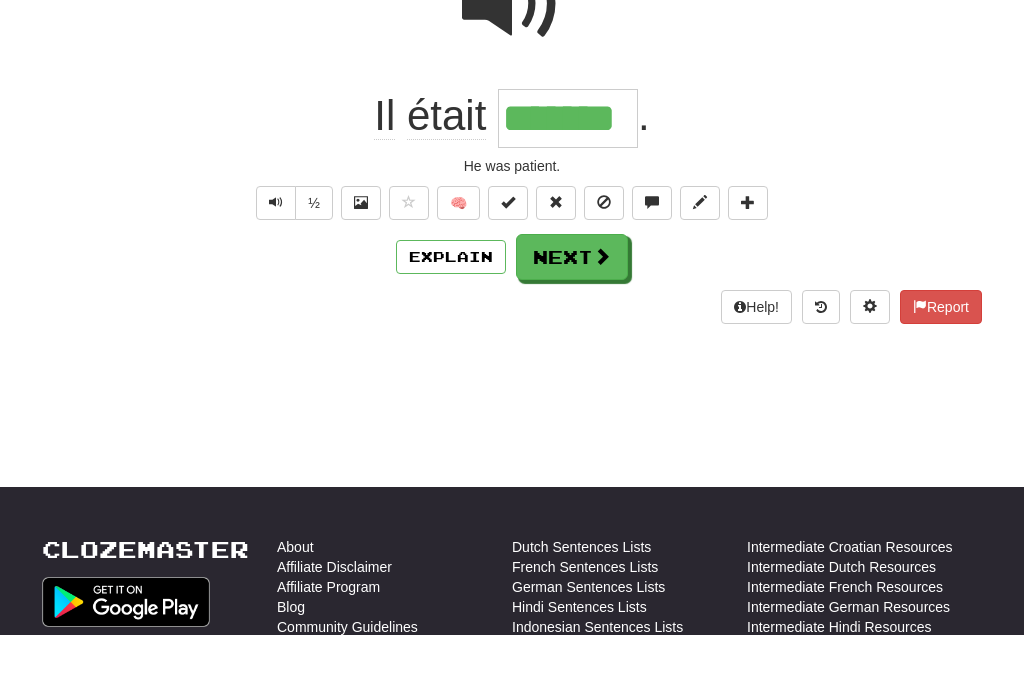scroll, scrollTop: 245, scrollLeft: 0, axis: vertical 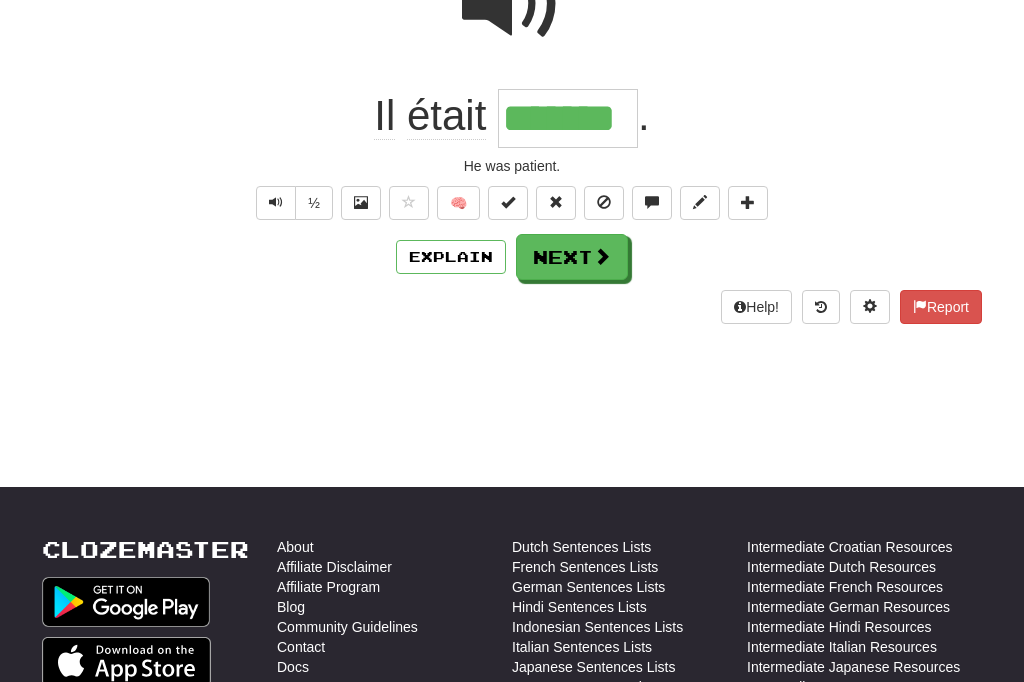 click on "Next" at bounding box center [572, 257] 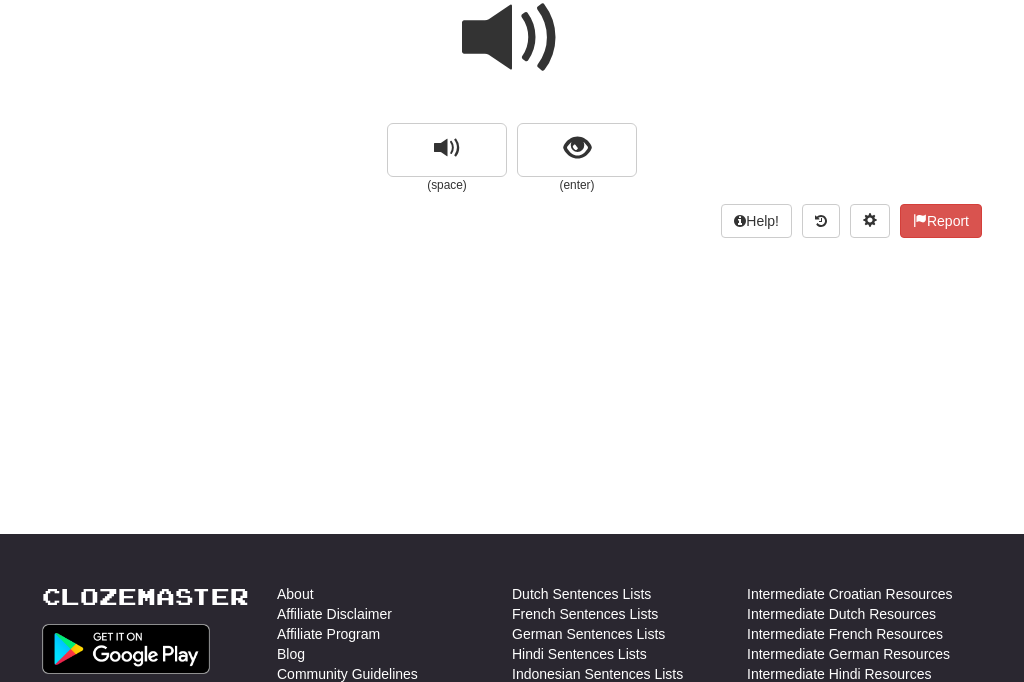 click at bounding box center [577, 148] 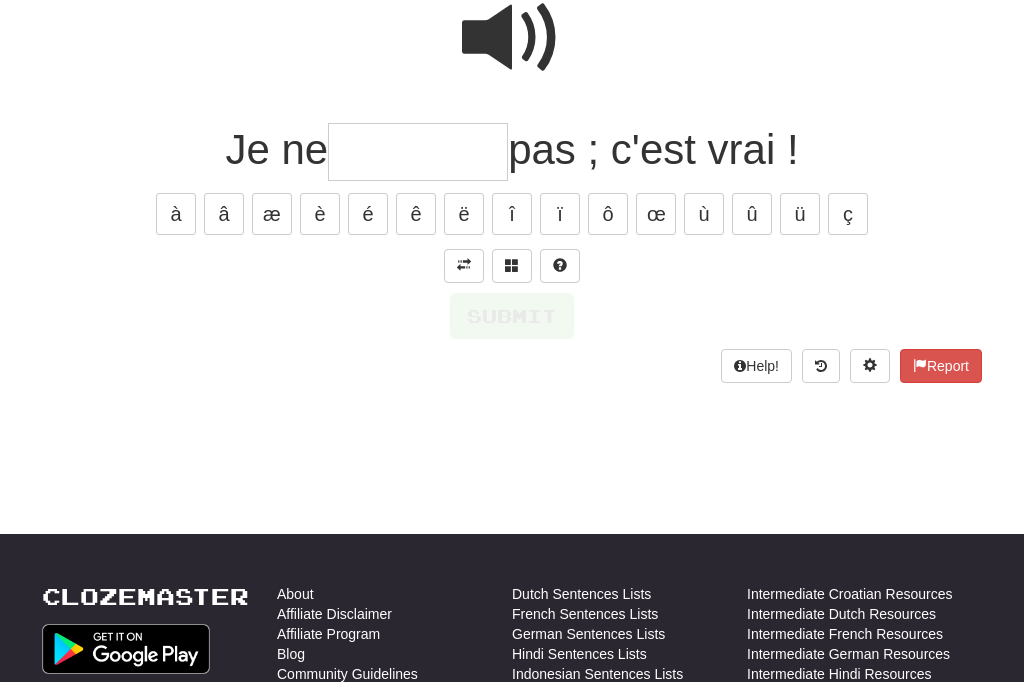 scroll, scrollTop: 197, scrollLeft: 0, axis: vertical 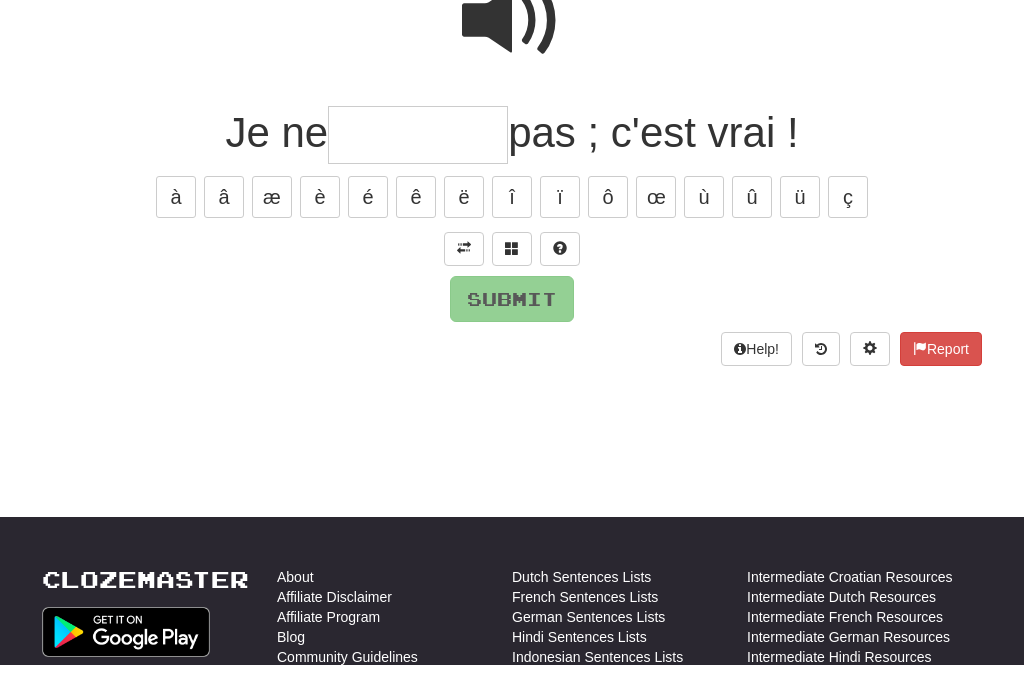 click at bounding box center [464, 266] 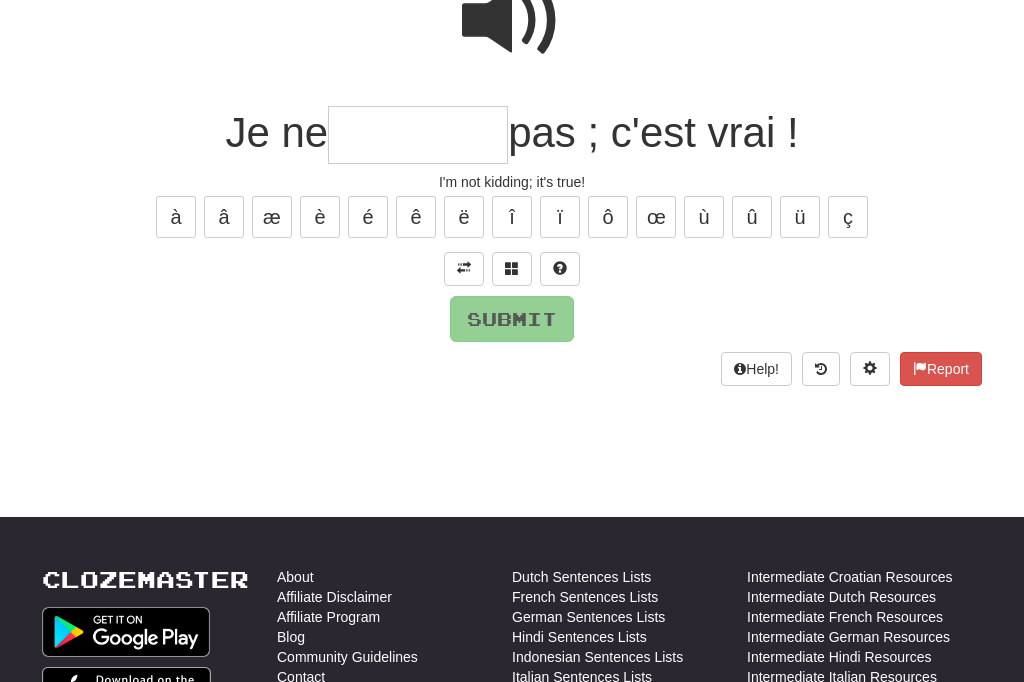 click at bounding box center [418, 135] 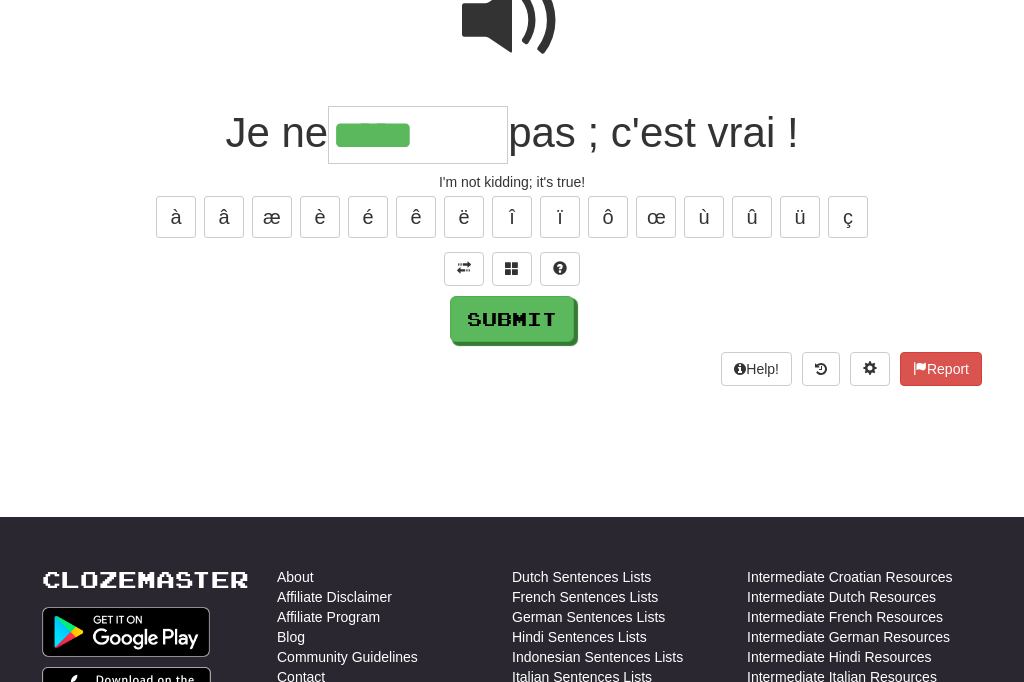 click at bounding box center [512, 21] 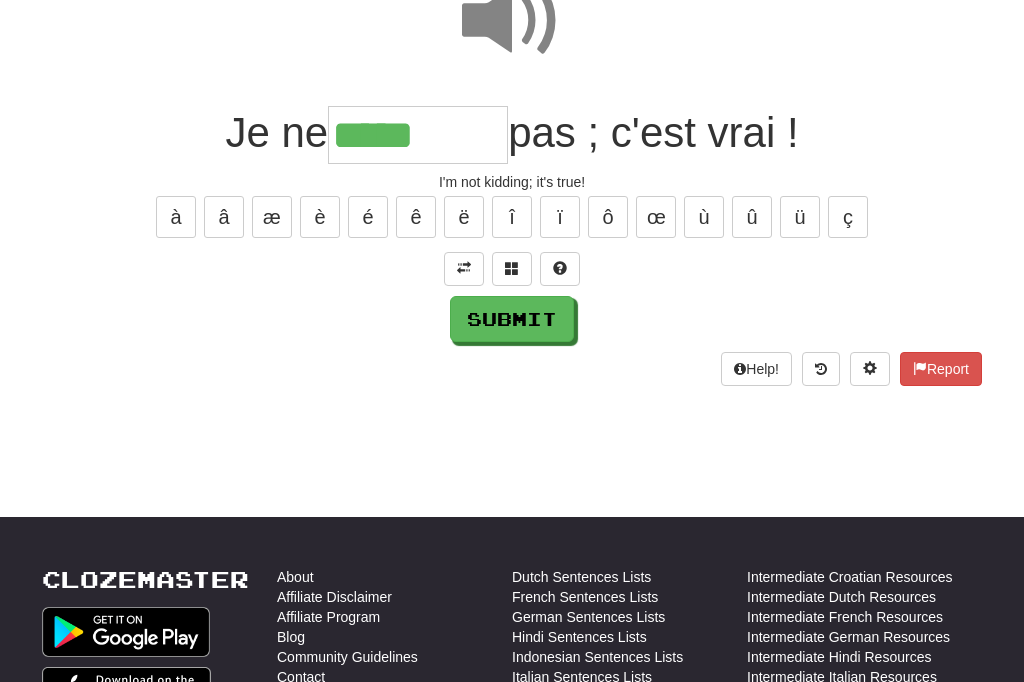 click at bounding box center [512, 21] 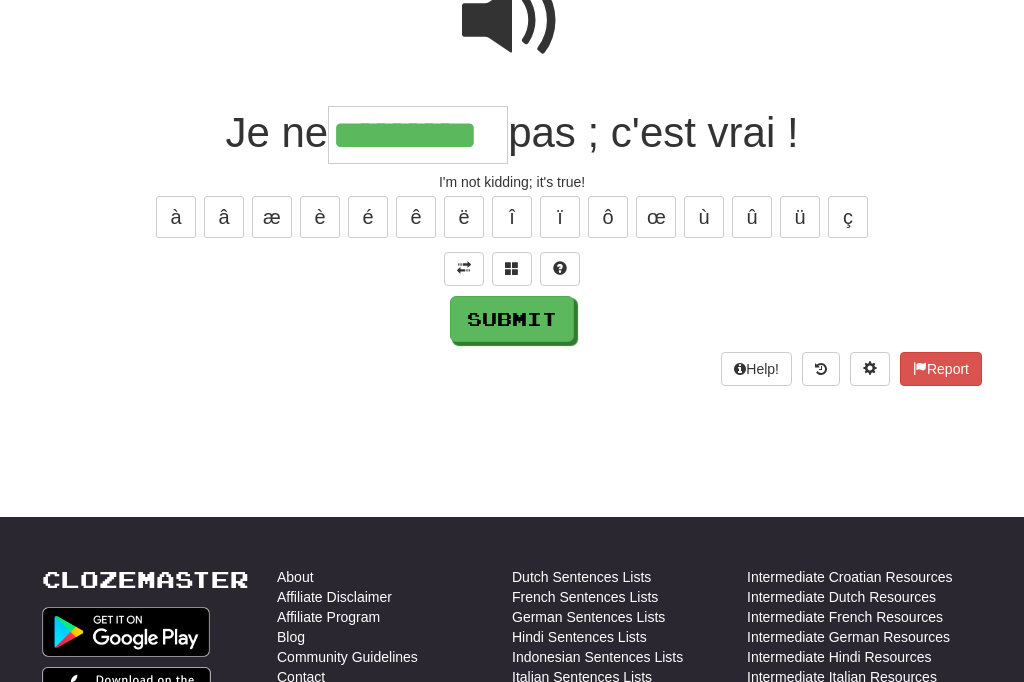 type on "*********" 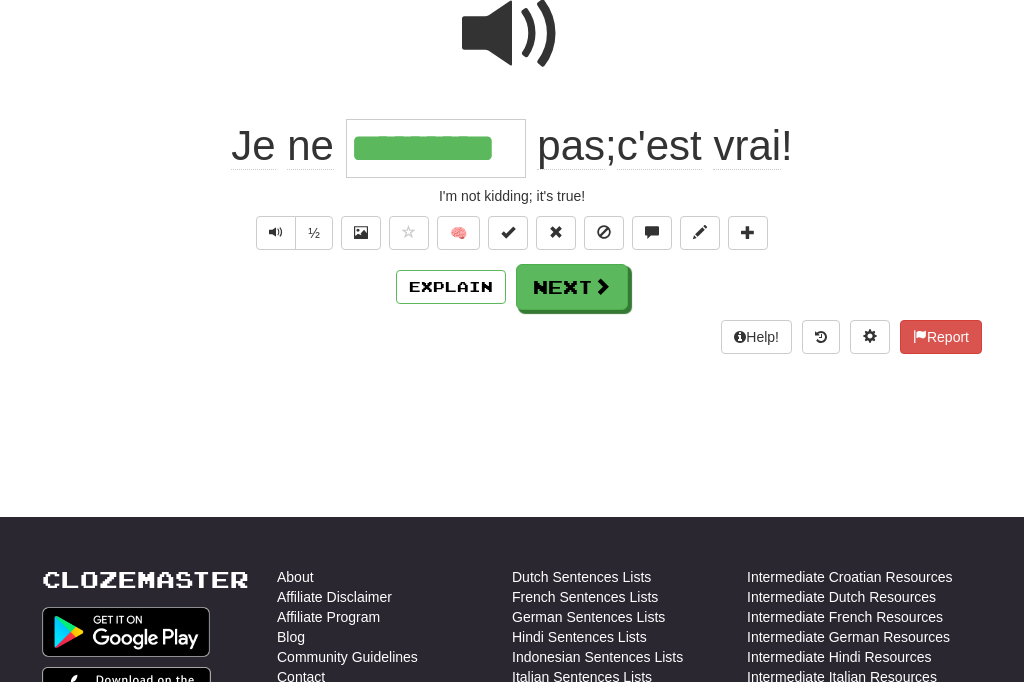 click on "Next" at bounding box center (572, 287) 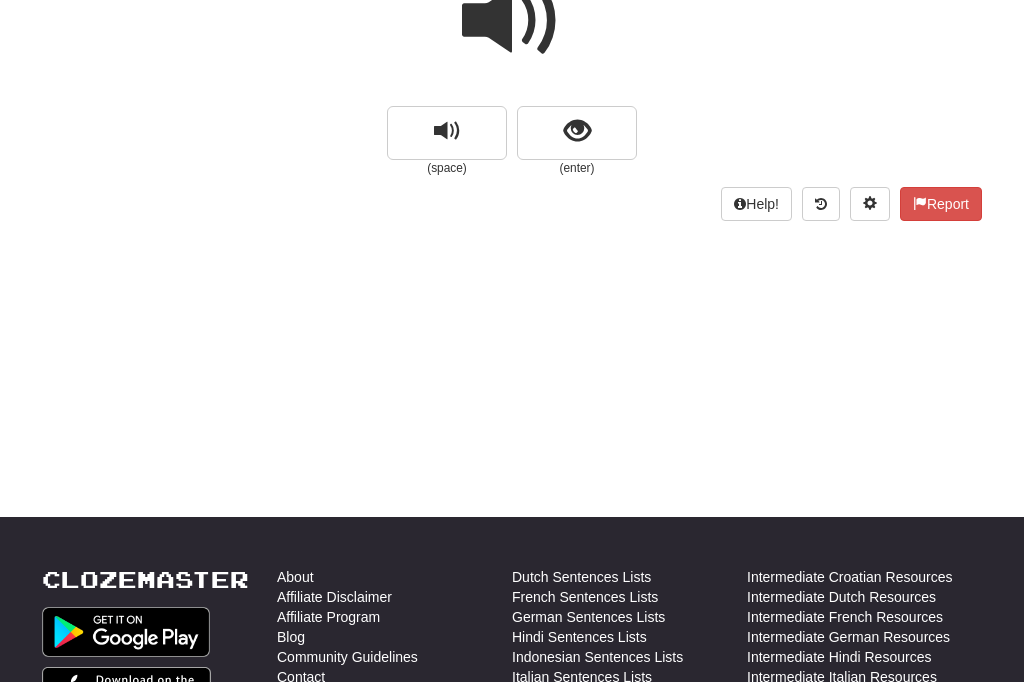 click at bounding box center (577, 131) 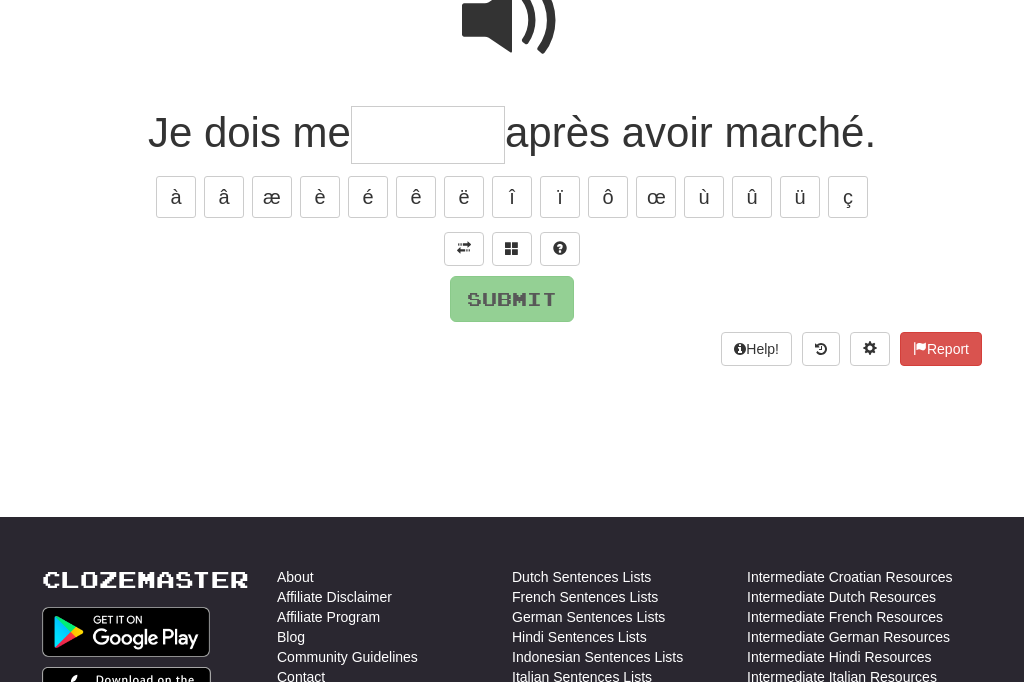click at bounding box center (512, 21) 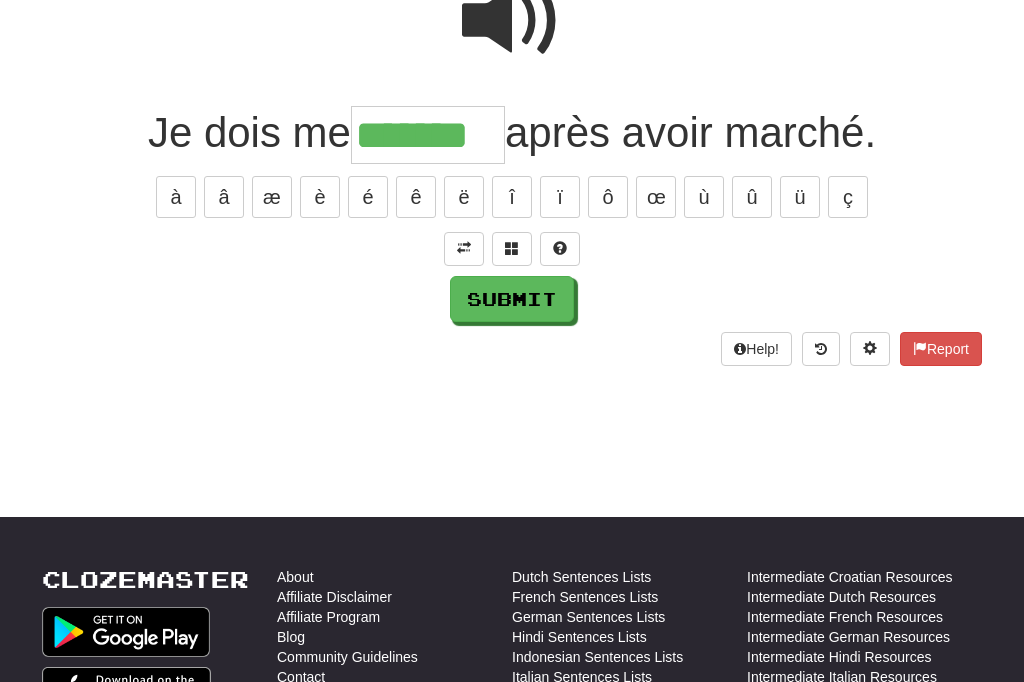 type on "*******" 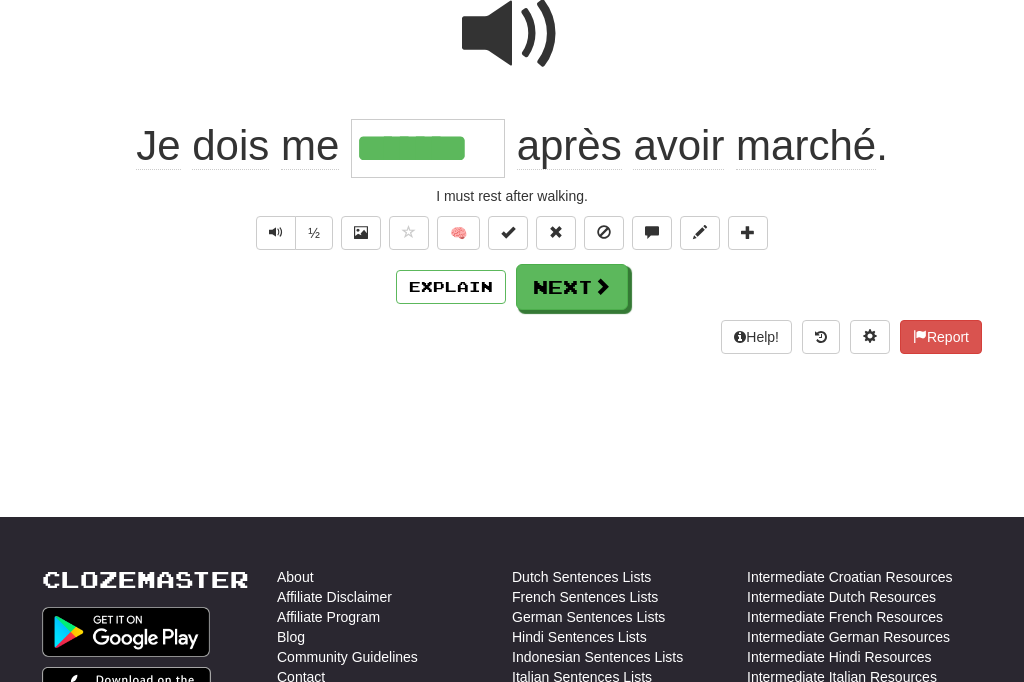 click on "Next" at bounding box center [572, 287] 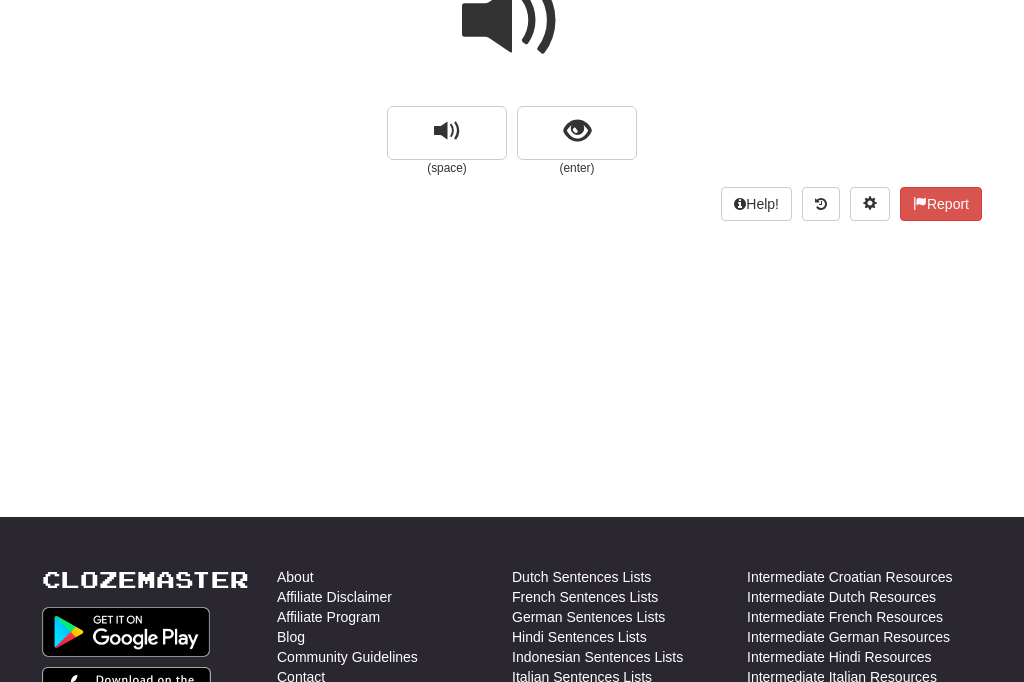 click at bounding box center (577, 133) 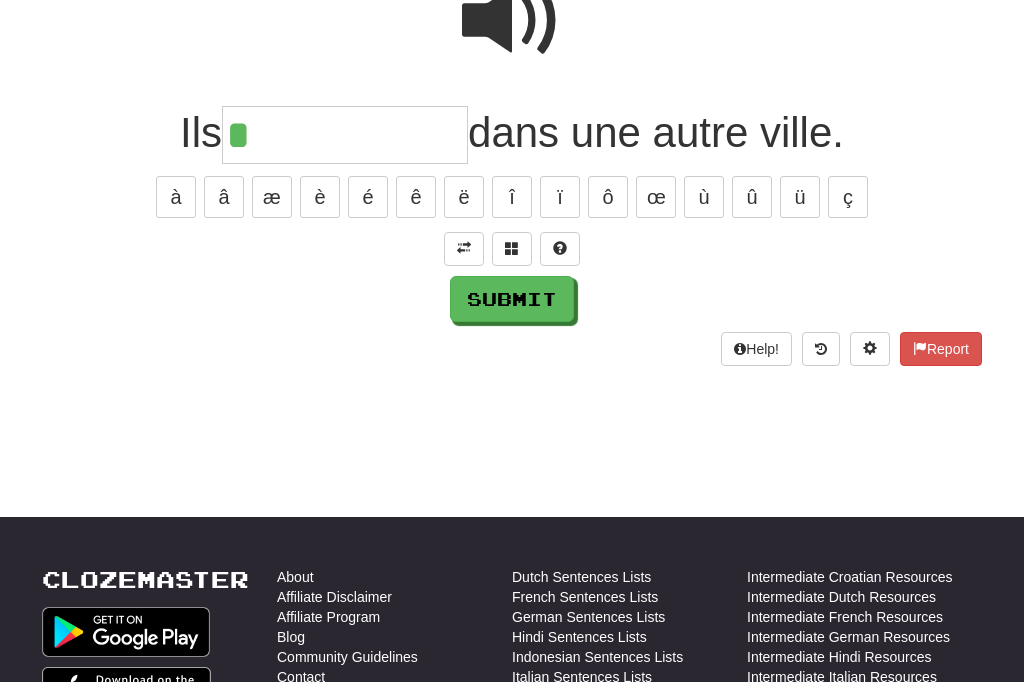 click on "è" at bounding box center [320, 197] 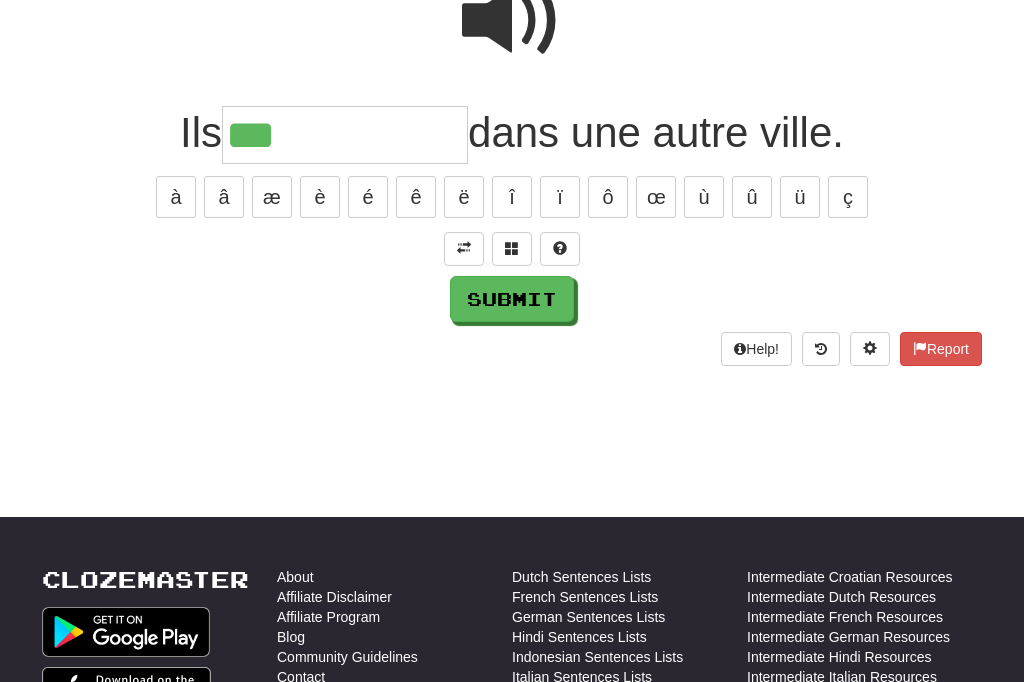click on "è" at bounding box center [320, 197] 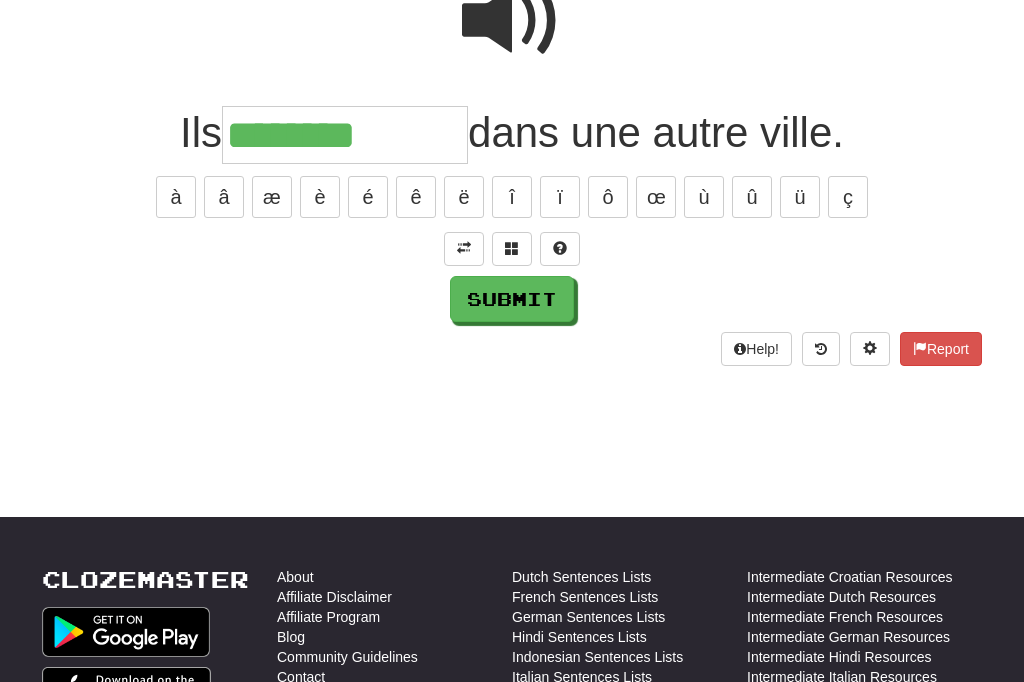 click at bounding box center [512, 21] 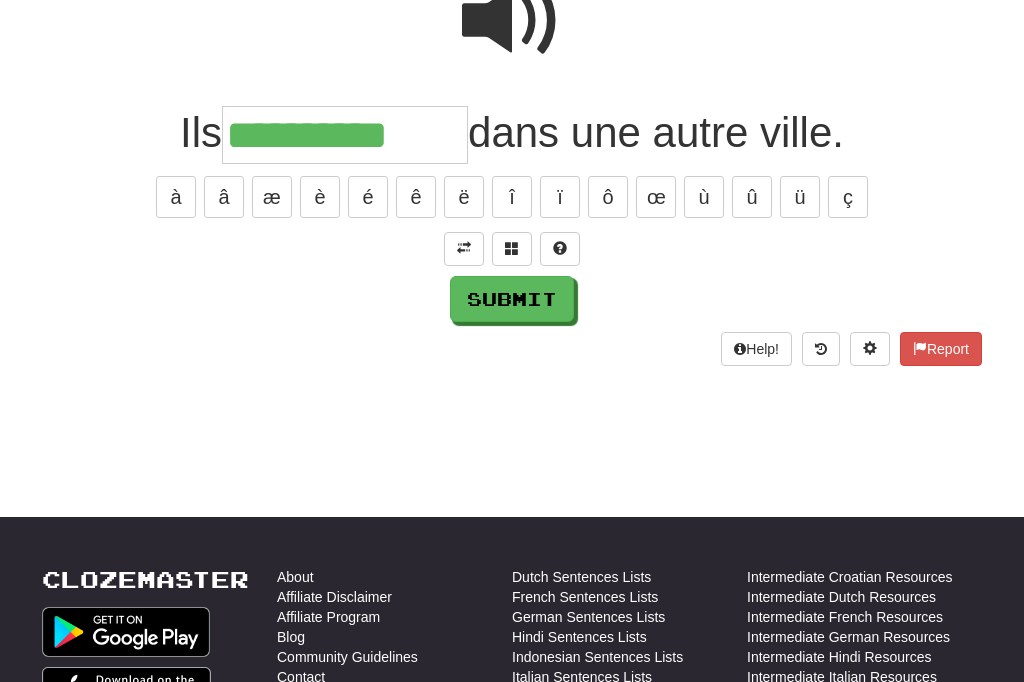 type on "**********" 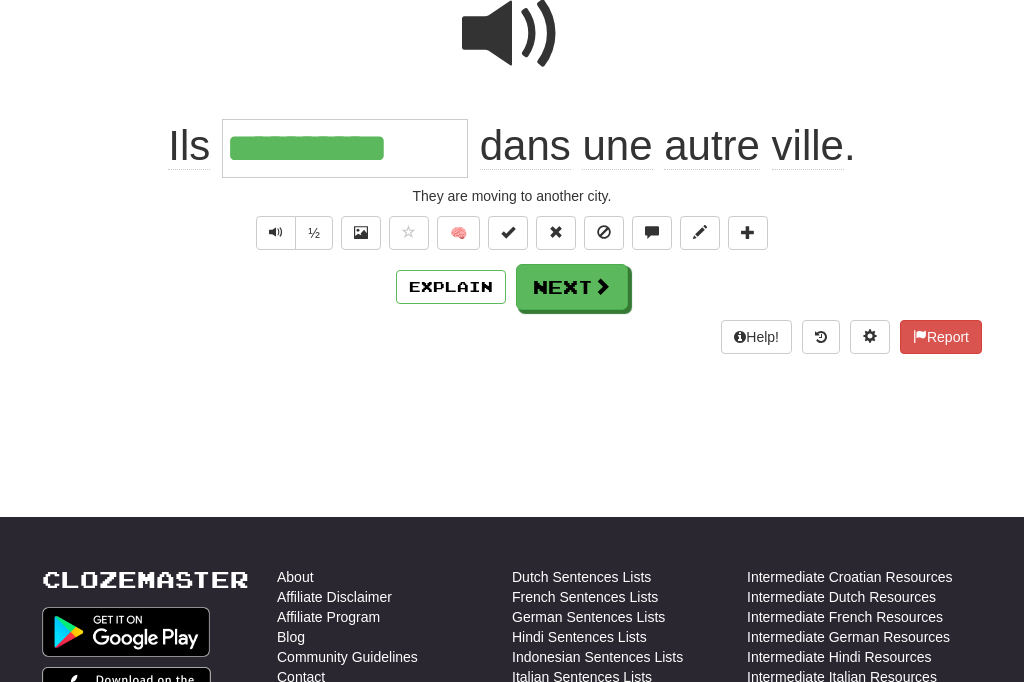click on "Next" at bounding box center [572, 287] 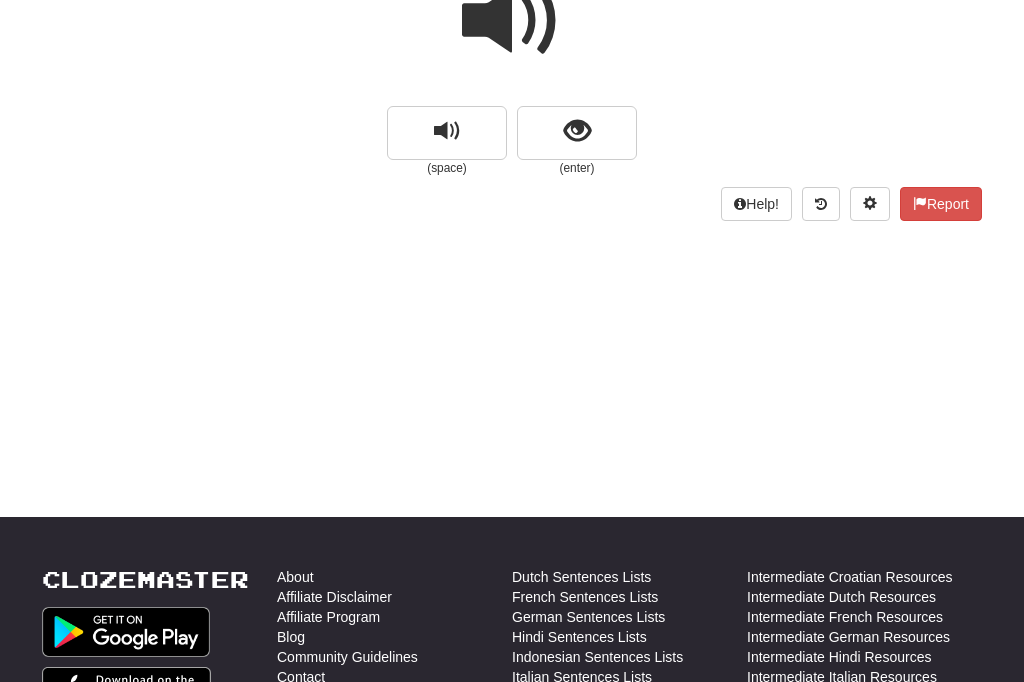 click at bounding box center (577, 131) 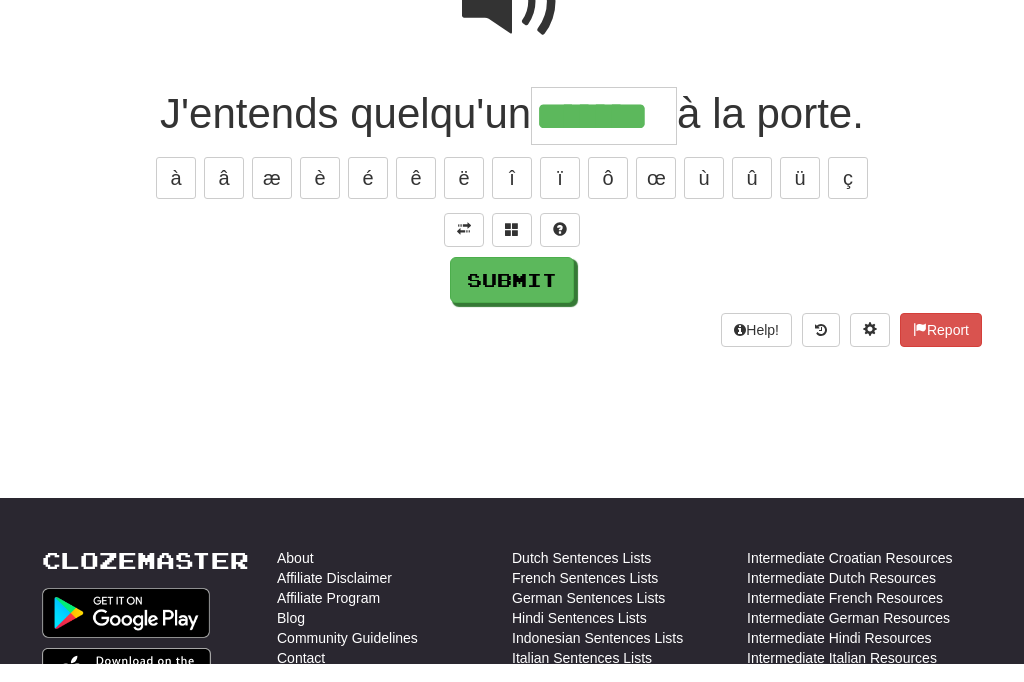 type on "*******" 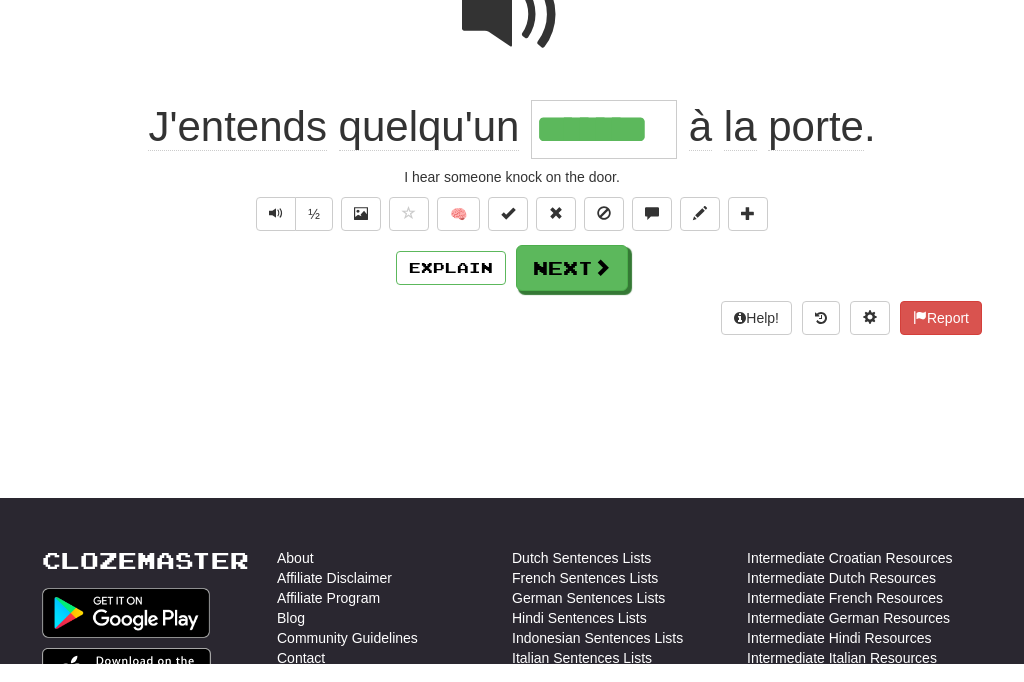 scroll, scrollTop: 234, scrollLeft: 0, axis: vertical 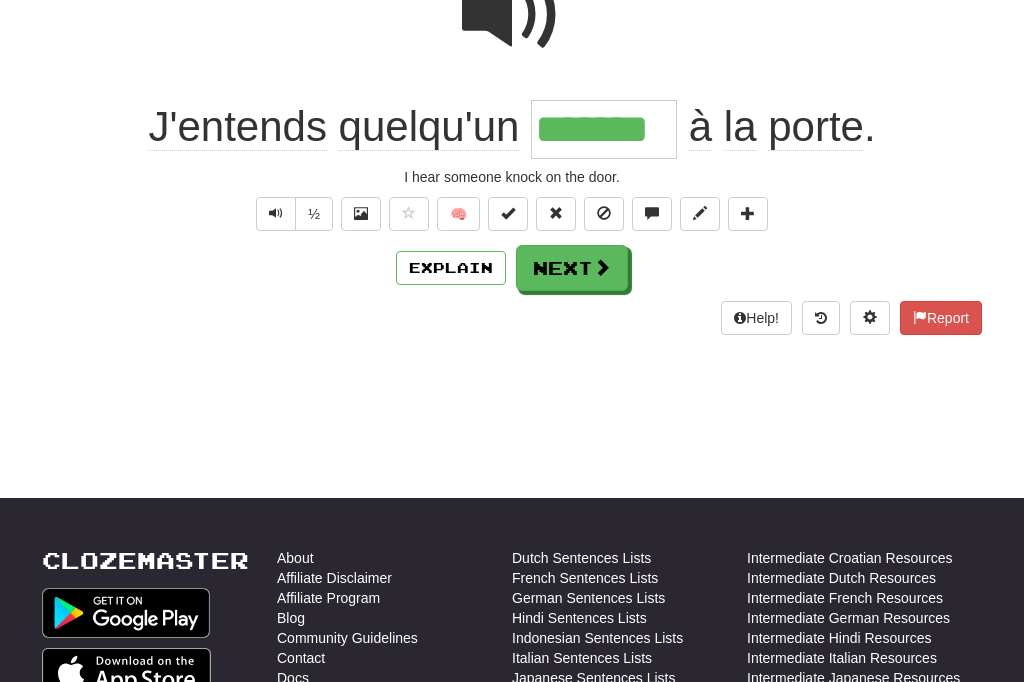 click on "Next" at bounding box center [572, 268] 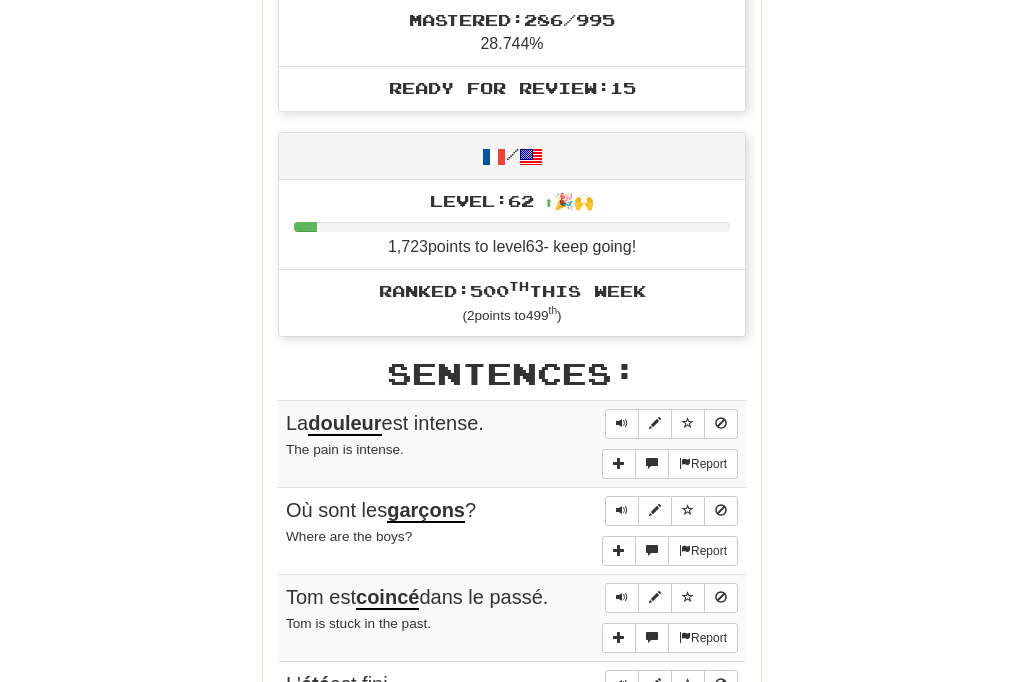 click at bounding box center (622, 425) 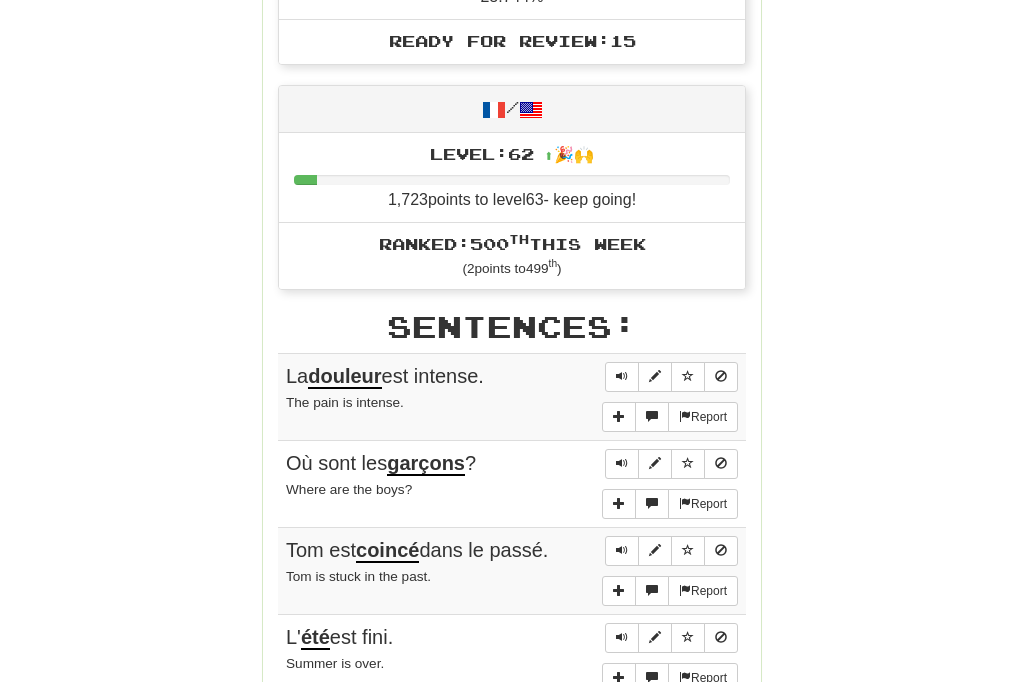 scroll, scrollTop: 867, scrollLeft: 0, axis: vertical 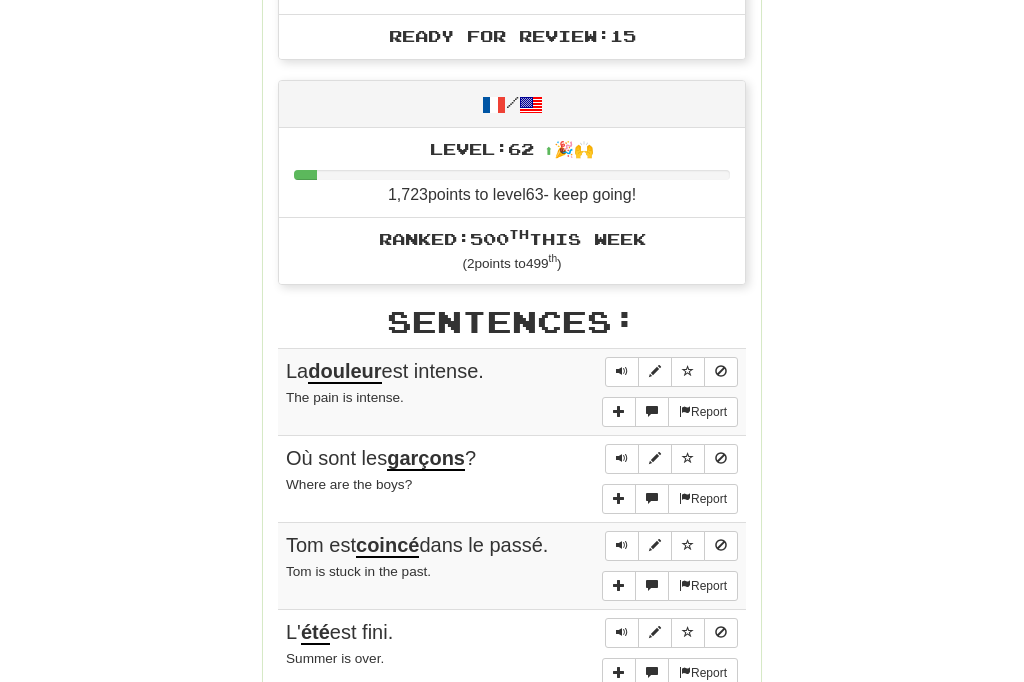 click at bounding box center (622, 547) 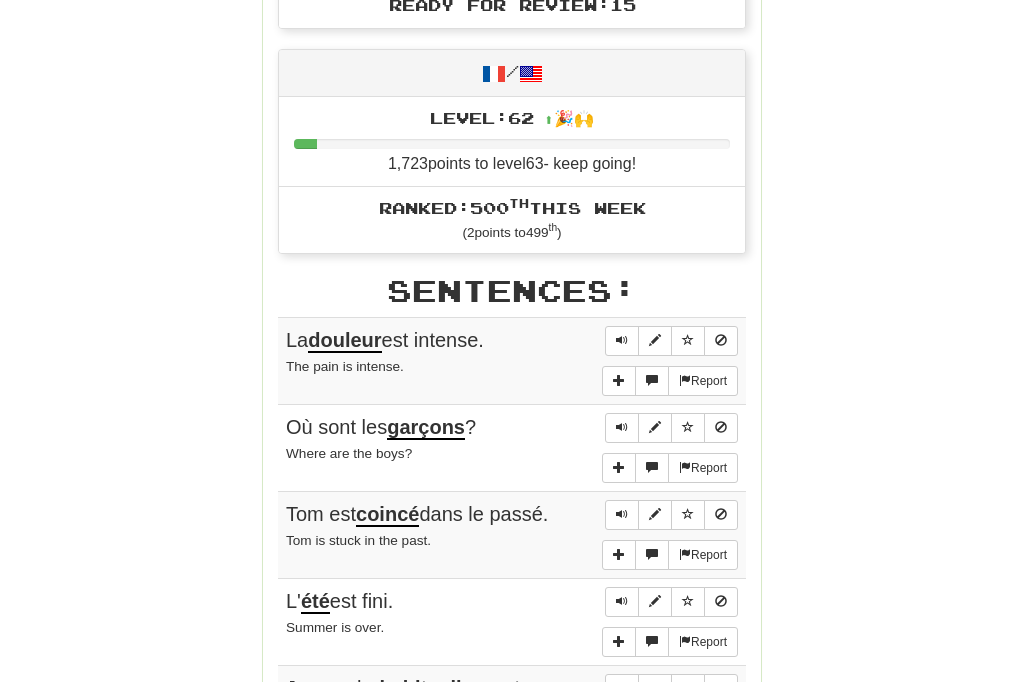 click at bounding box center (622, 602) 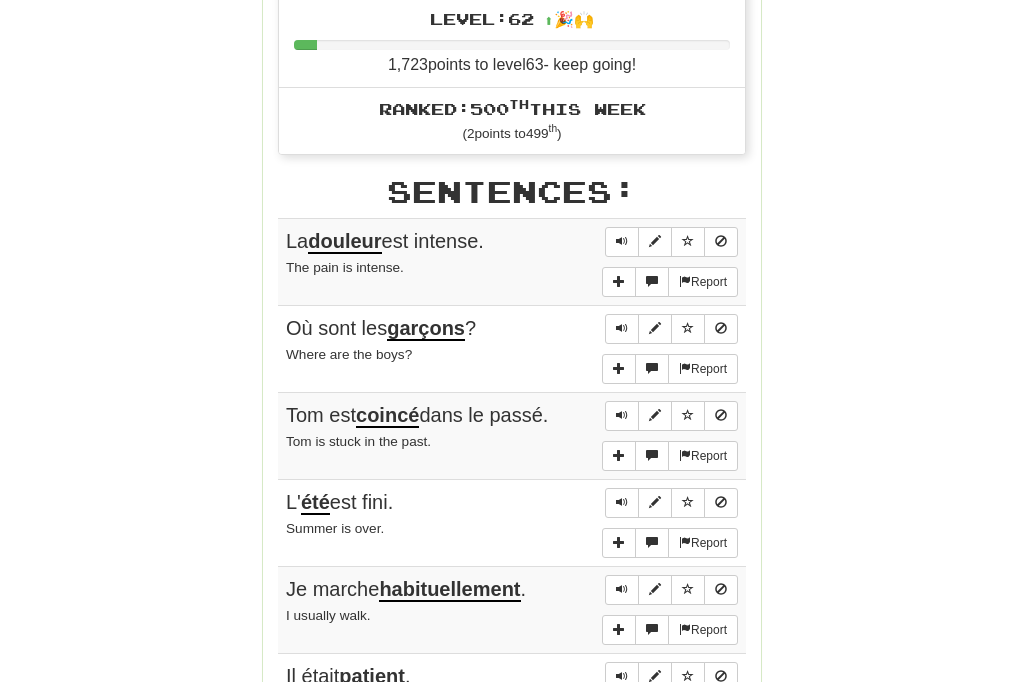 scroll, scrollTop: 999, scrollLeft: 0, axis: vertical 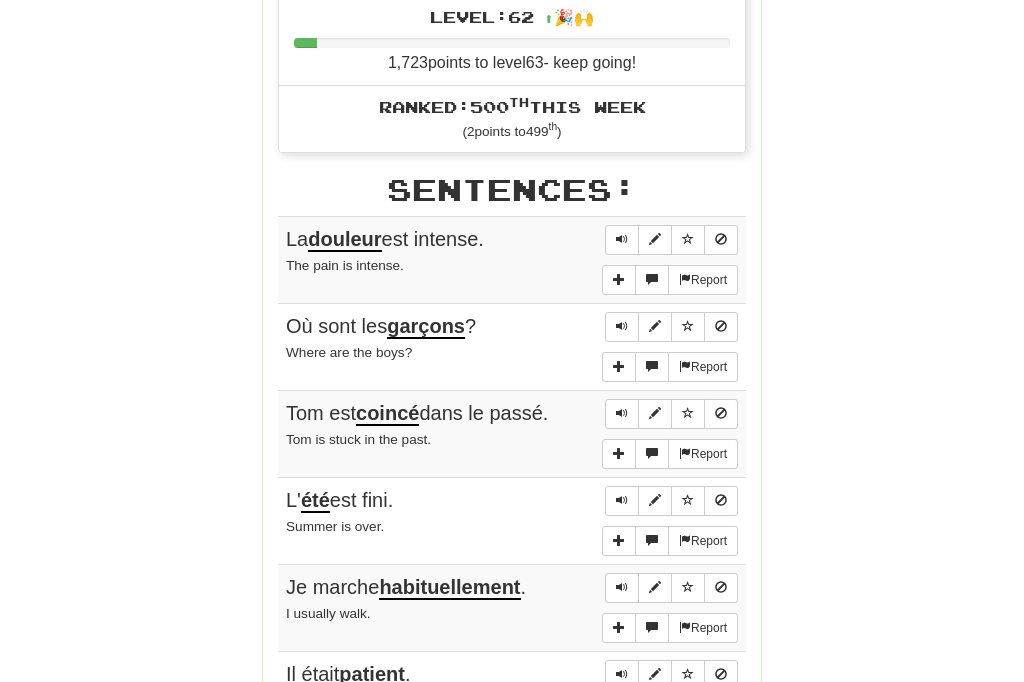 click at bounding box center [622, 589] 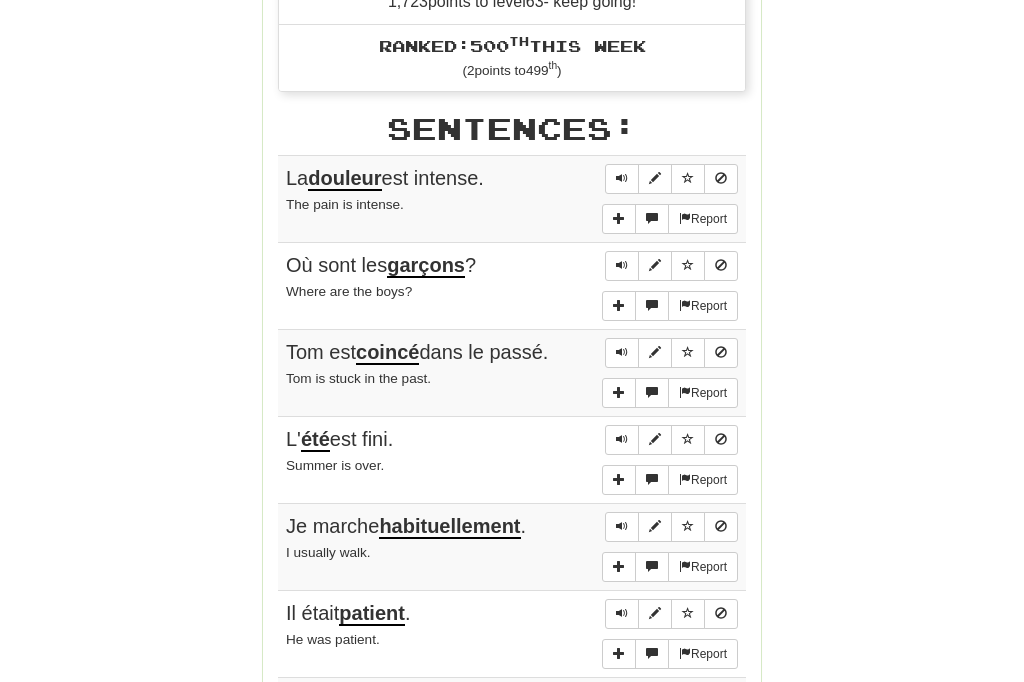 scroll, scrollTop: 1063, scrollLeft: 0, axis: vertical 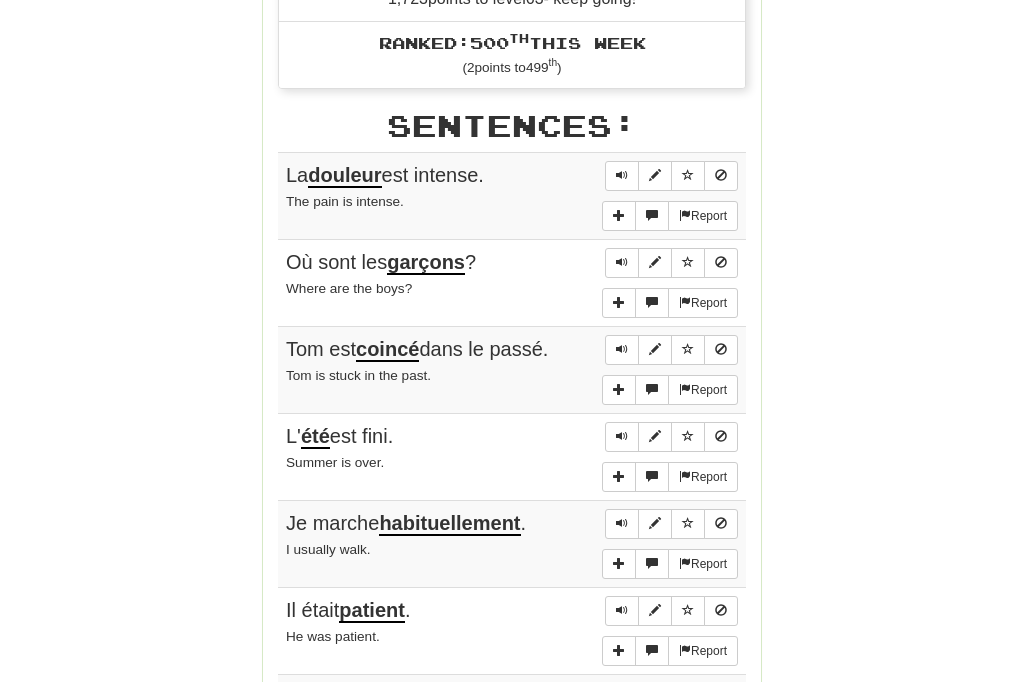 click at bounding box center (622, 612) 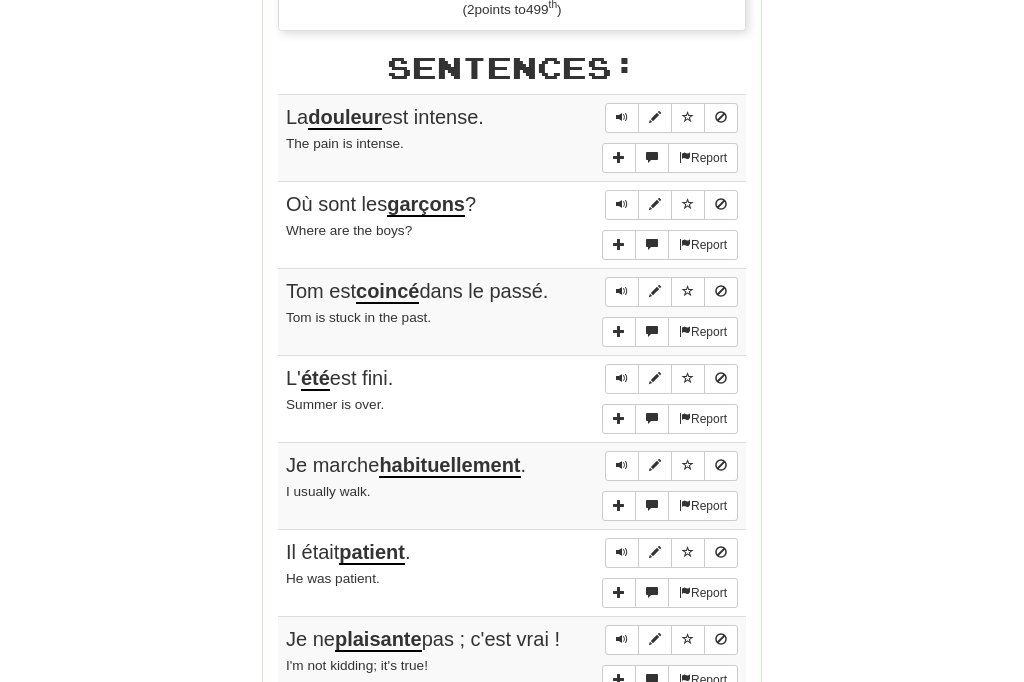 scroll, scrollTop: 1132, scrollLeft: 0, axis: vertical 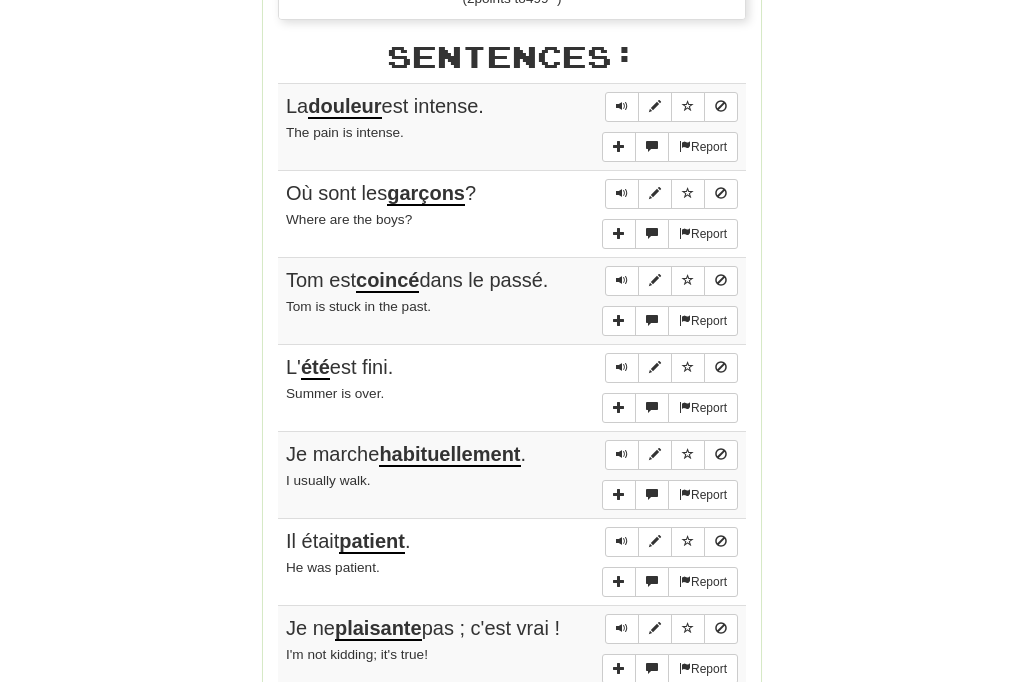 click at bounding box center [622, 630] 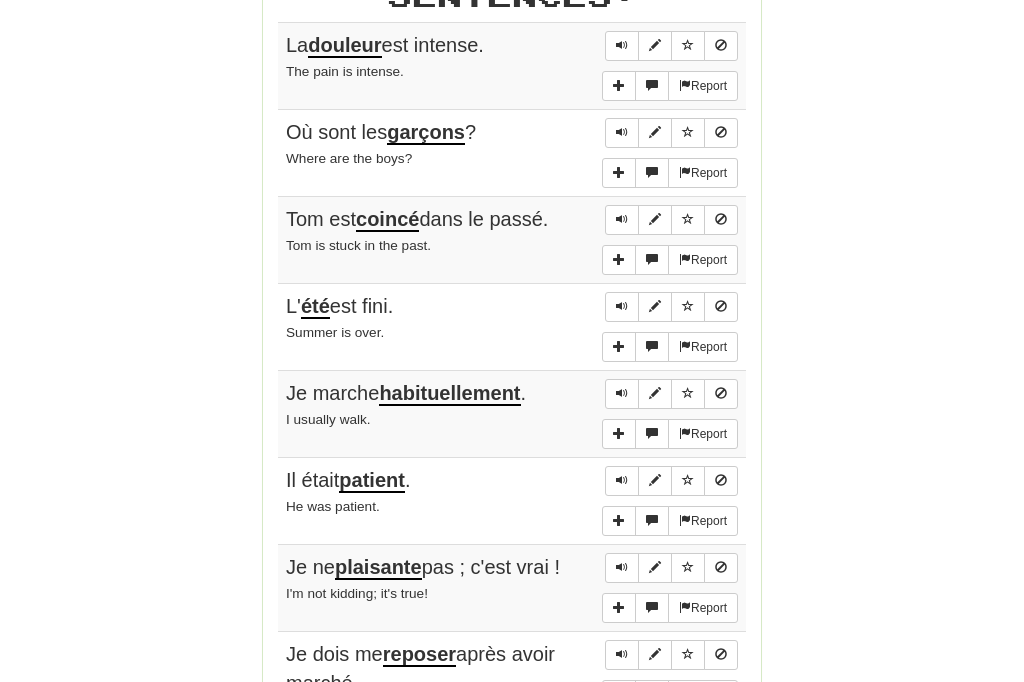 scroll, scrollTop: 1194, scrollLeft: 0, axis: vertical 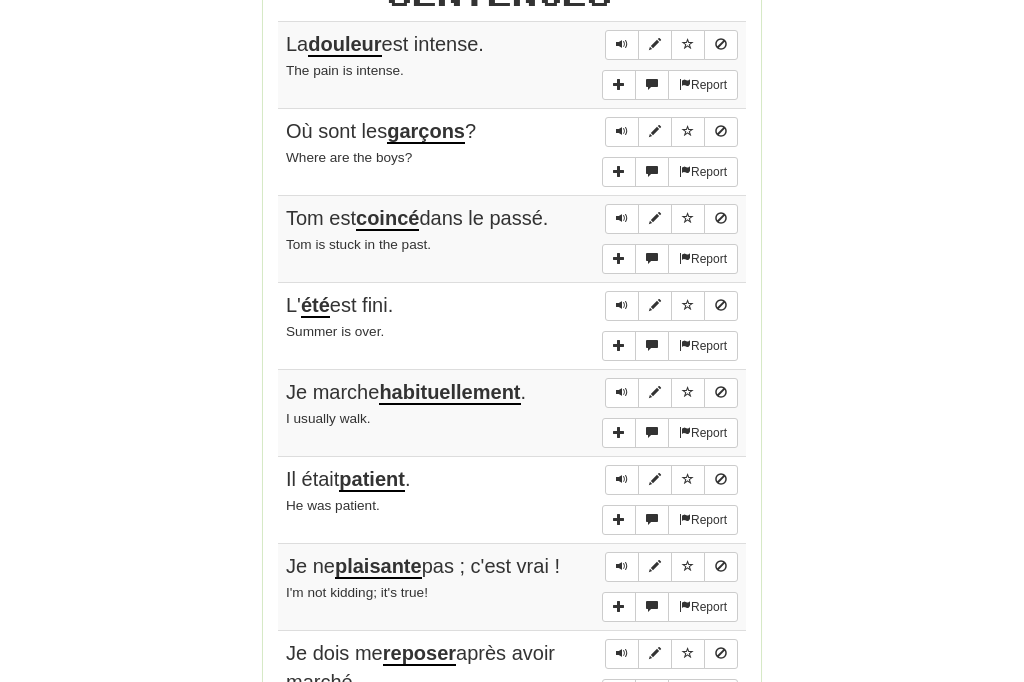 click at bounding box center [622, 568] 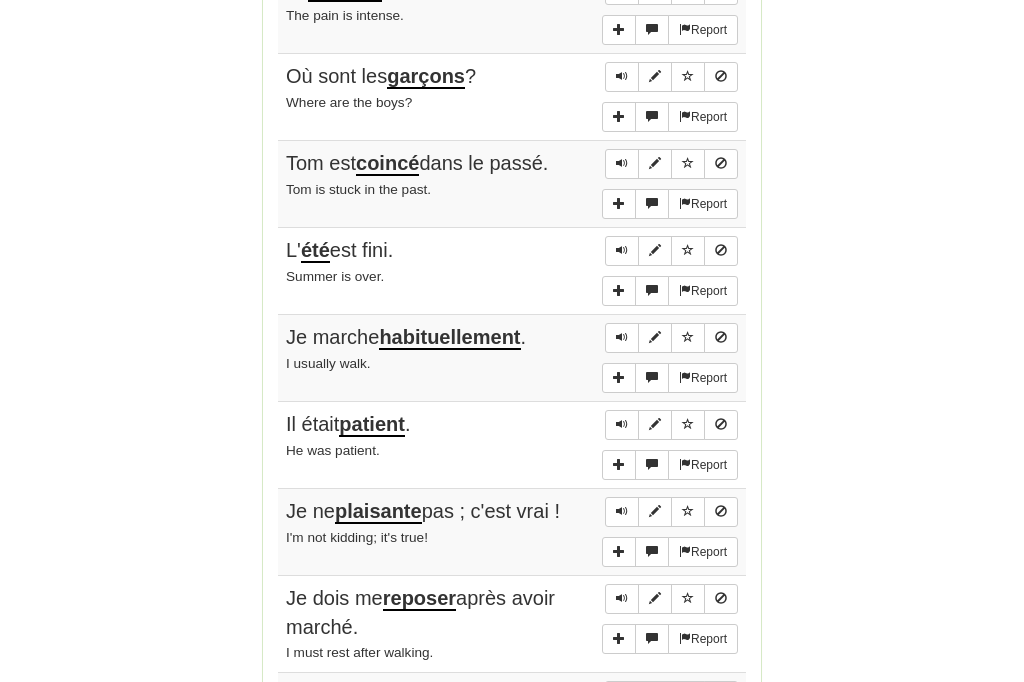 scroll, scrollTop: 1252, scrollLeft: 0, axis: vertical 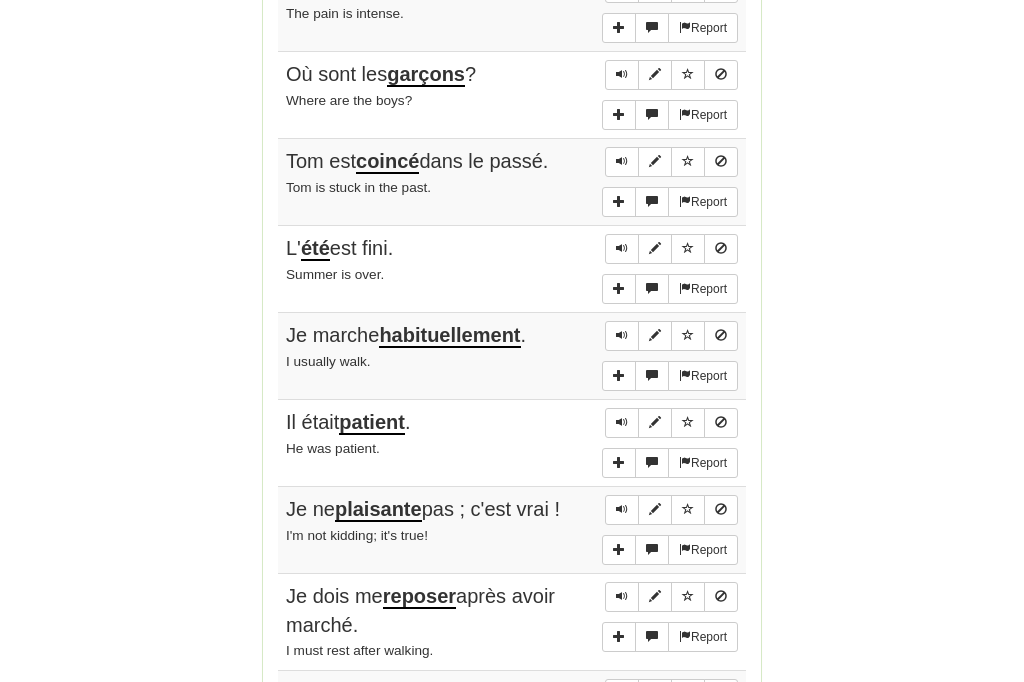 click at bounding box center (622, 596) 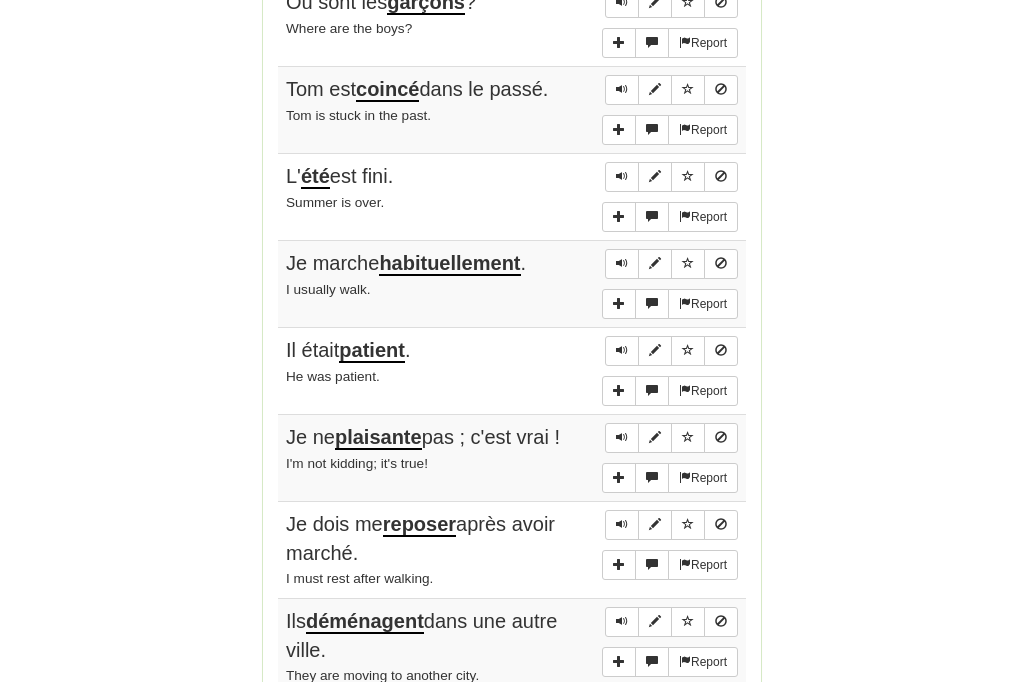 click at bounding box center (622, 525) 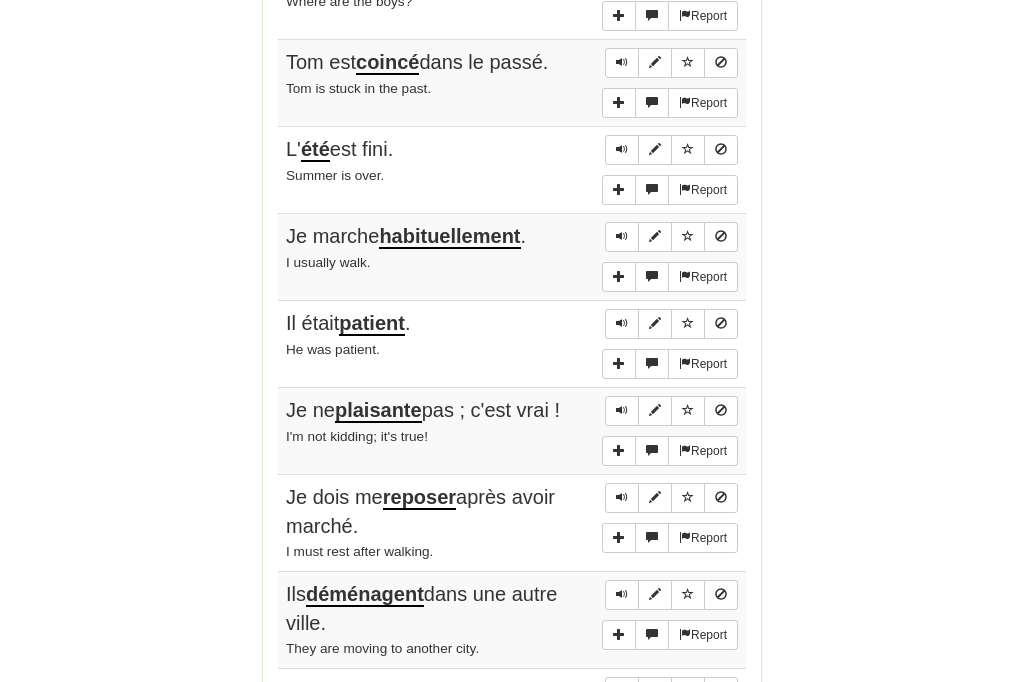 scroll, scrollTop: 1351, scrollLeft: 0, axis: vertical 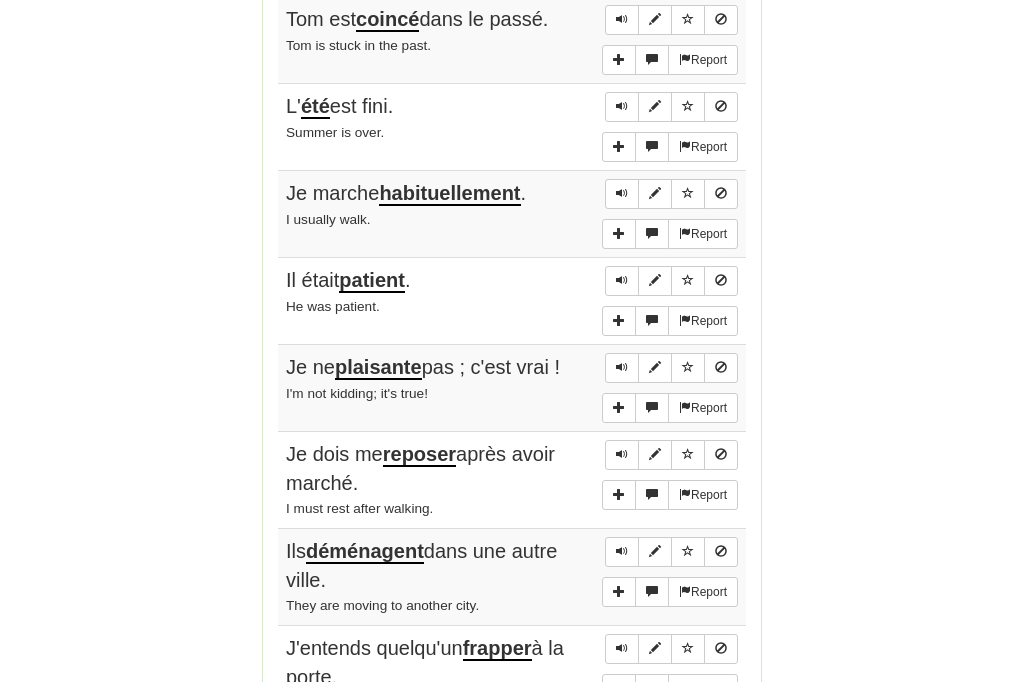 click at bounding box center (622, 649) 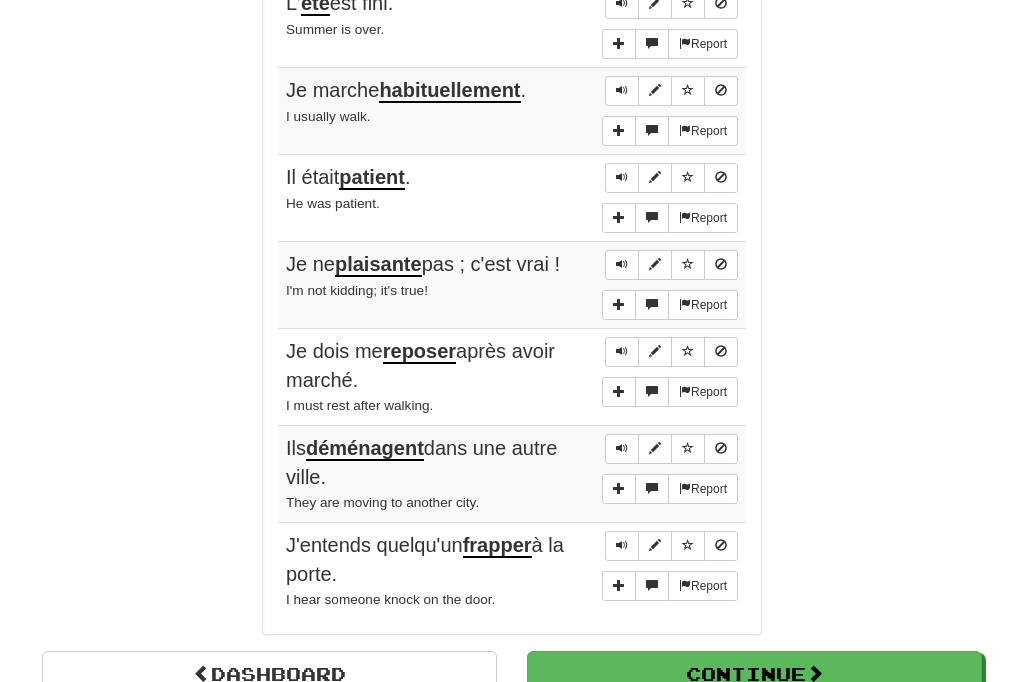 scroll, scrollTop: 1497, scrollLeft: 0, axis: vertical 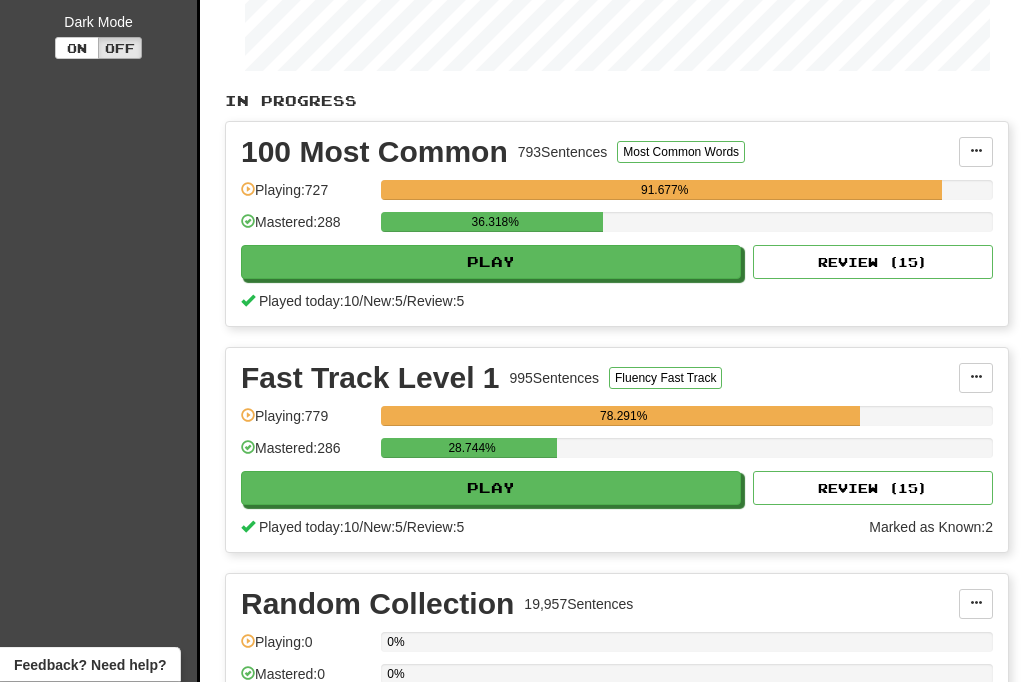 click on "Play" at bounding box center [491, 263] 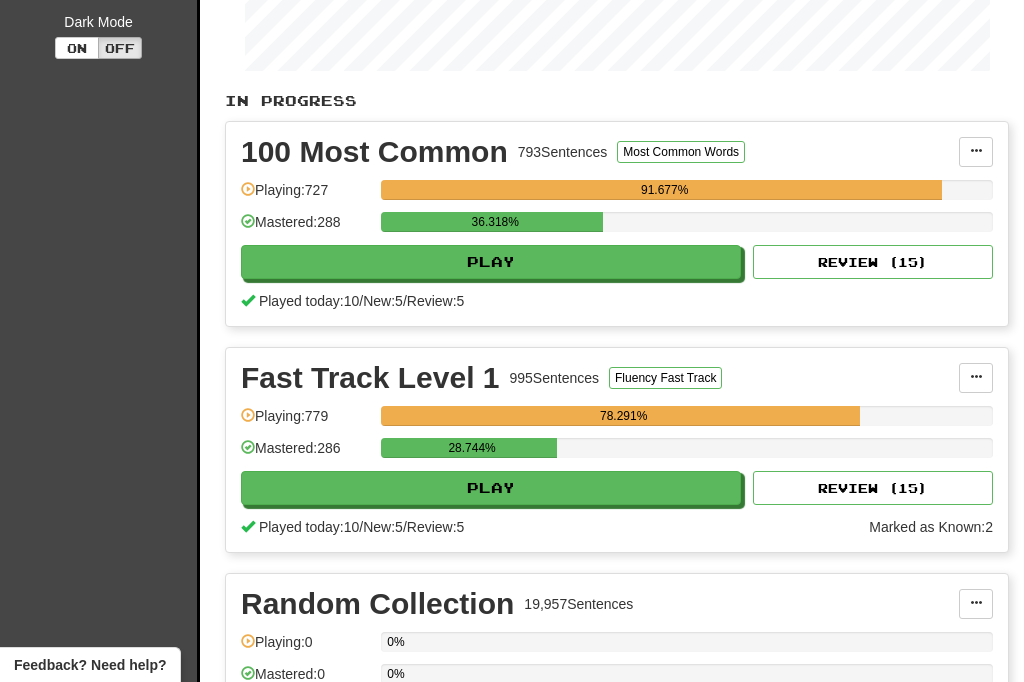 select on "**" 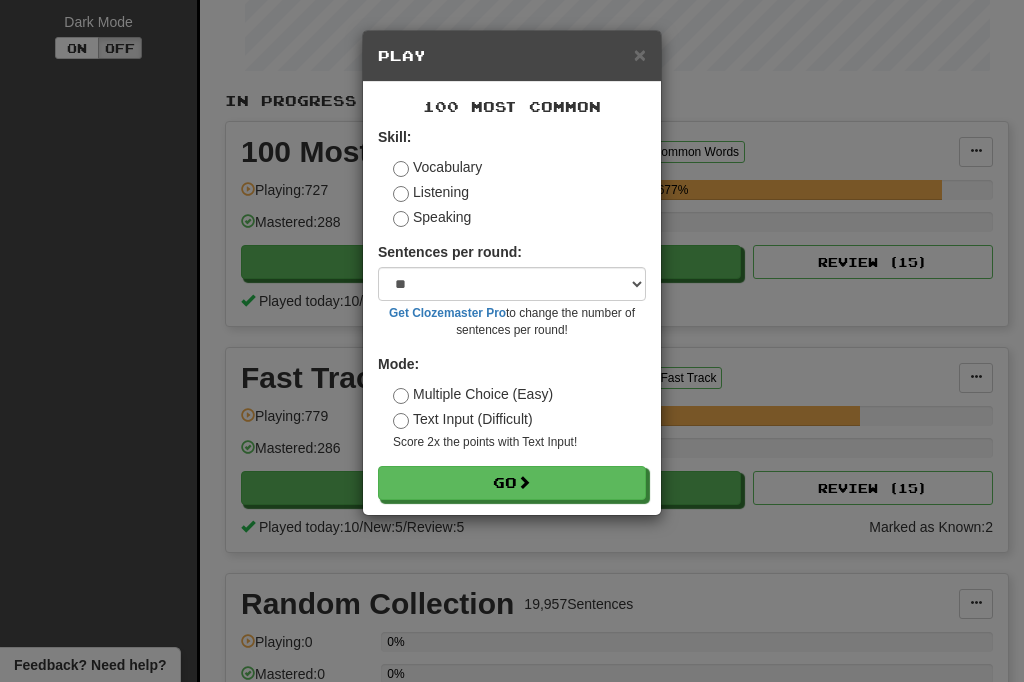 click on "Go" at bounding box center (512, 483) 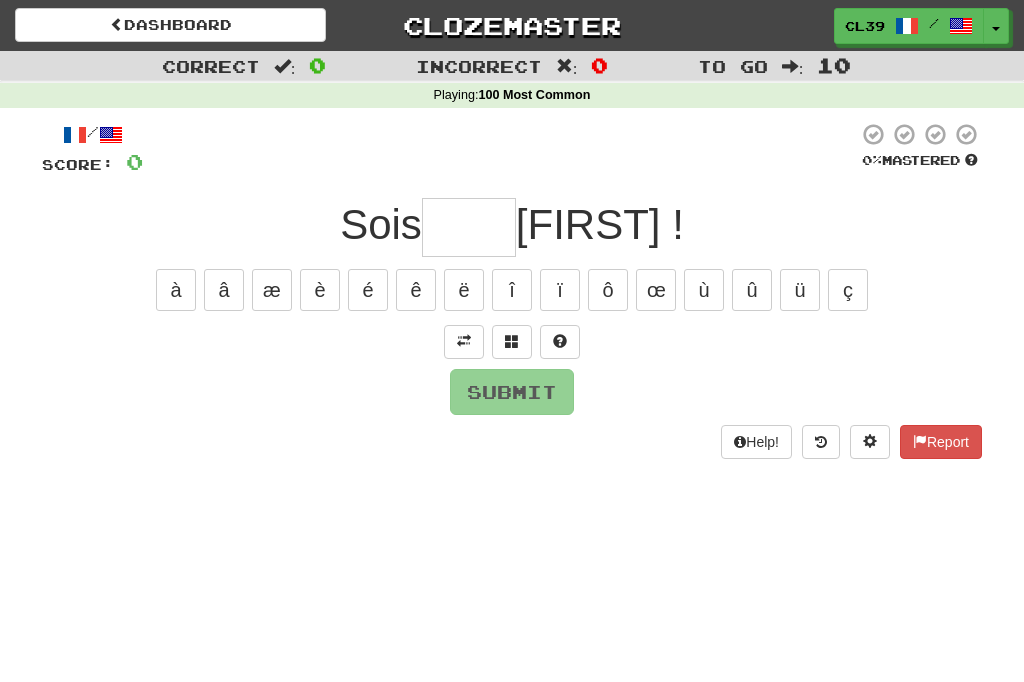 scroll, scrollTop: 0, scrollLeft: 0, axis: both 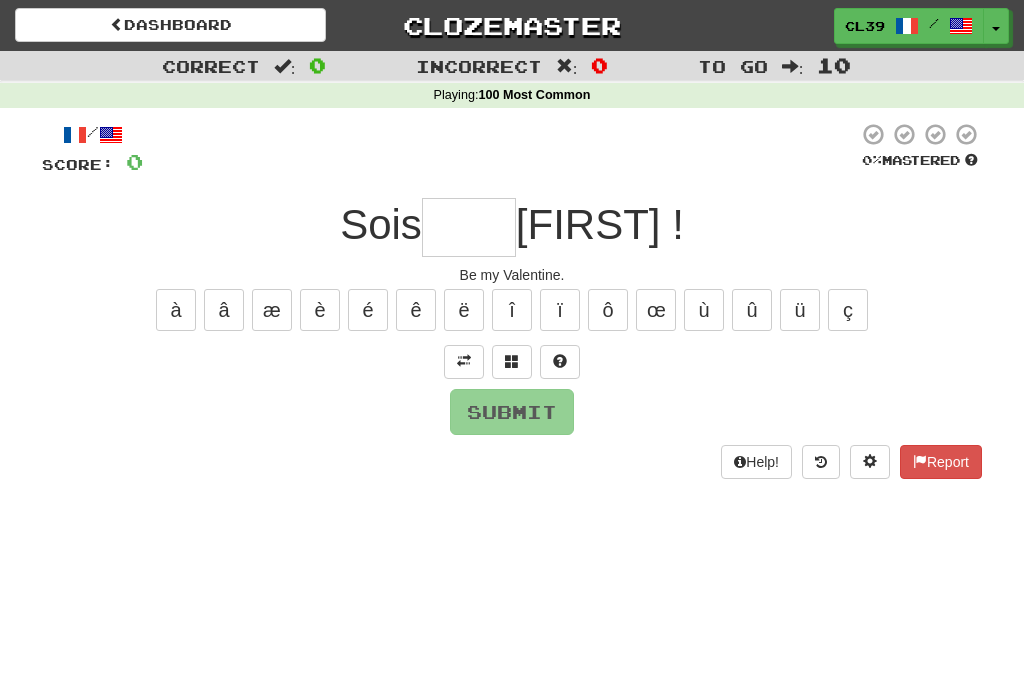 click at bounding box center (469, 227) 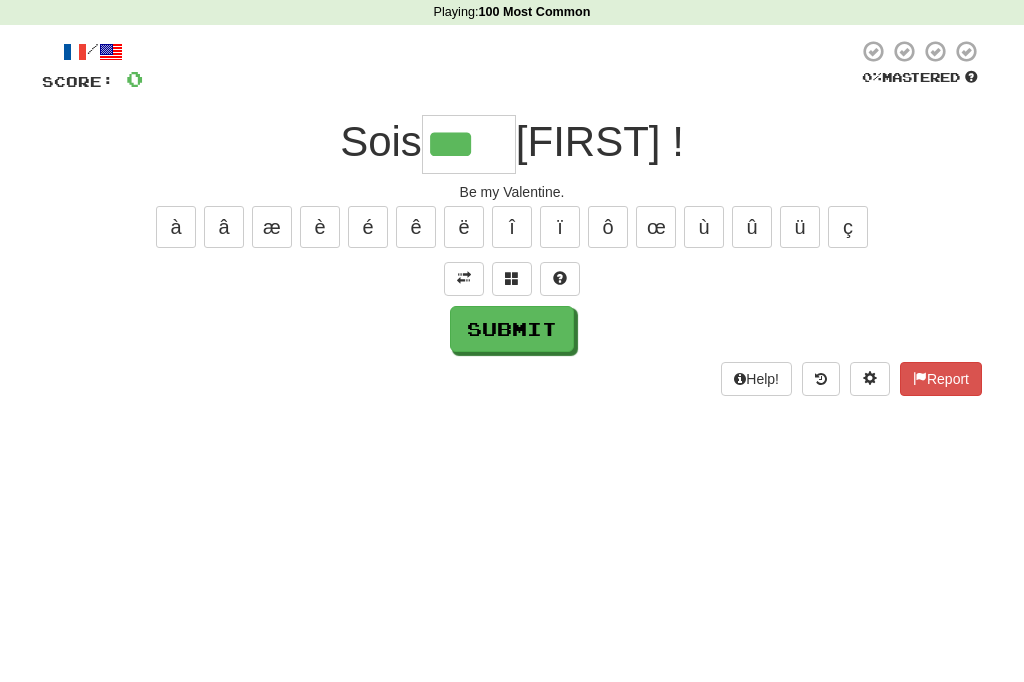 type on "***" 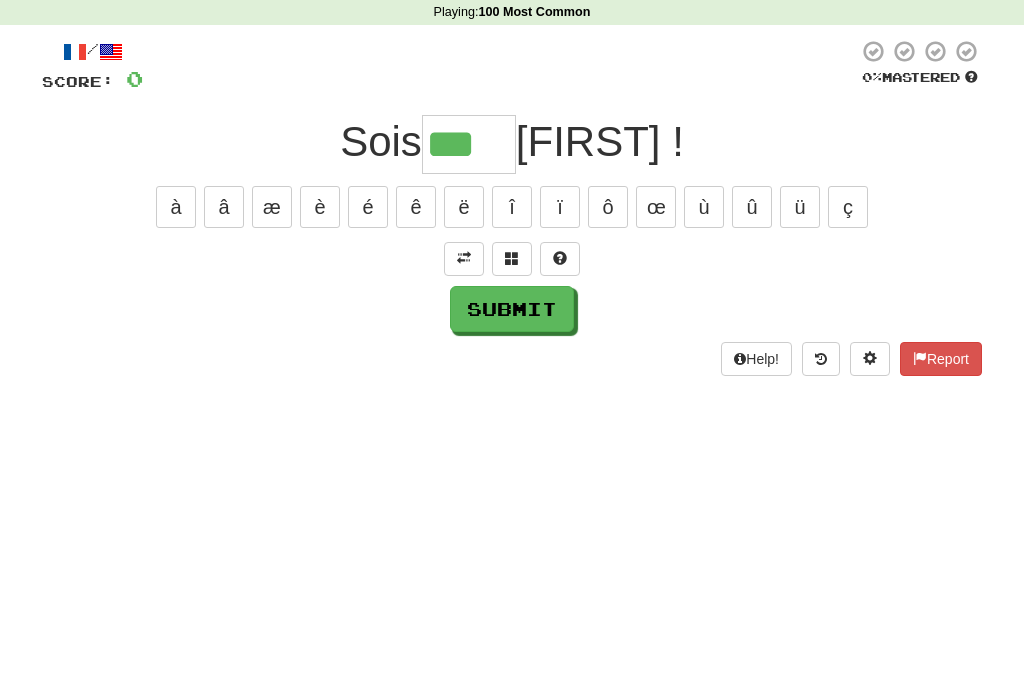 scroll, scrollTop: 82, scrollLeft: 0, axis: vertical 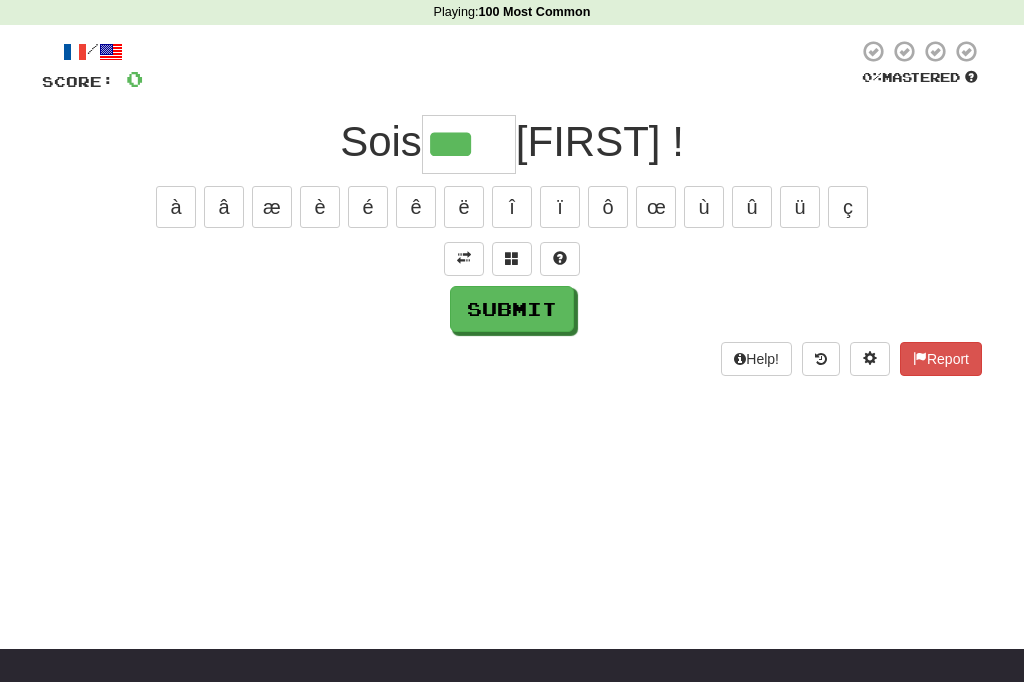 click on "Submit" at bounding box center [512, 310] 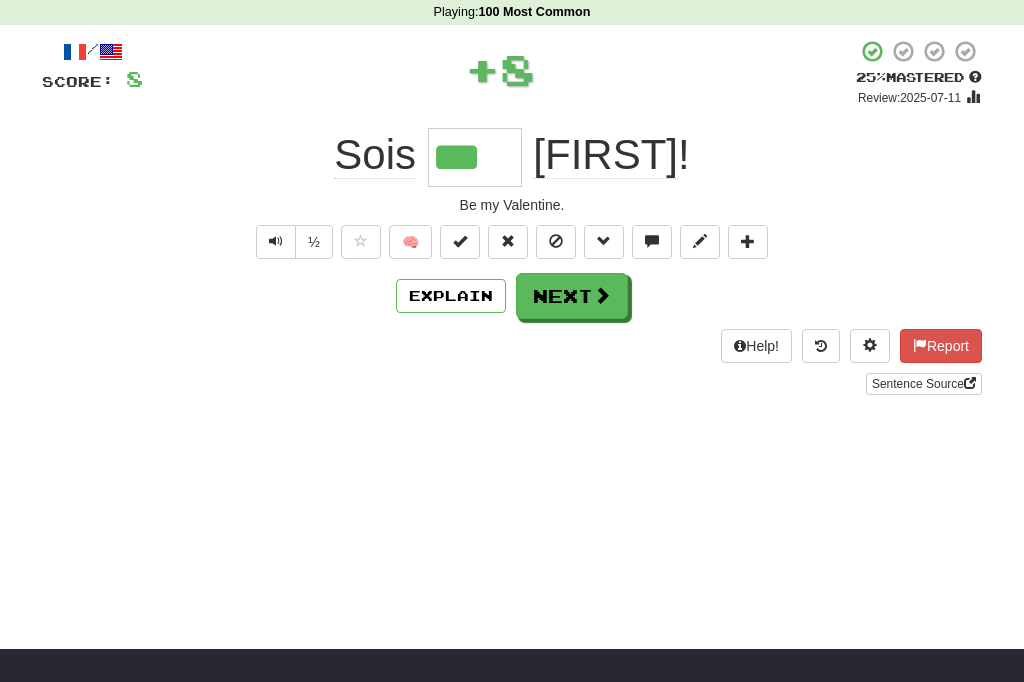 scroll, scrollTop: 83, scrollLeft: 0, axis: vertical 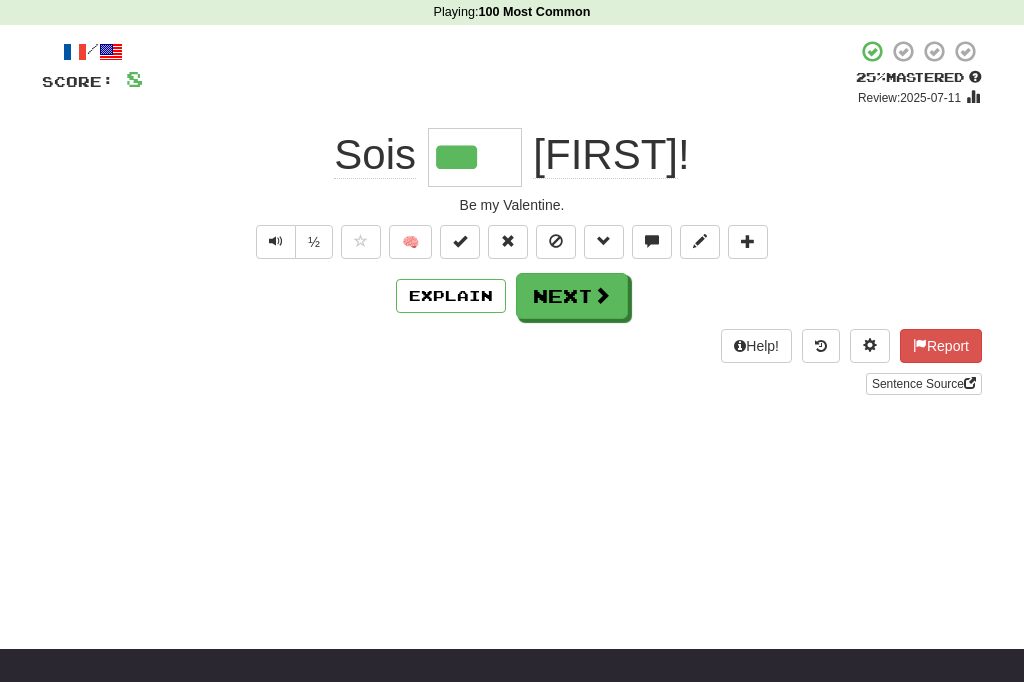 click at bounding box center (460, 242) 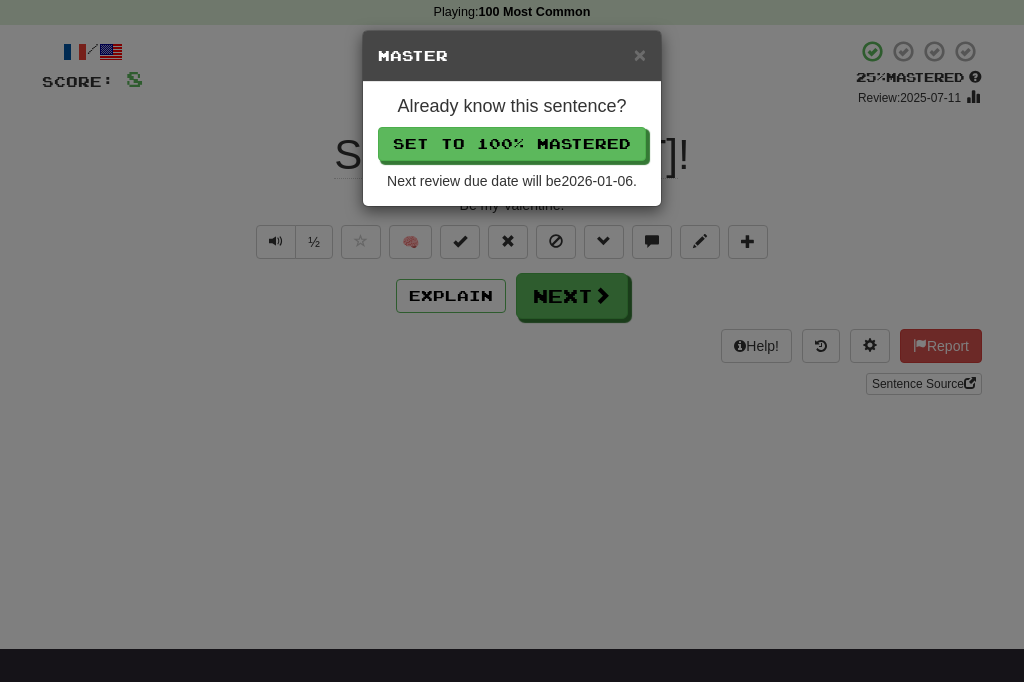 click on "Set to 100% Mastered" at bounding box center (512, 144) 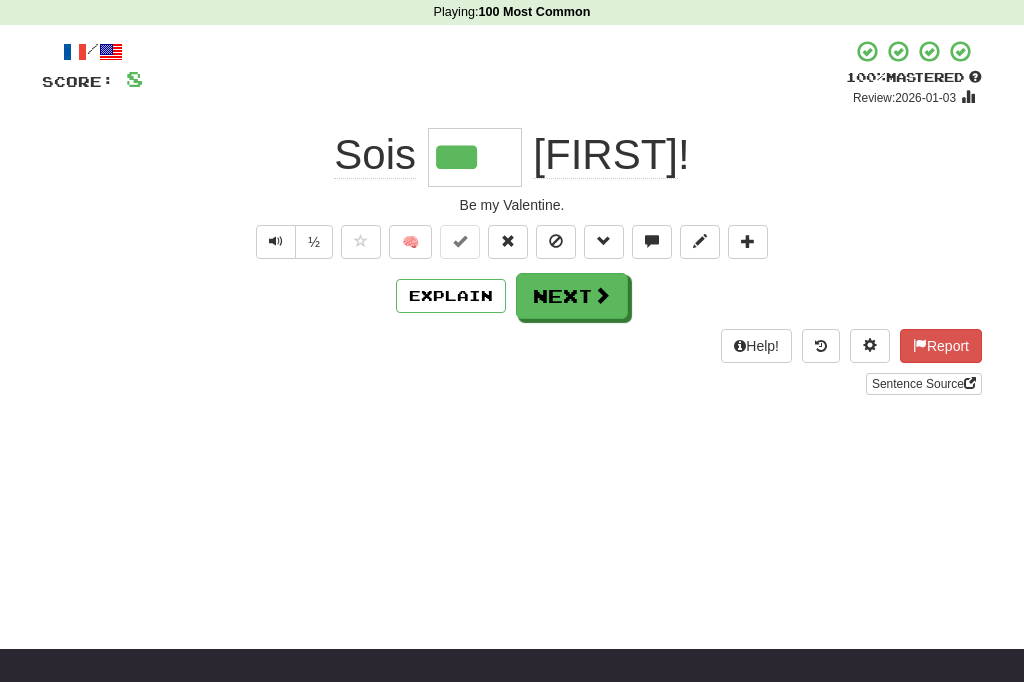 click on "Next" at bounding box center (572, 296) 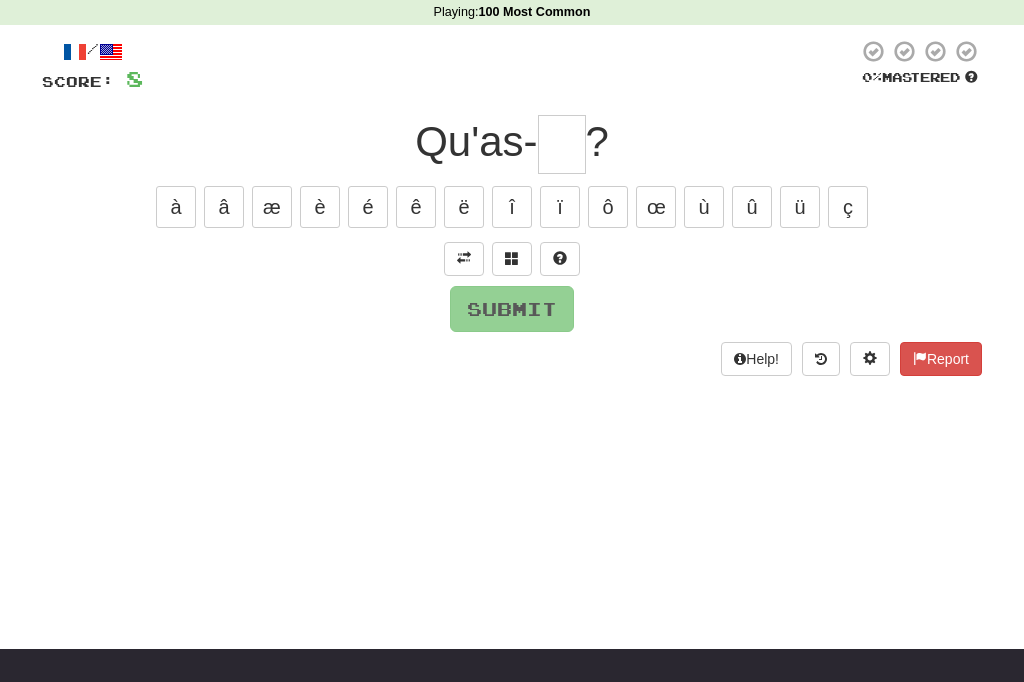 scroll, scrollTop: 82, scrollLeft: 0, axis: vertical 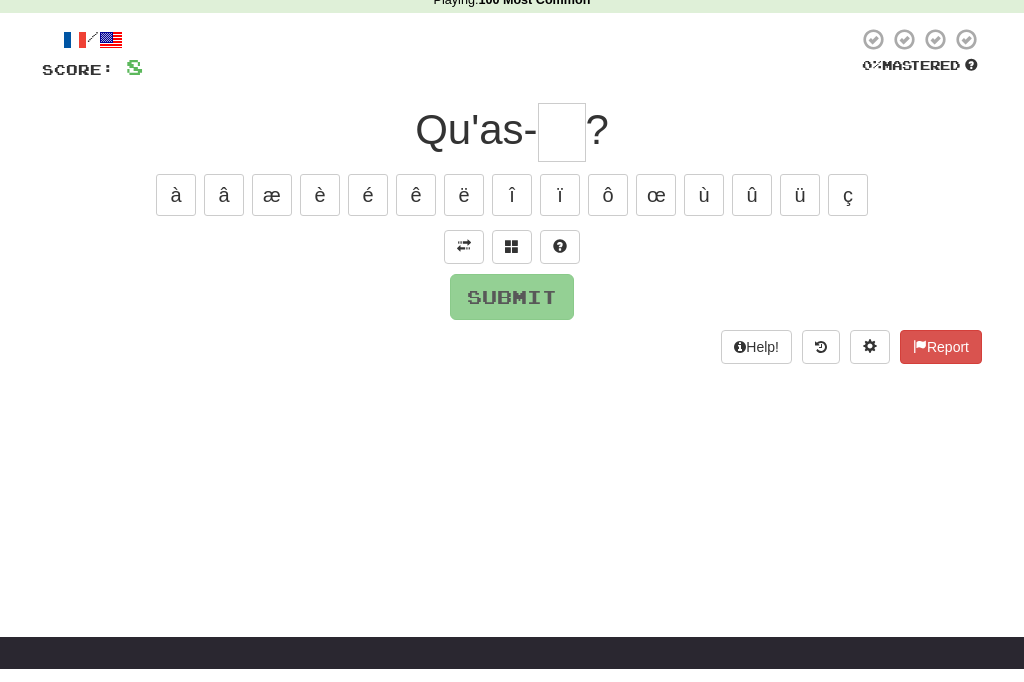 click at bounding box center [464, 260] 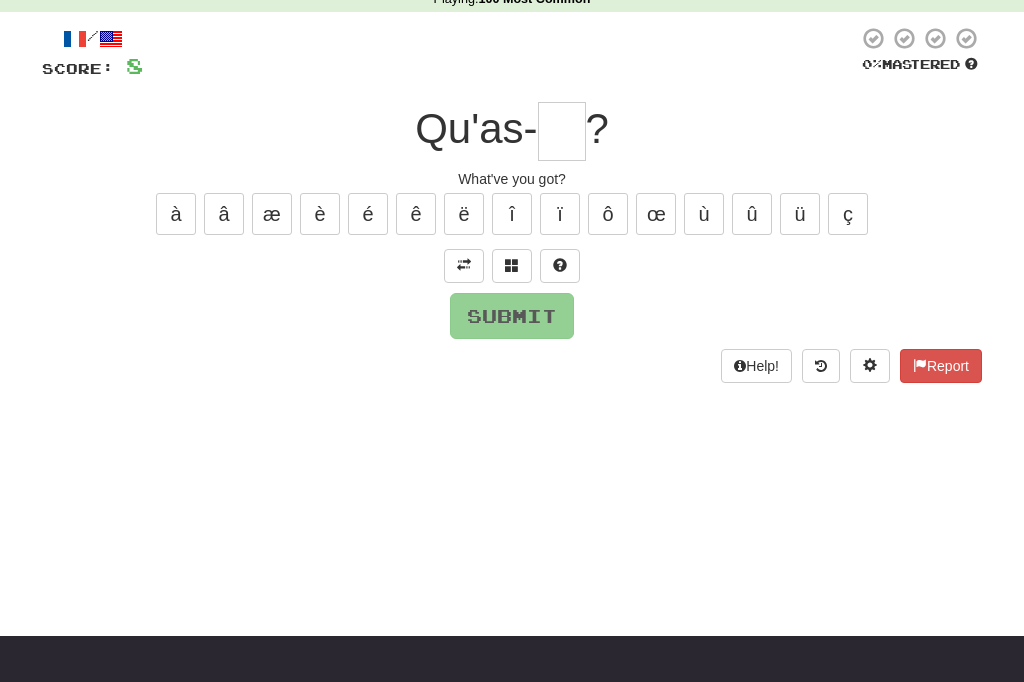 click at bounding box center [562, 132] 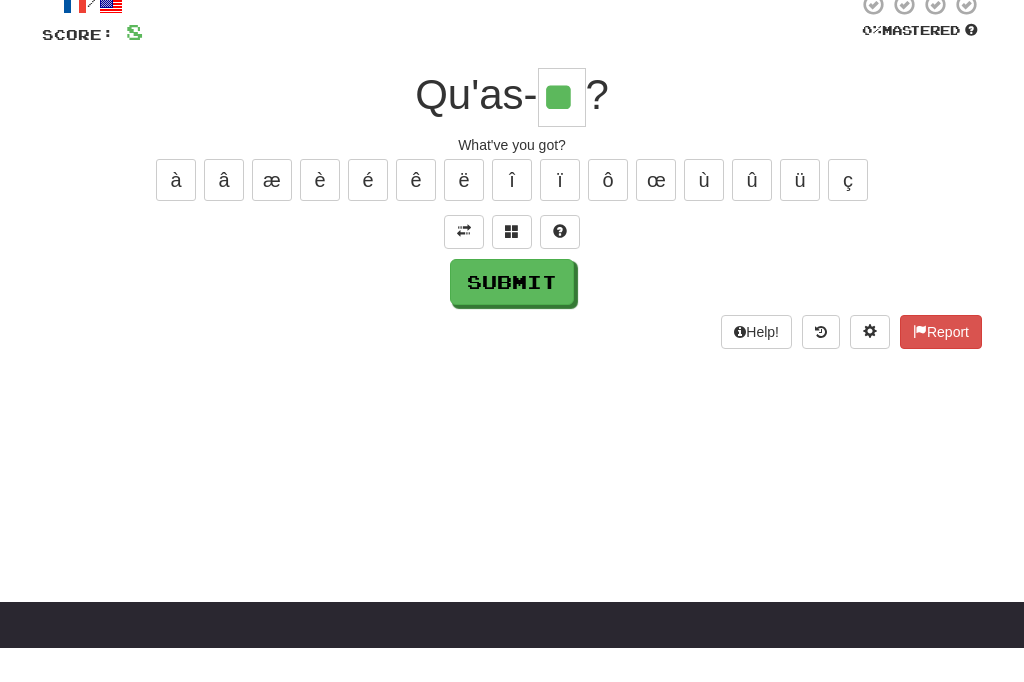 type on "**" 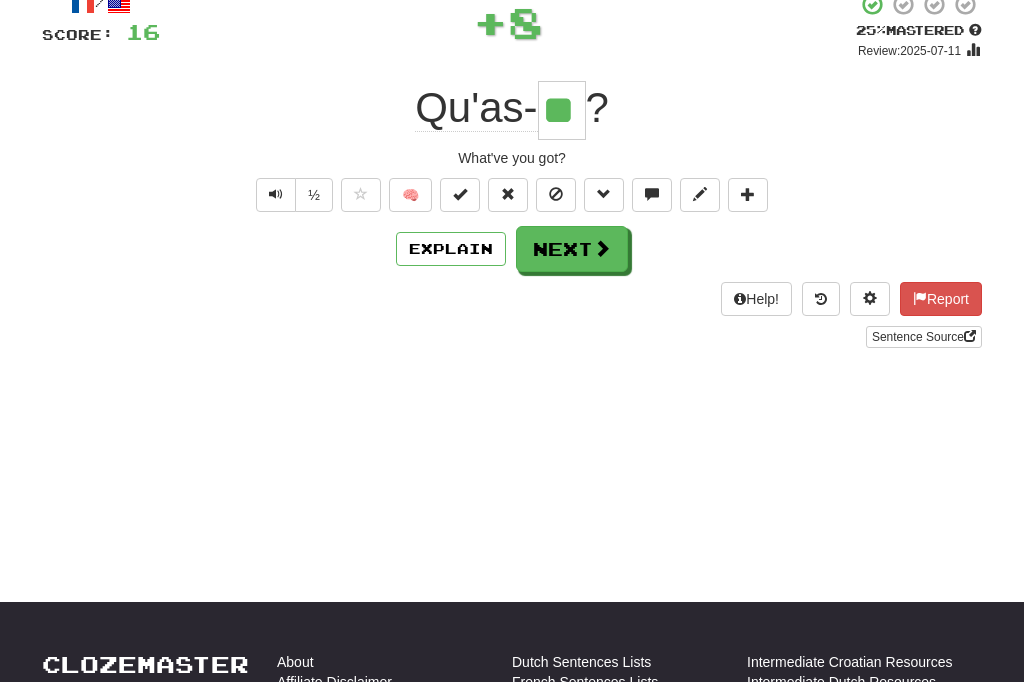 click on "Next" at bounding box center [572, 249] 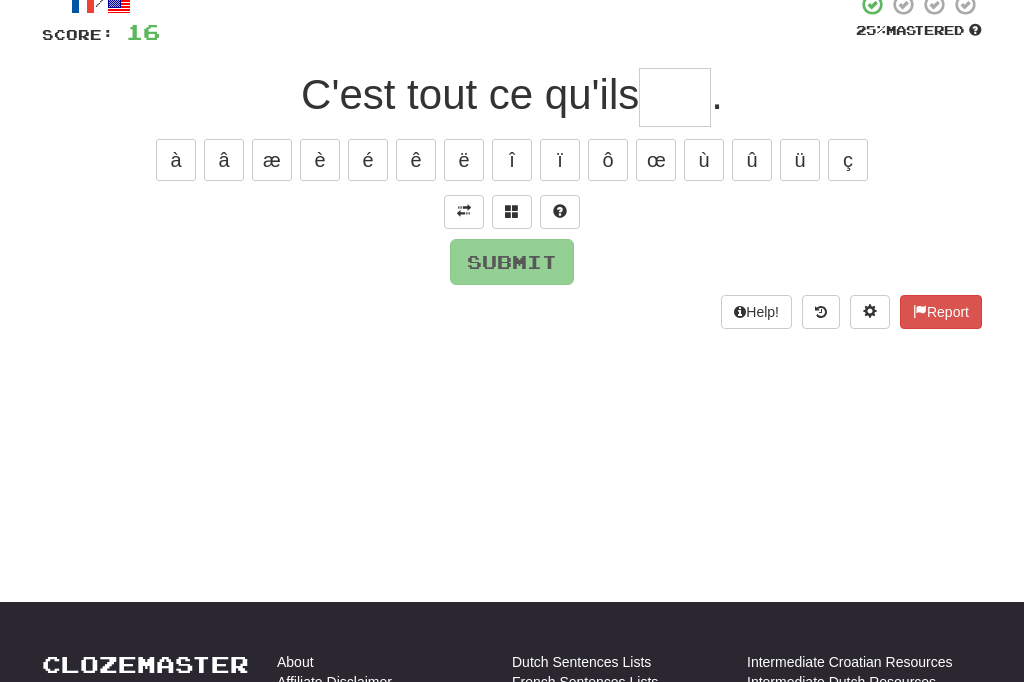 click at bounding box center [464, 211] 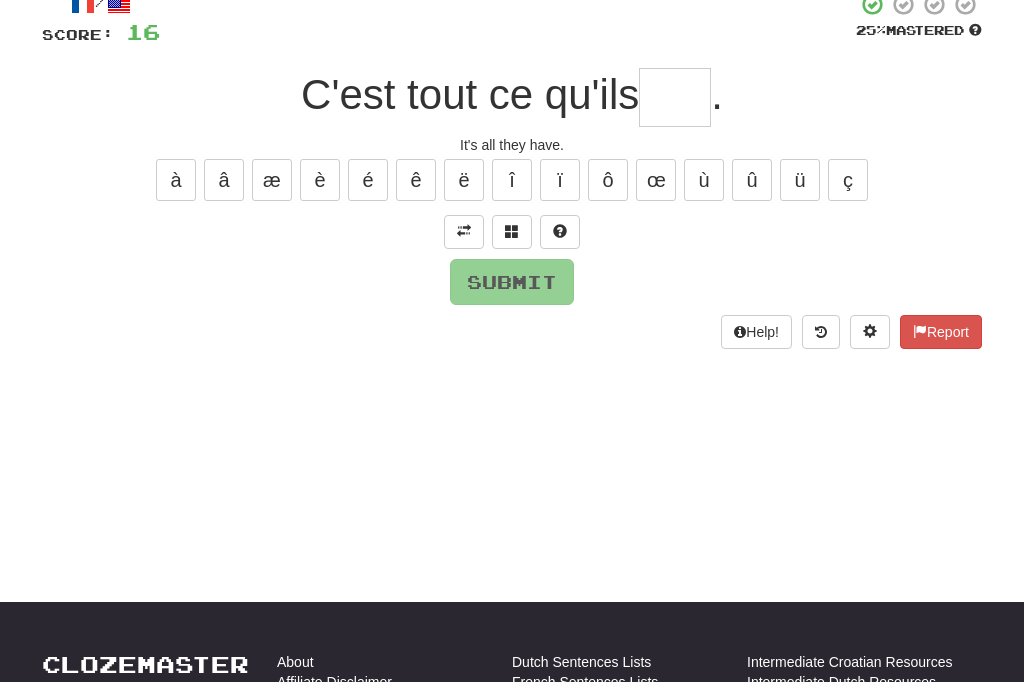 click at bounding box center [675, 97] 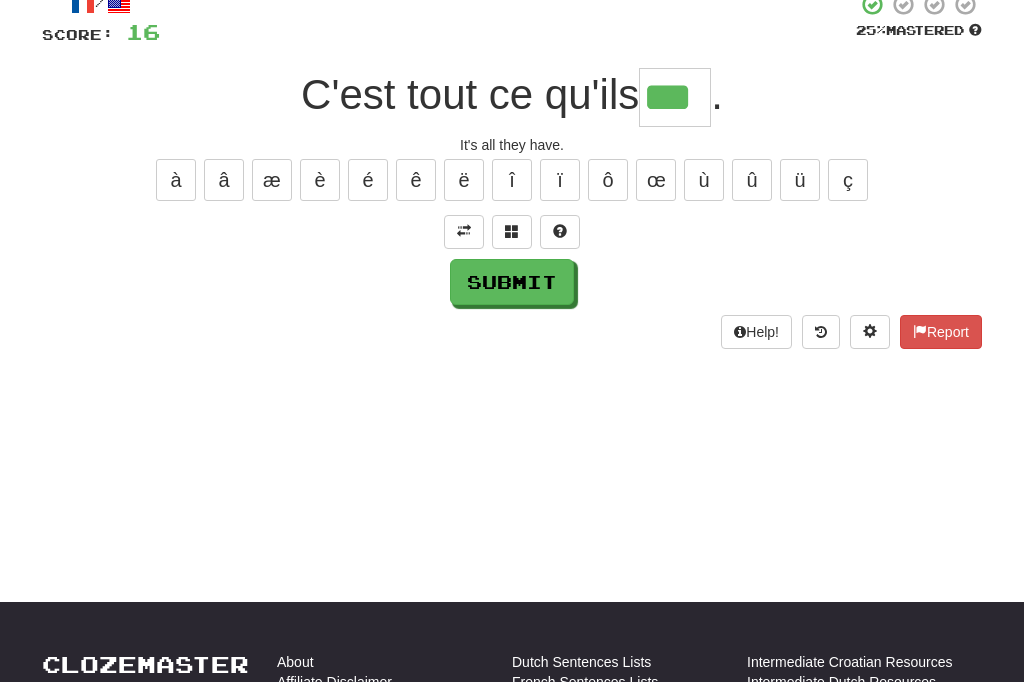type on "***" 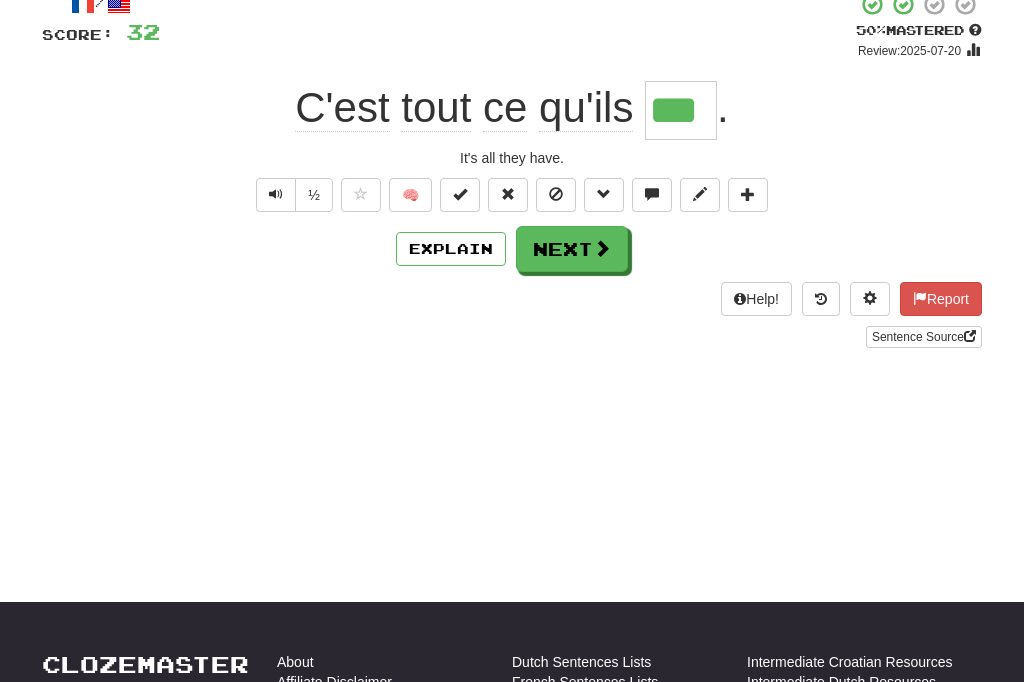 click on "Next" at bounding box center (572, 249) 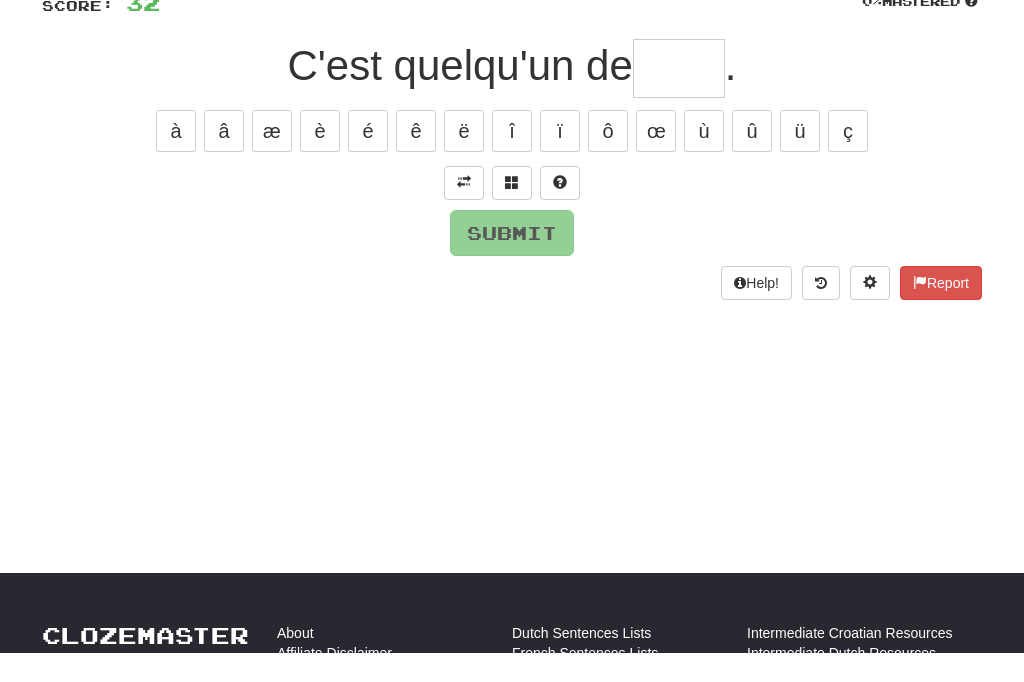 click at bounding box center (464, 211) 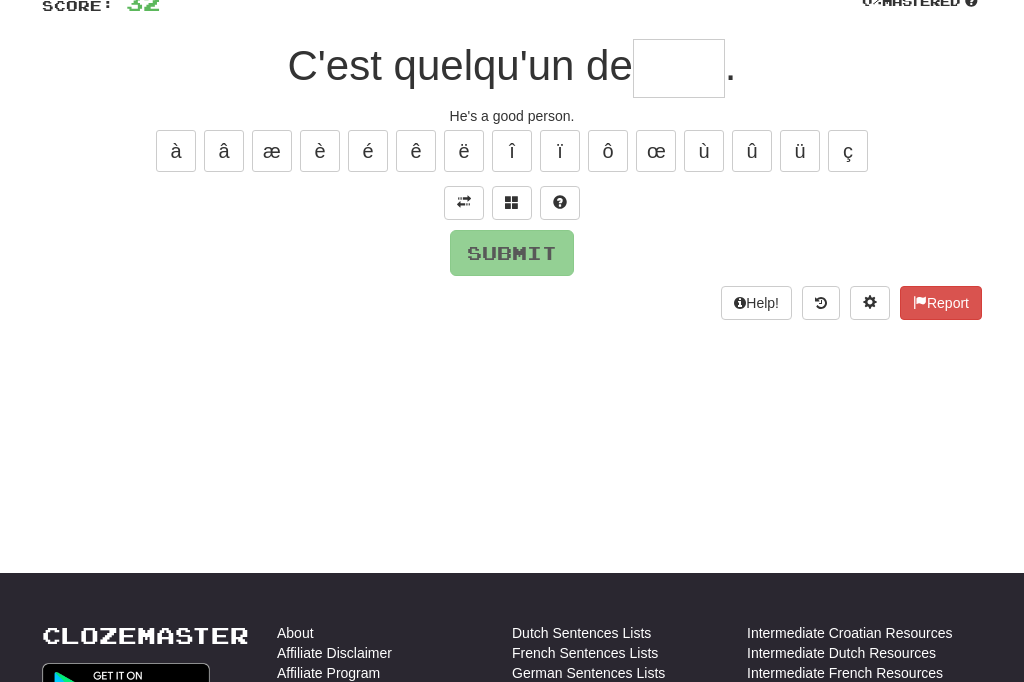 click at bounding box center (679, 68) 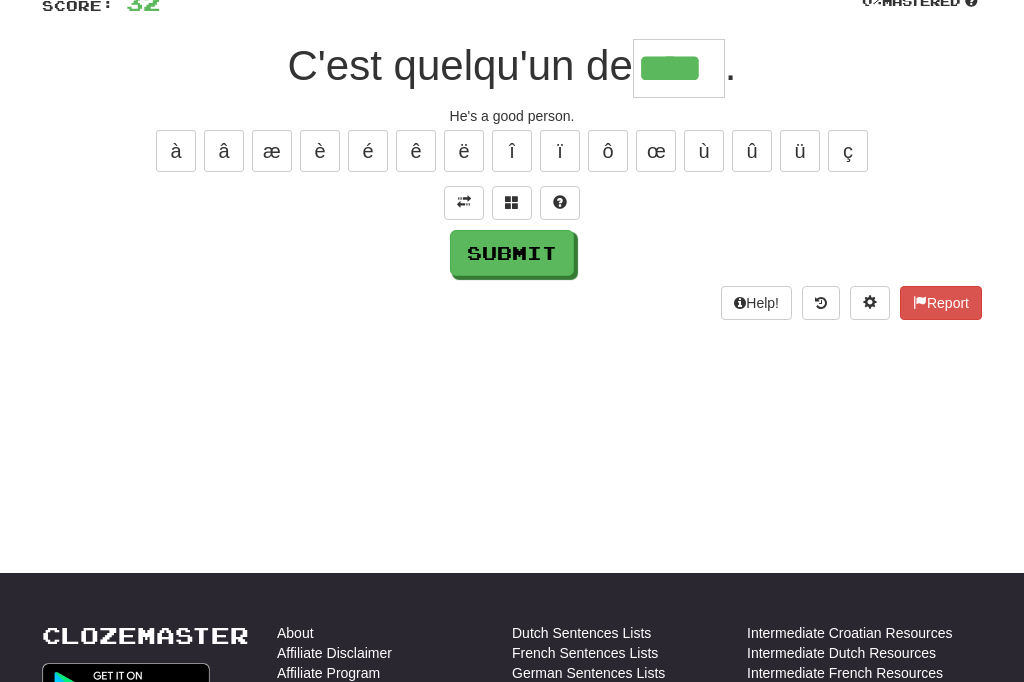 type on "****" 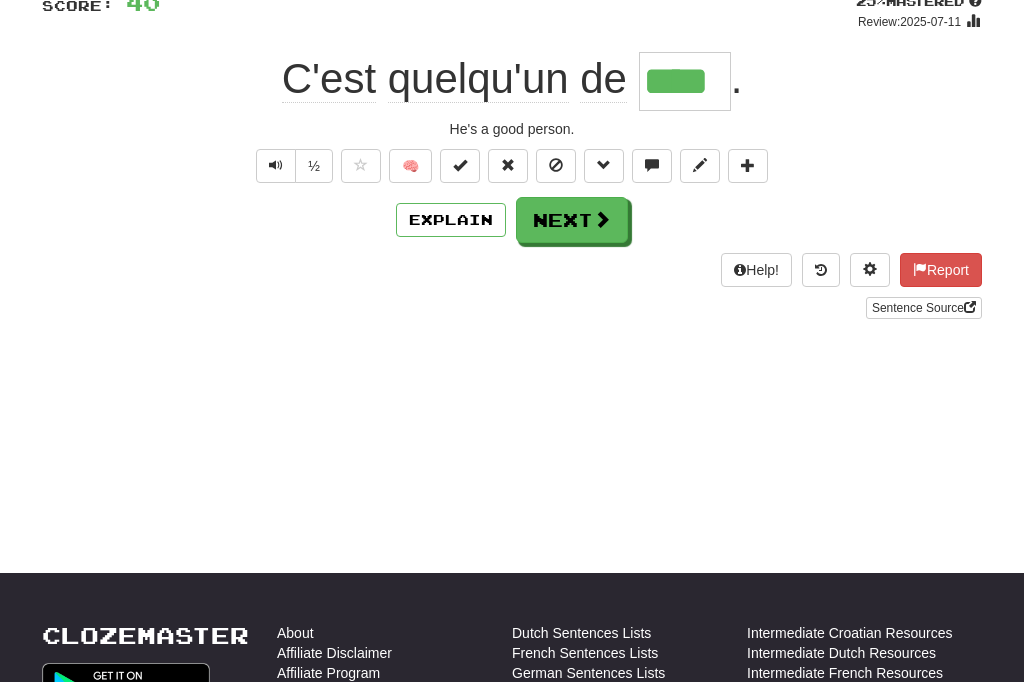click on "Next" at bounding box center [572, 220] 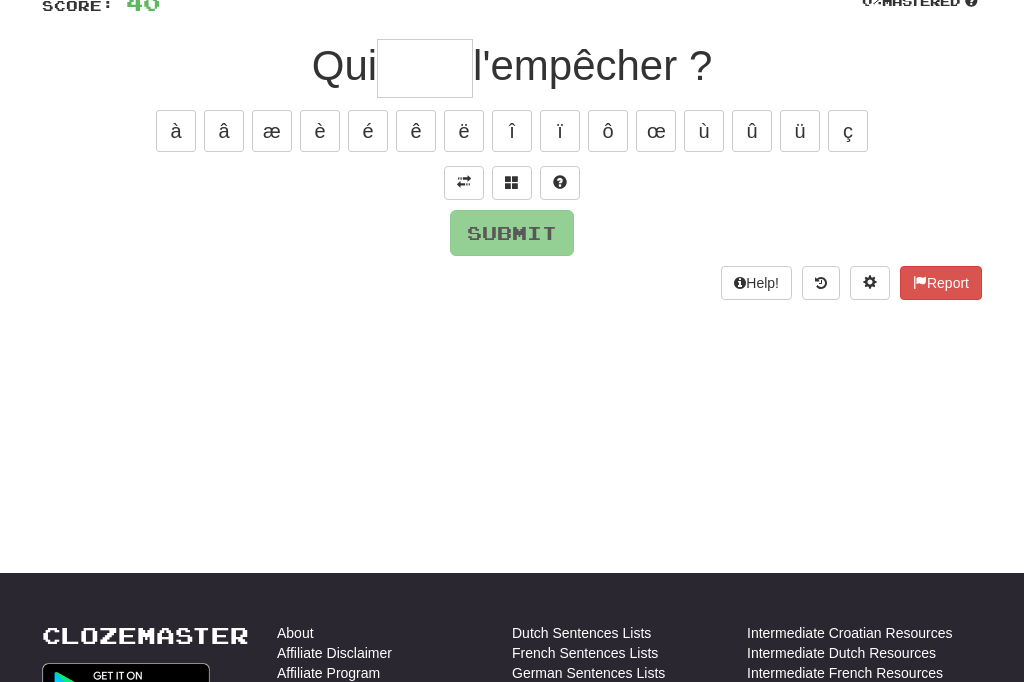 click at bounding box center (464, 183) 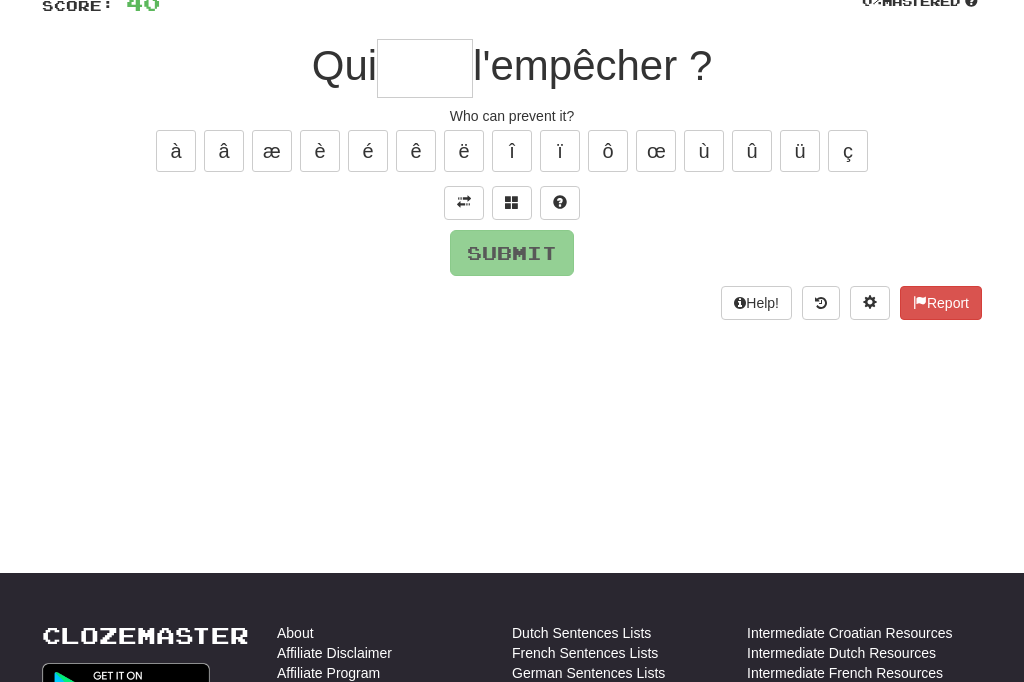click at bounding box center (425, 68) 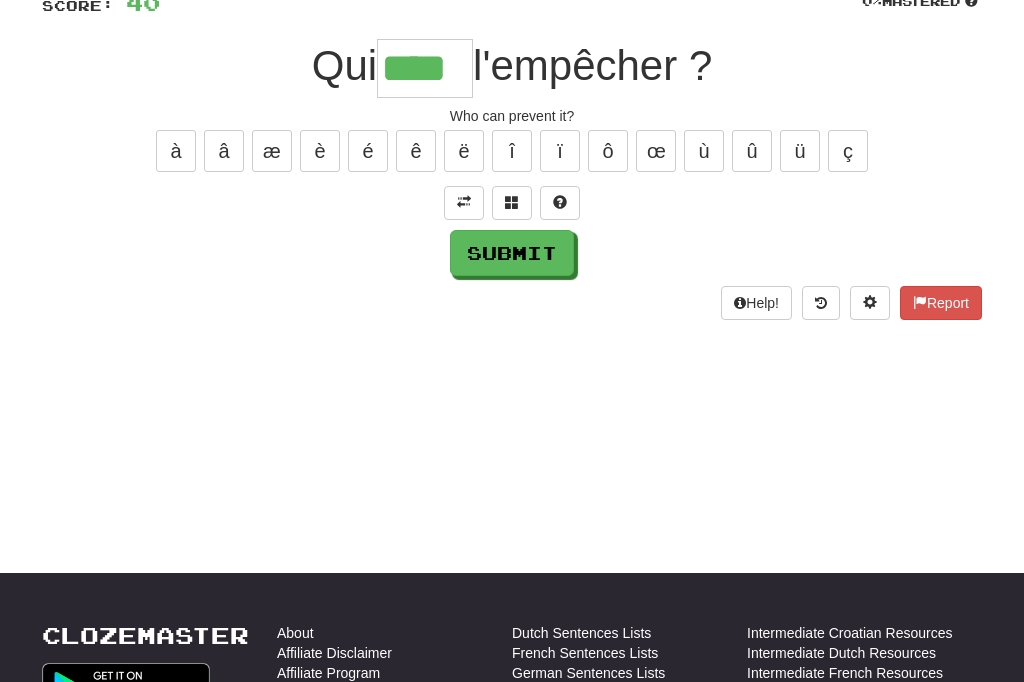 type on "****" 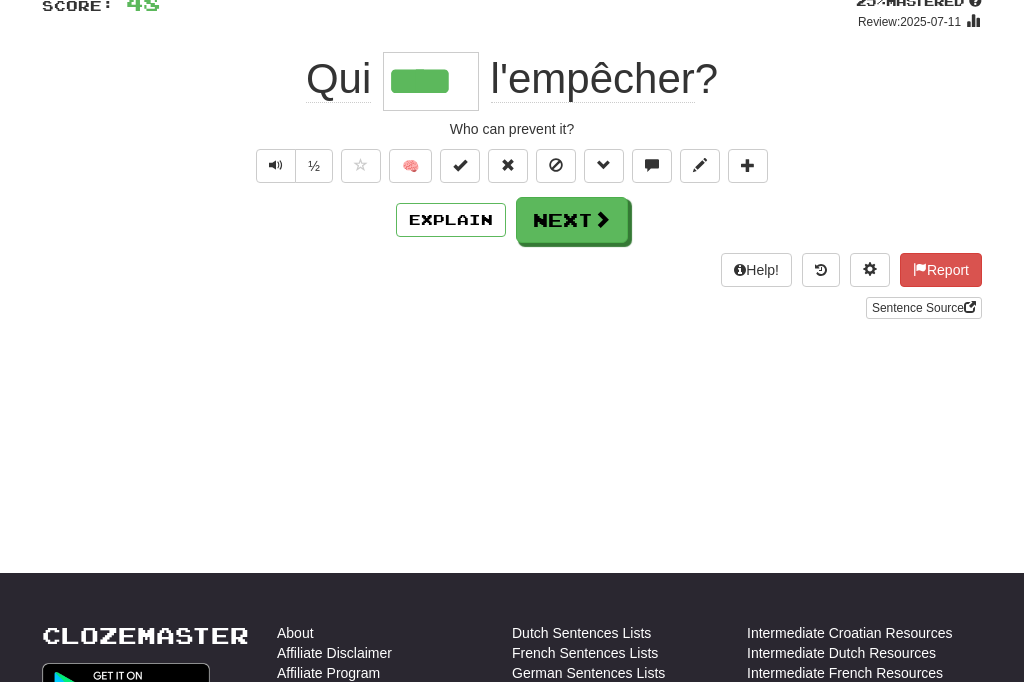 click on "Next" at bounding box center (572, 220) 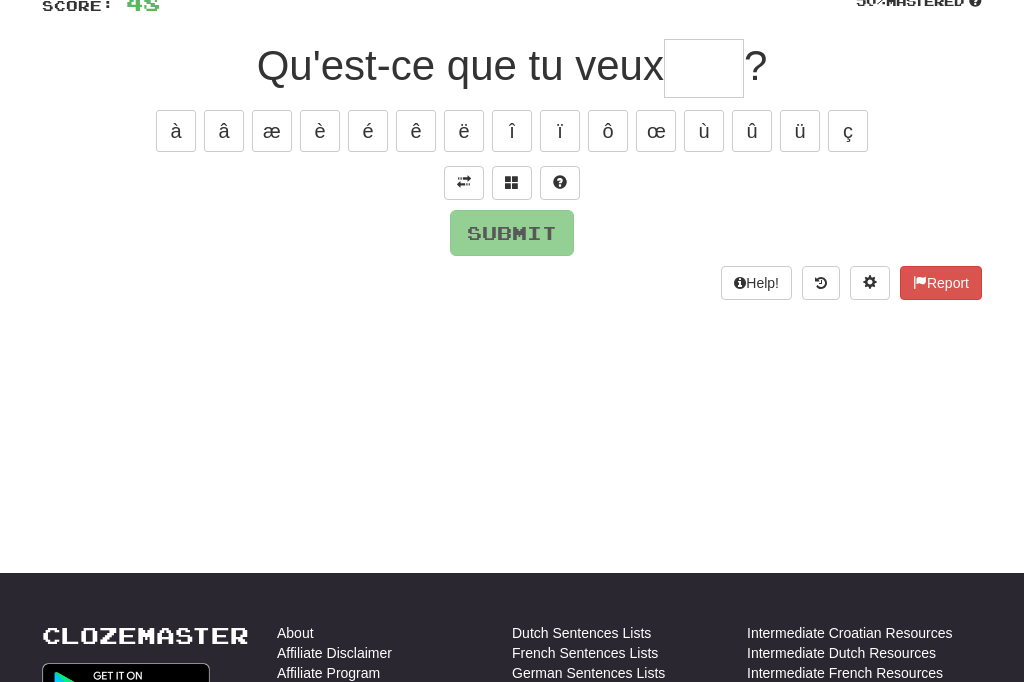 click at bounding box center (464, 182) 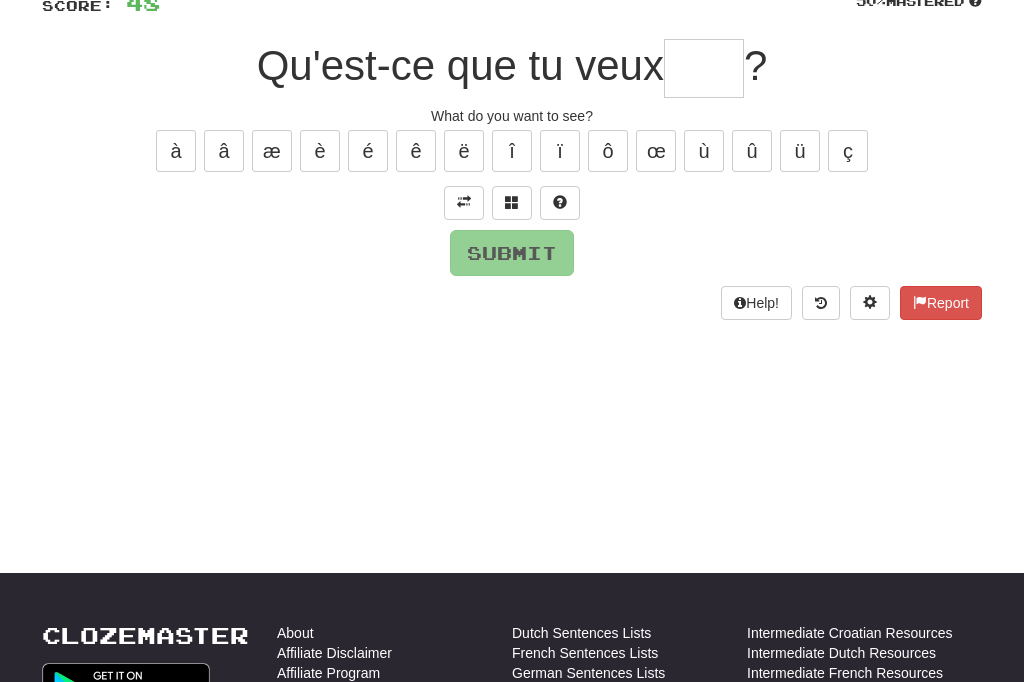 click at bounding box center (704, 68) 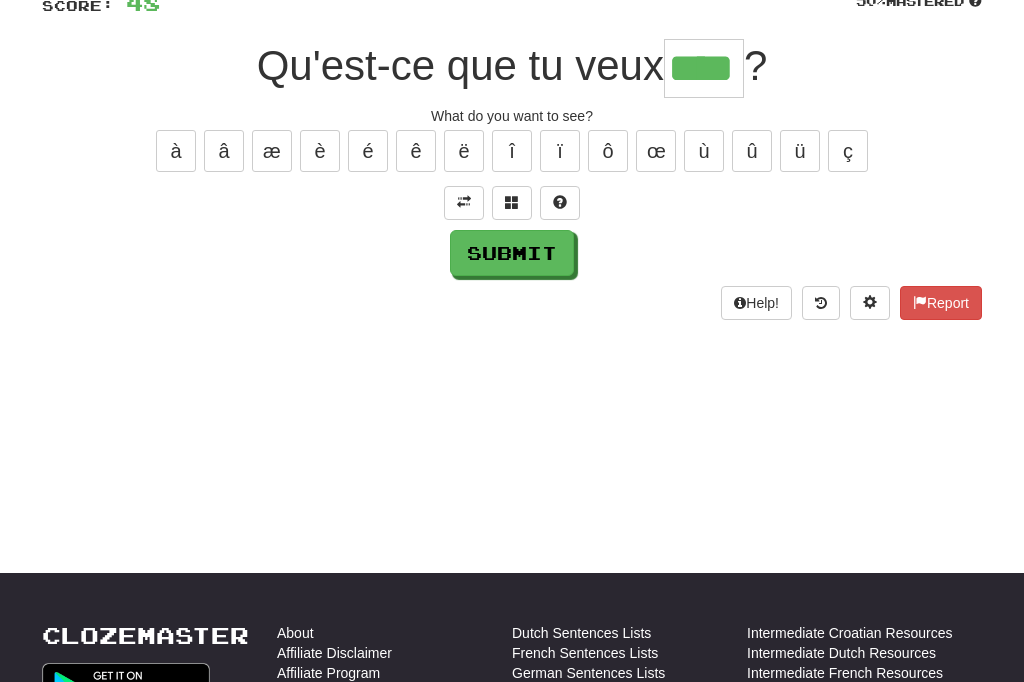 type on "****" 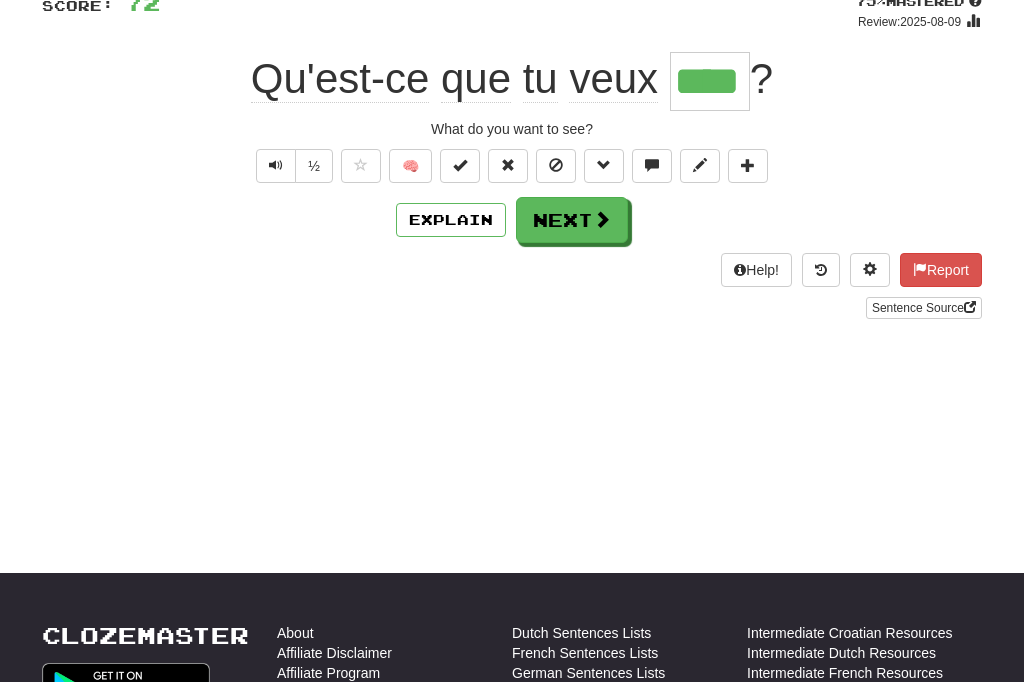 click on "Next" at bounding box center [572, 220] 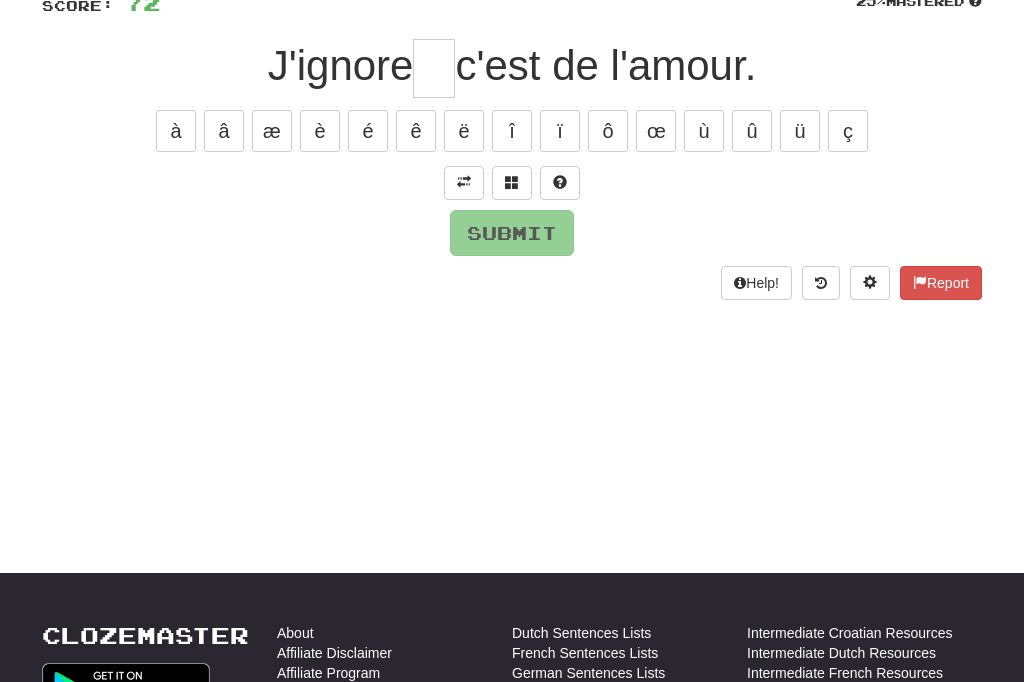 type on "*" 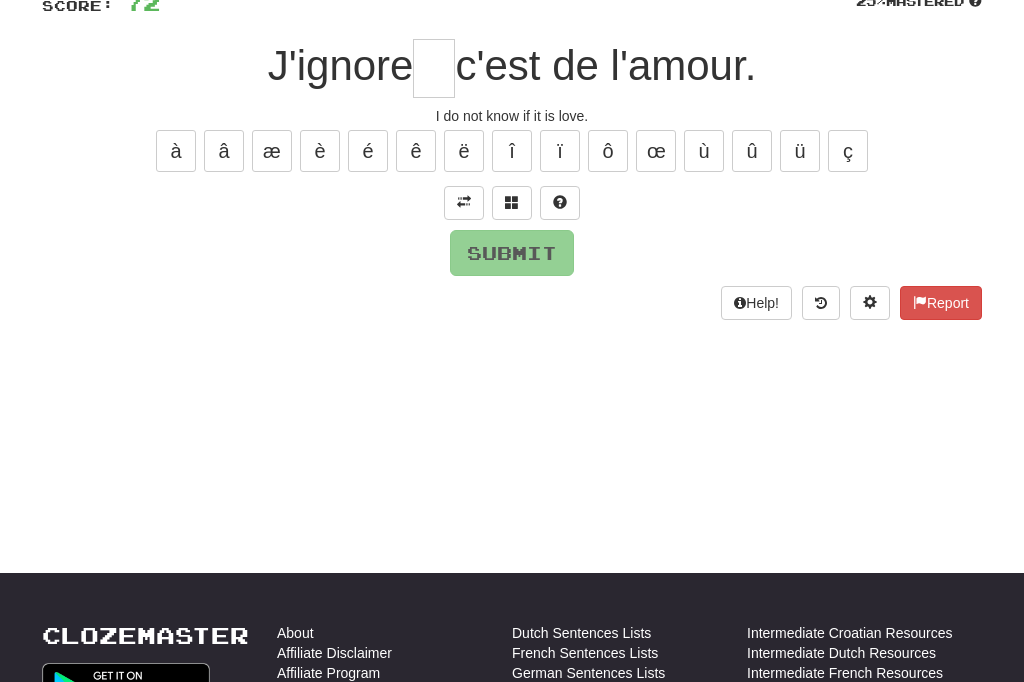 click at bounding box center (434, 68) 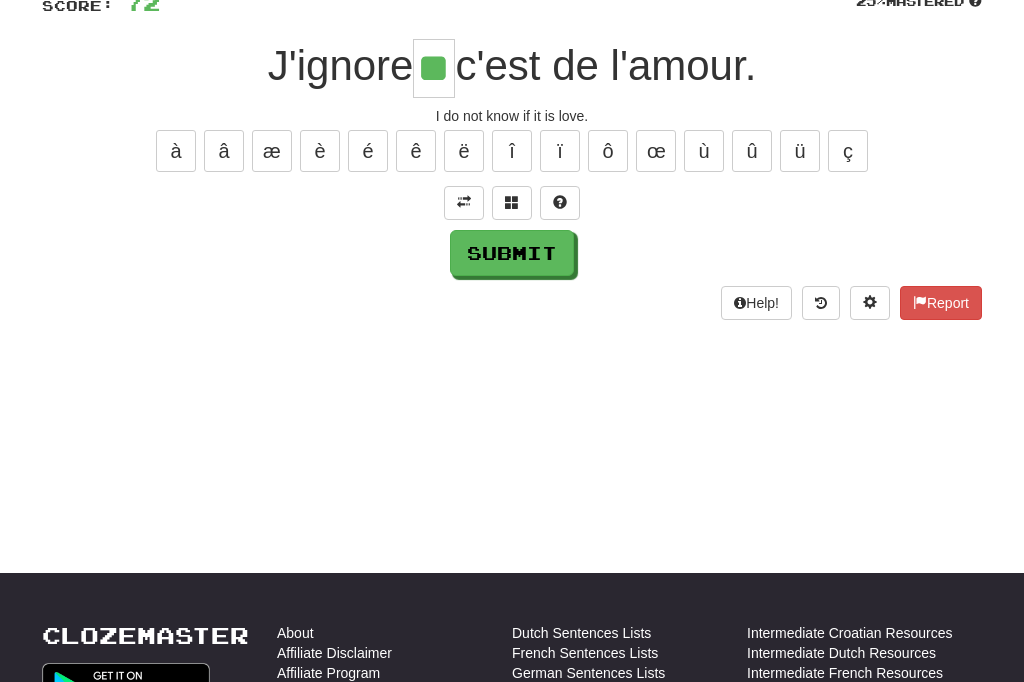 type on "**" 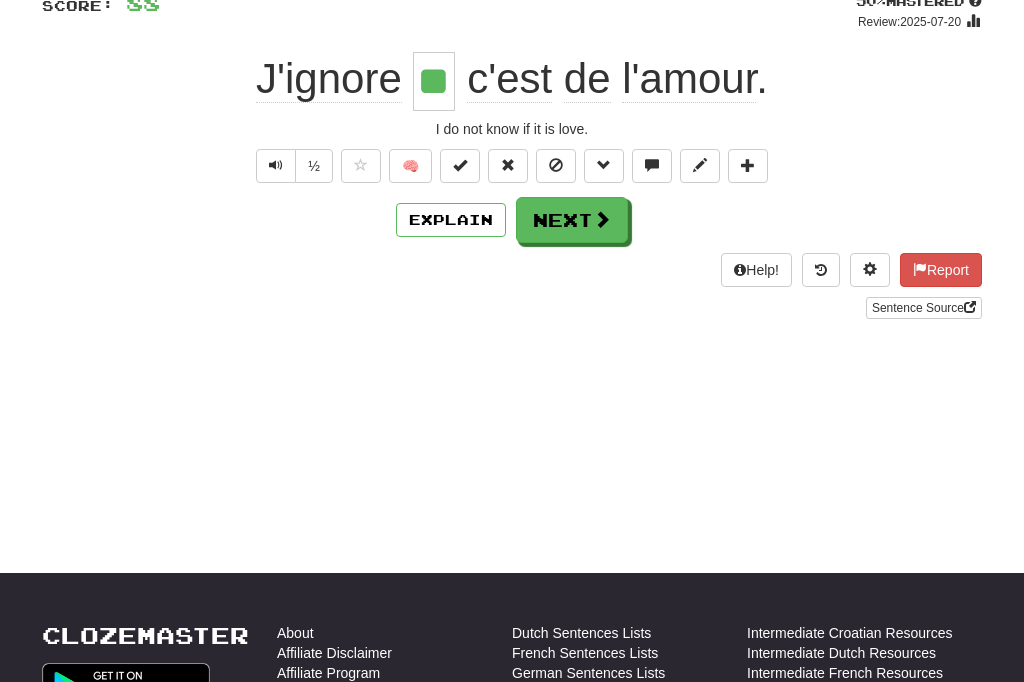 click on "Next" at bounding box center [572, 220] 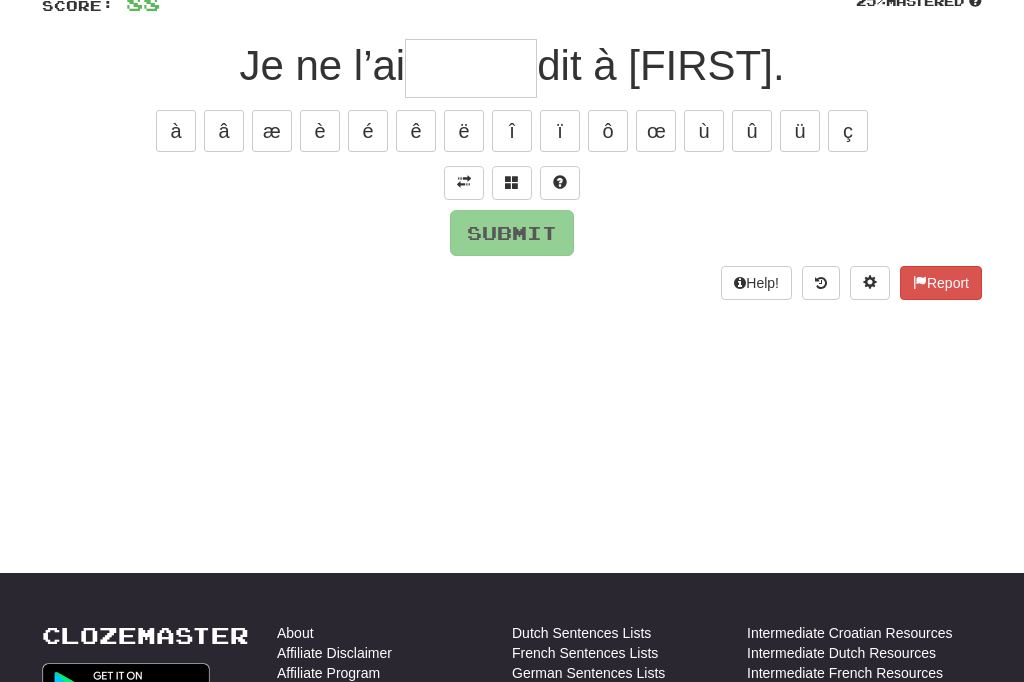 click at bounding box center [464, 183] 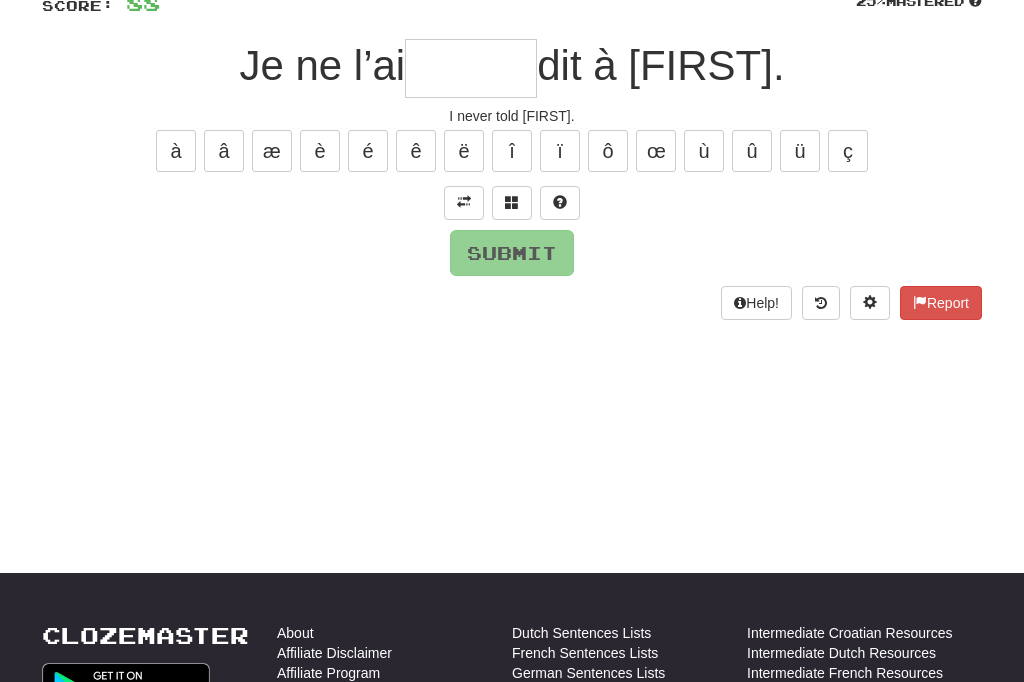 click at bounding box center (471, 68) 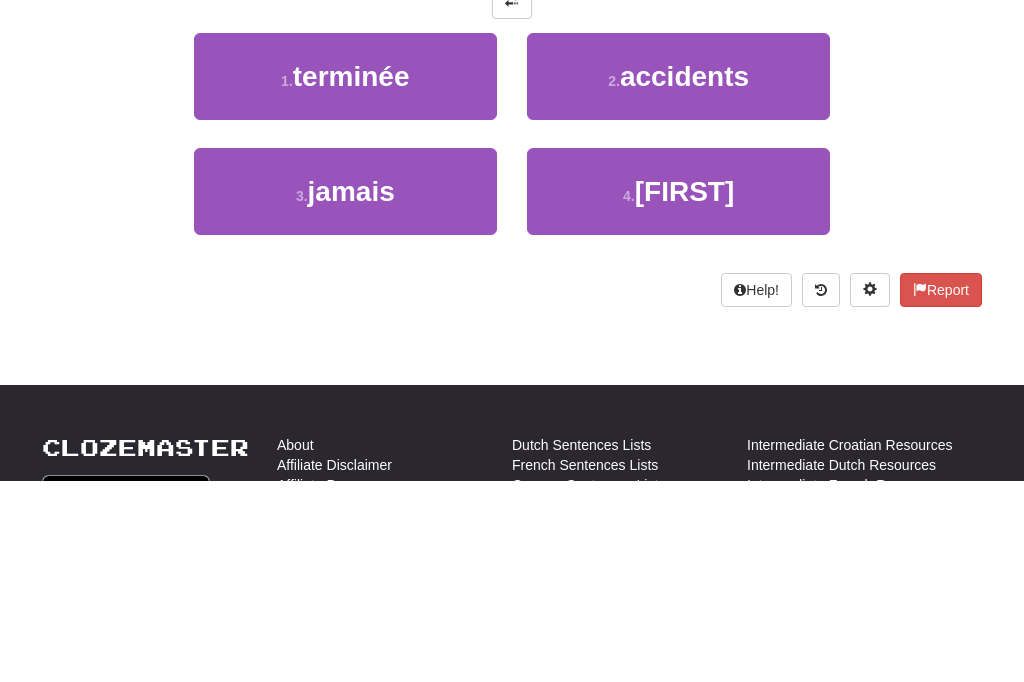 scroll, scrollTop: 68, scrollLeft: 0, axis: vertical 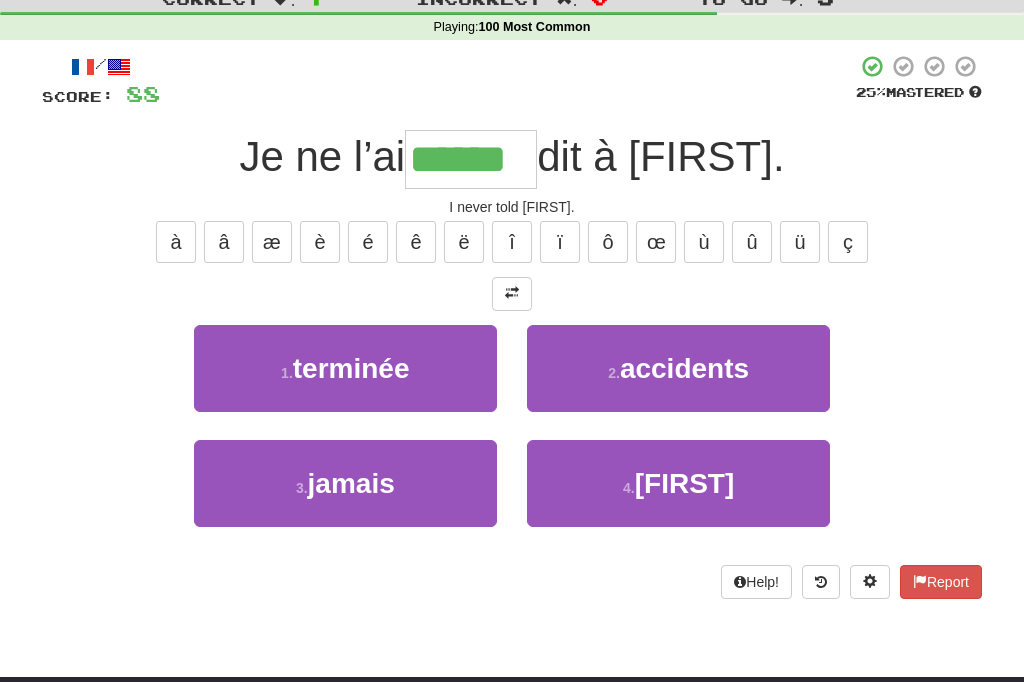 type on "******" 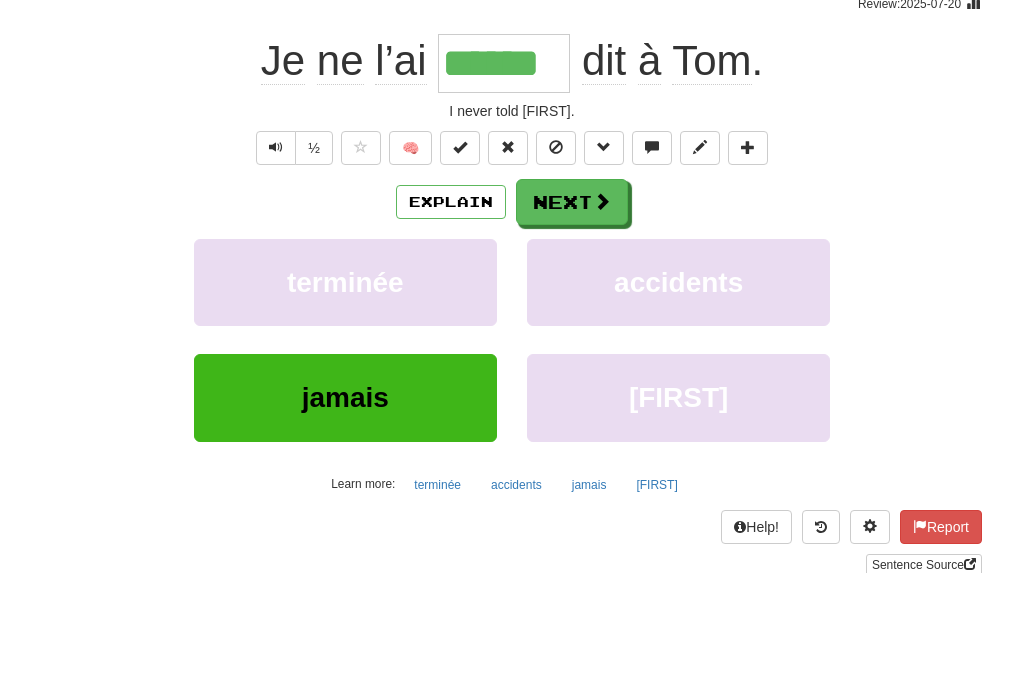 click on "Next" at bounding box center (572, 311) 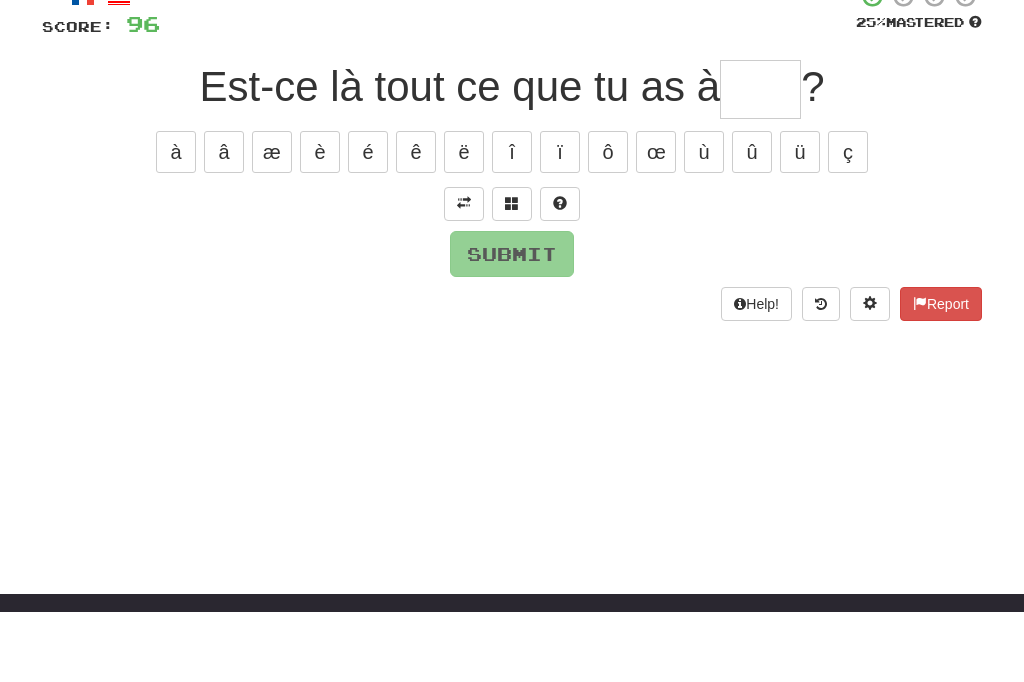 click at bounding box center [464, 274] 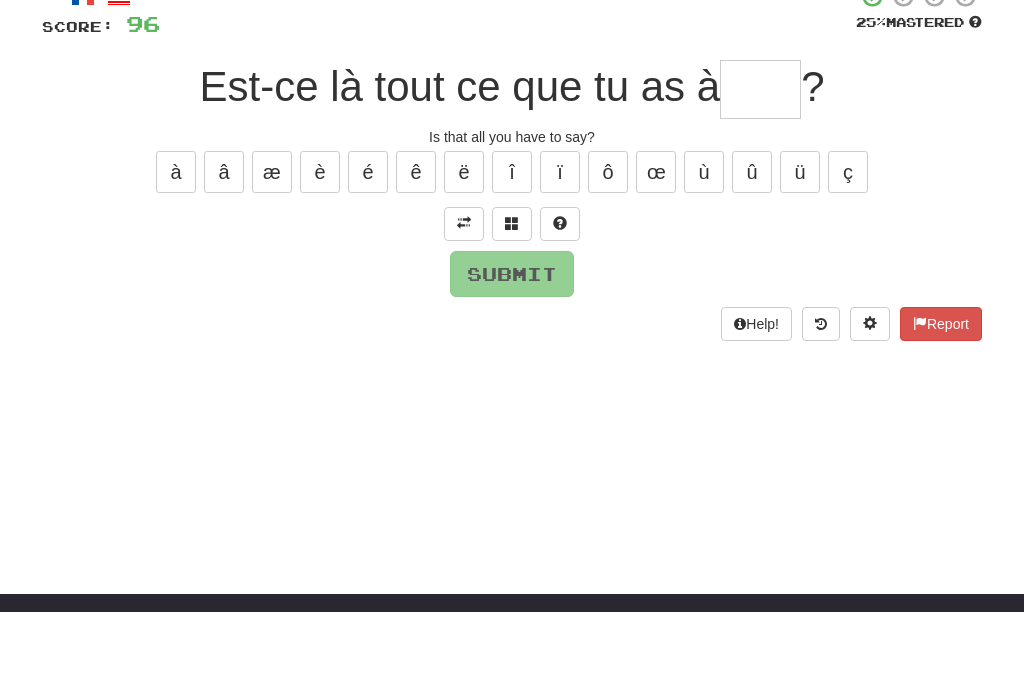 scroll, scrollTop: 138, scrollLeft: 0, axis: vertical 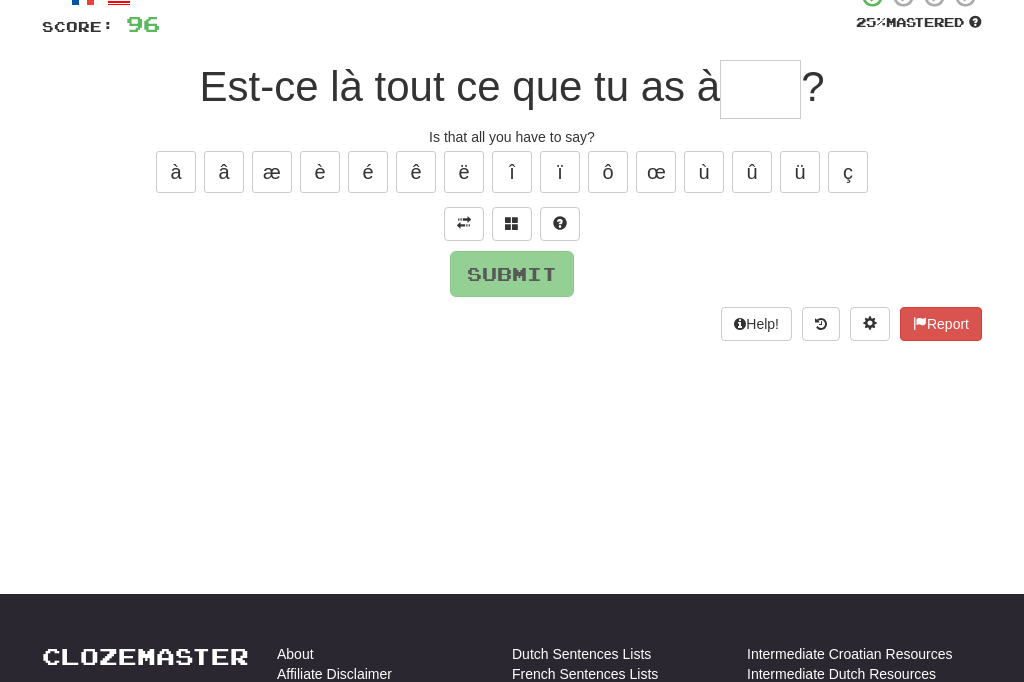 click at bounding box center [760, 89] 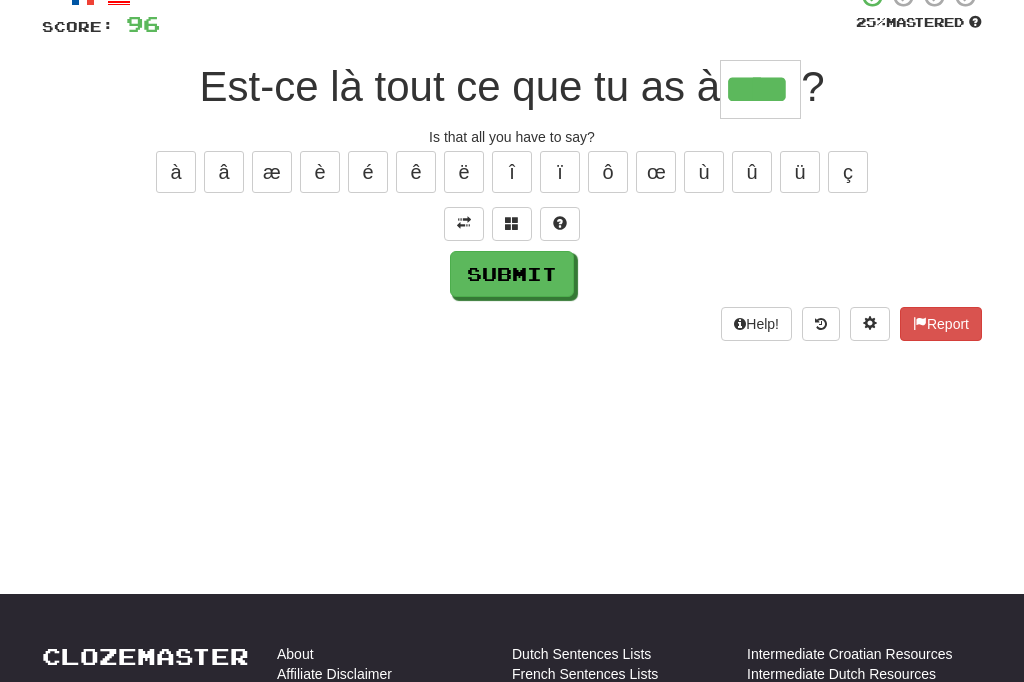 type on "****" 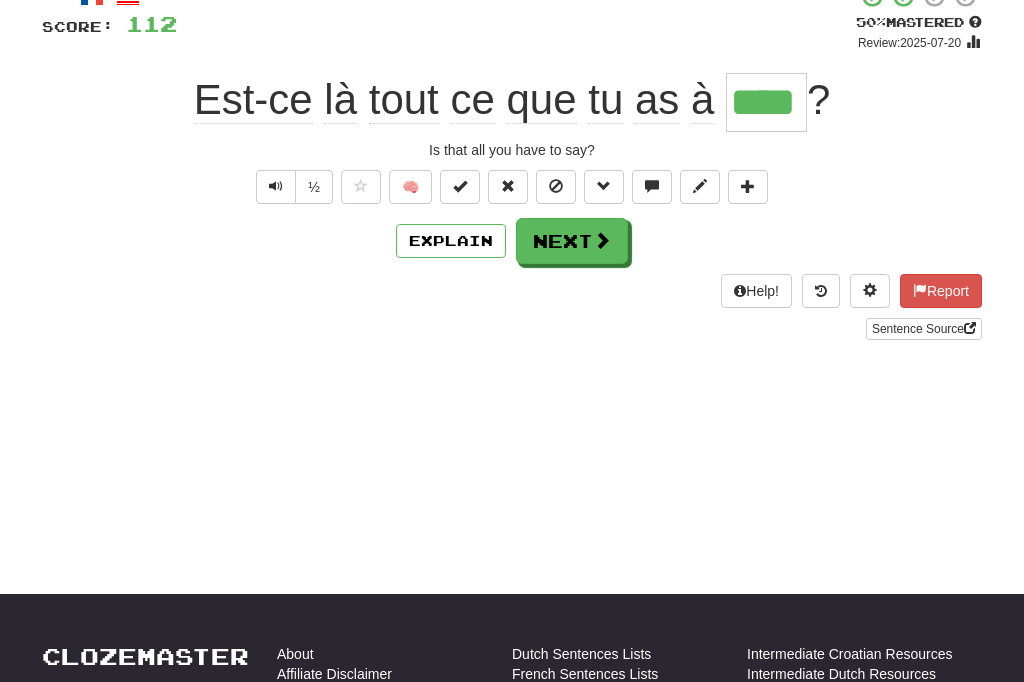 click on "Next" at bounding box center (572, 241) 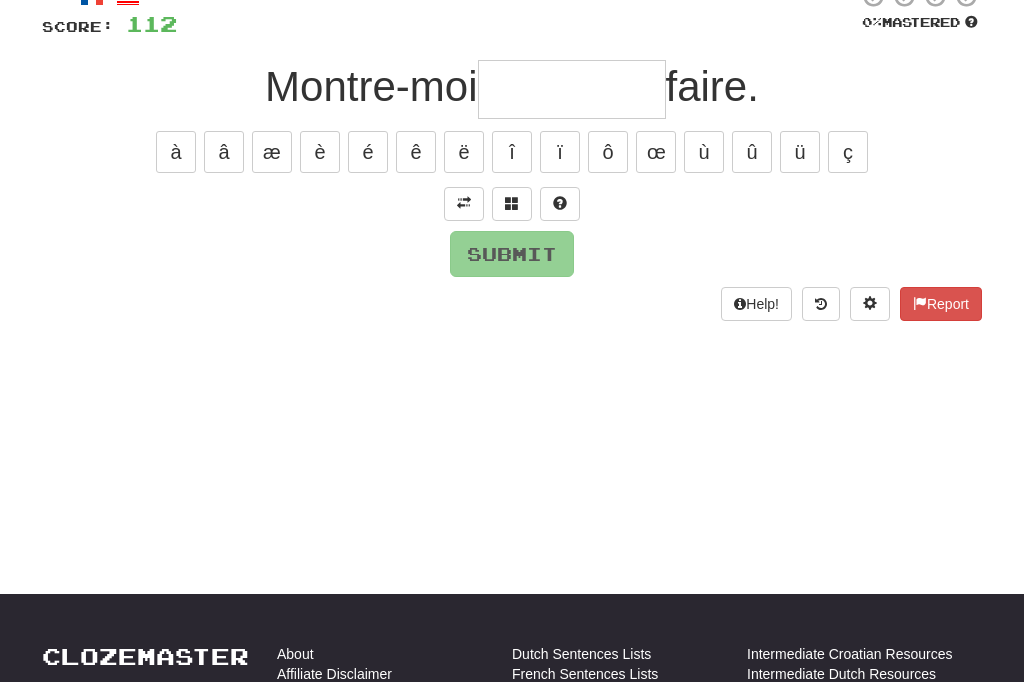 click at bounding box center [464, 204] 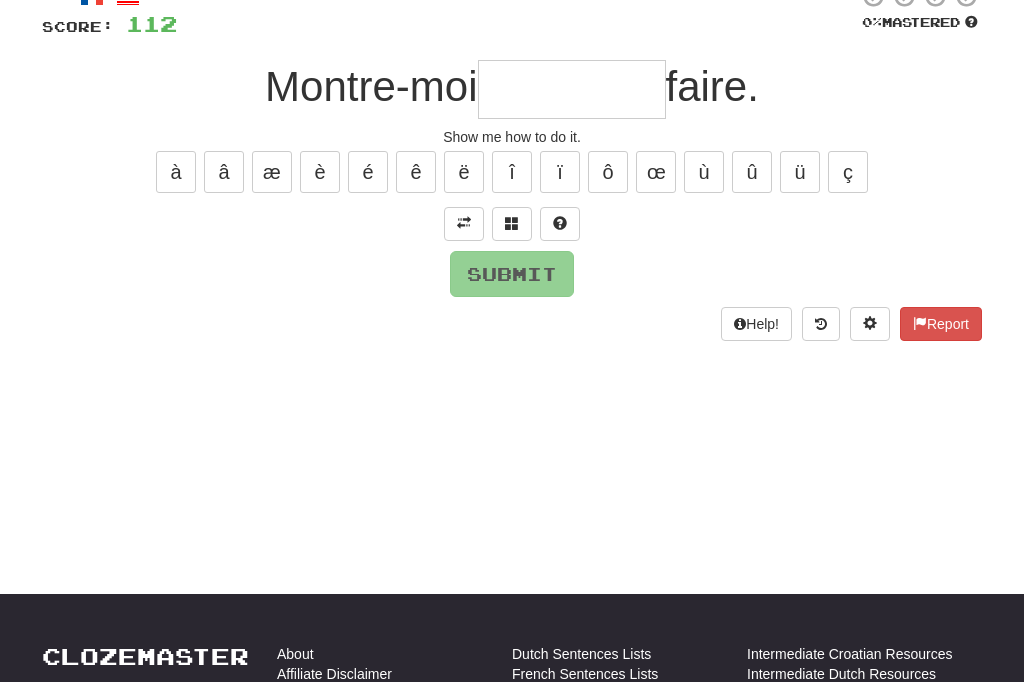 click at bounding box center (572, 89) 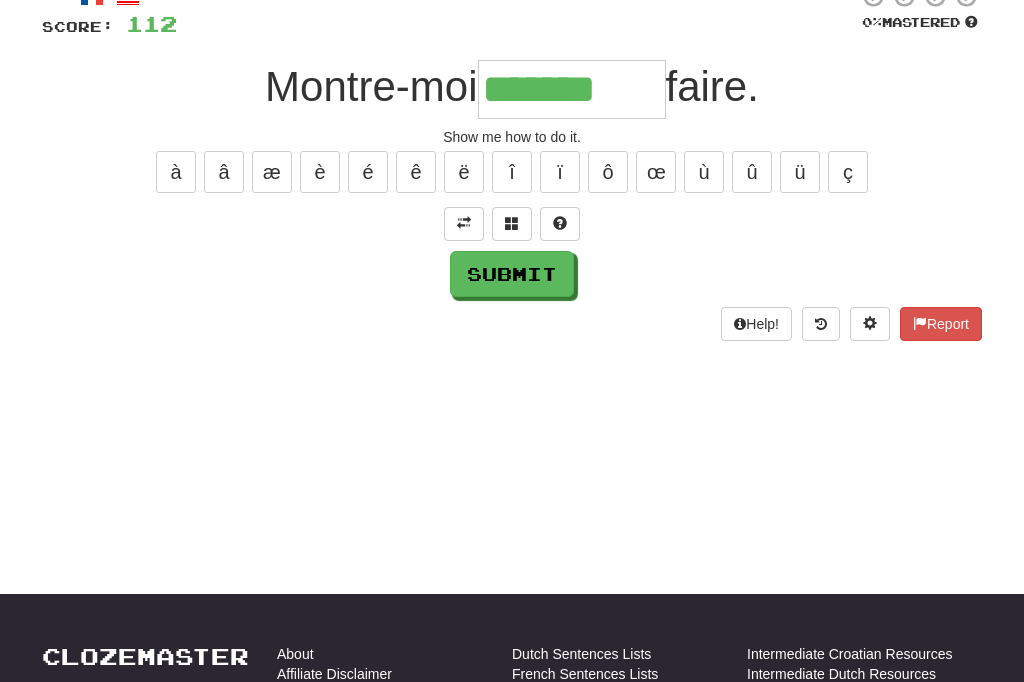 type on "*******" 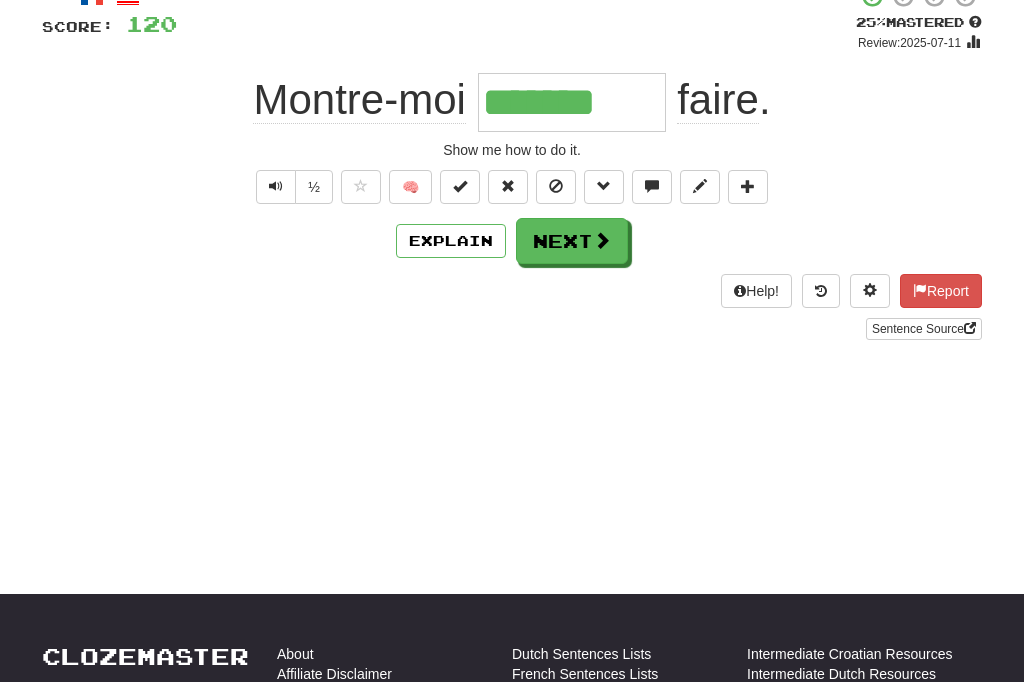 click on "Next" at bounding box center [572, 241] 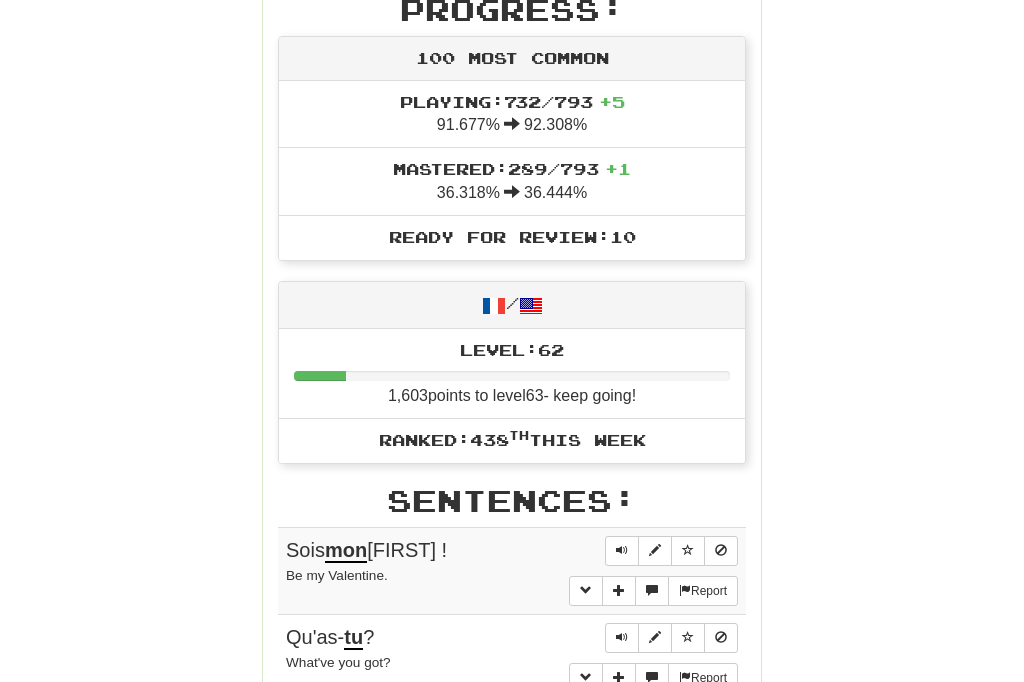scroll, scrollTop: 667, scrollLeft: 0, axis: vertical 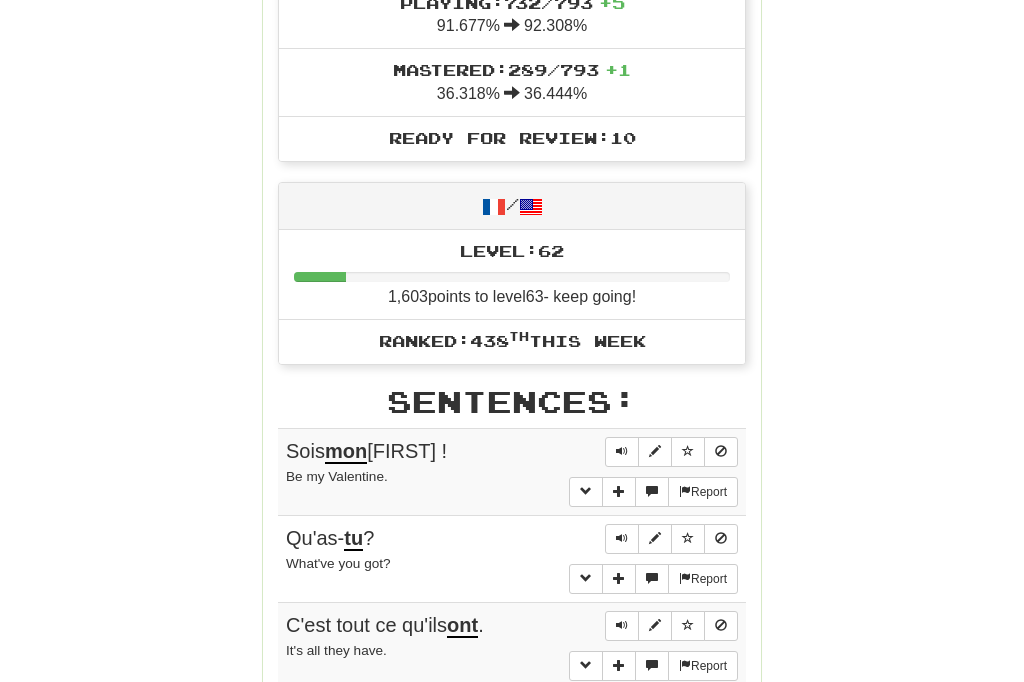 click at bounding box center (622, 538) 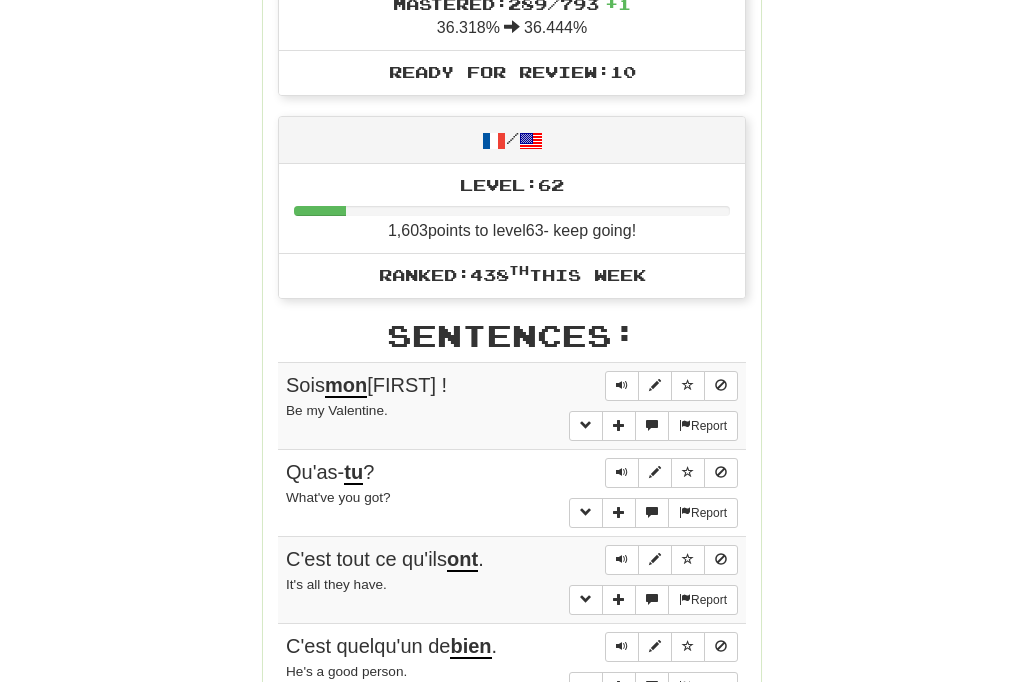 click at bounding box center (622, 561) 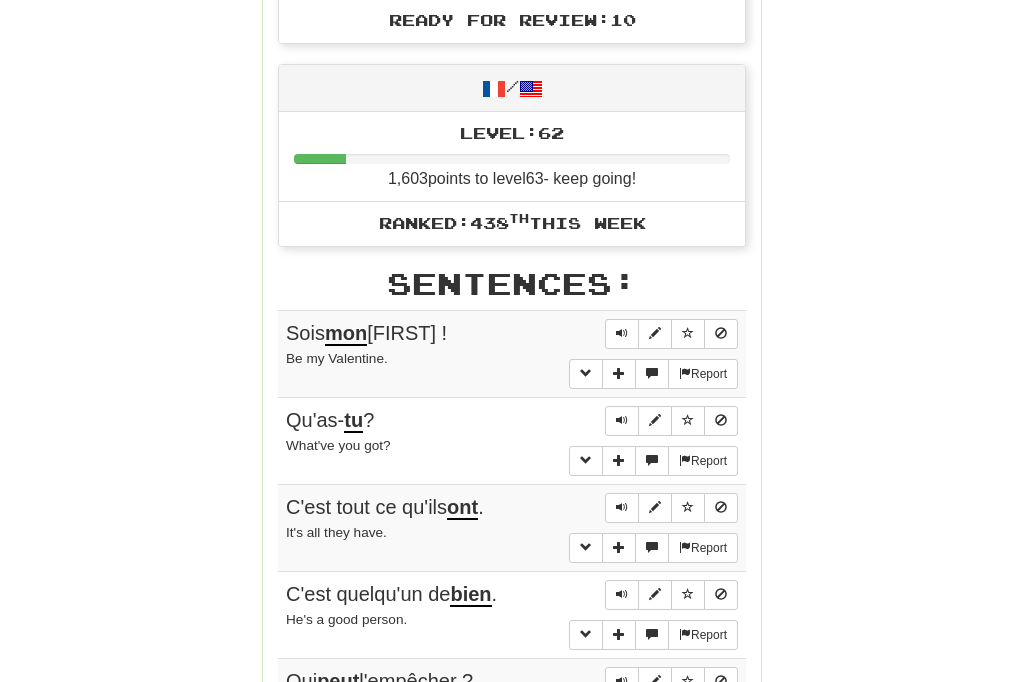scroll, scrollTop: 893, scrollLeft: 0, axis: vertical 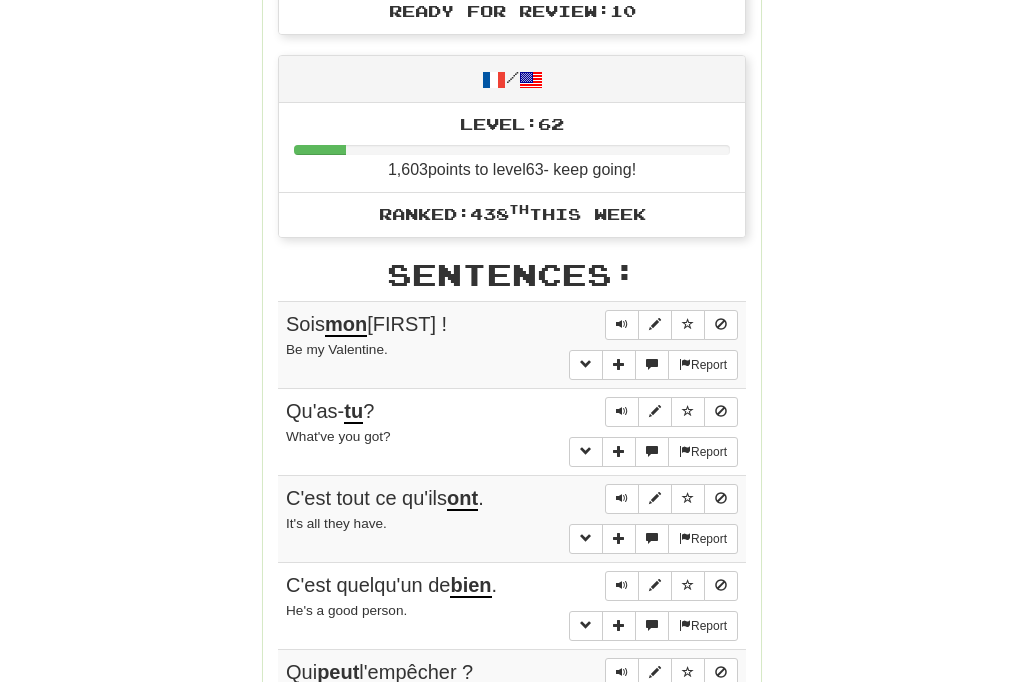 click at bounding box center (622, 586) 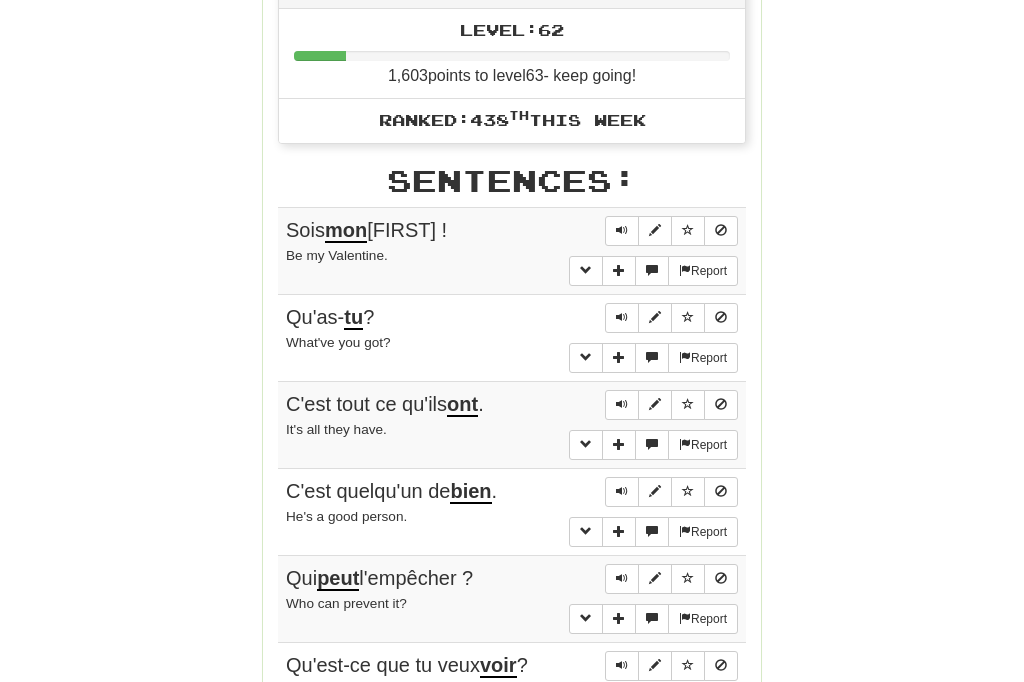 scroll, scrollTop: 987, scrollLeft: 0, axis: vertical 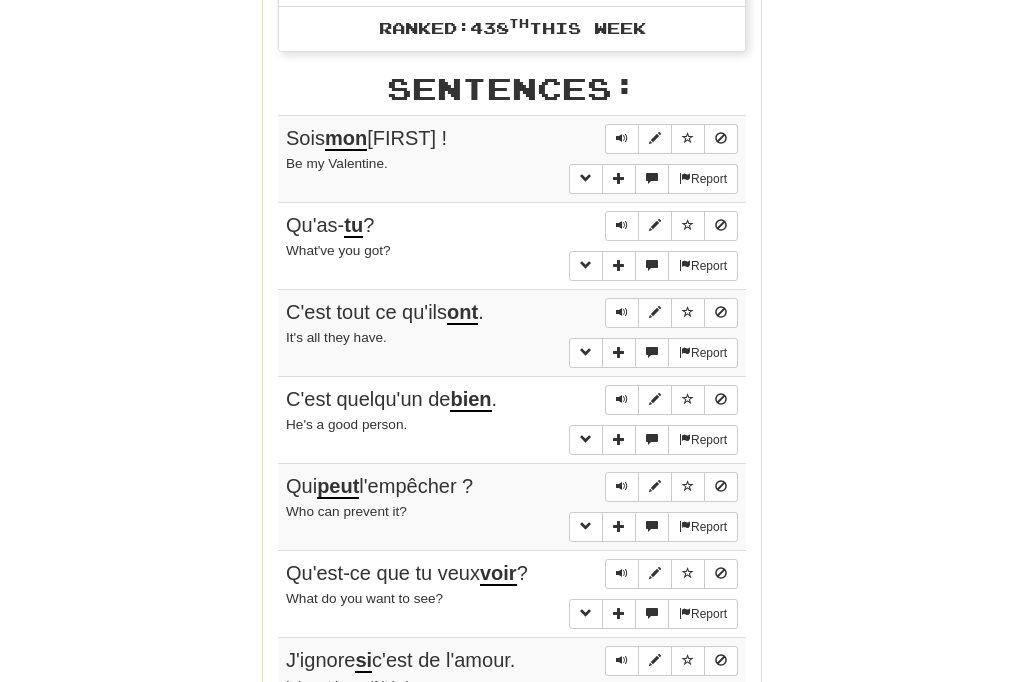click at bounding box center [622, 574] 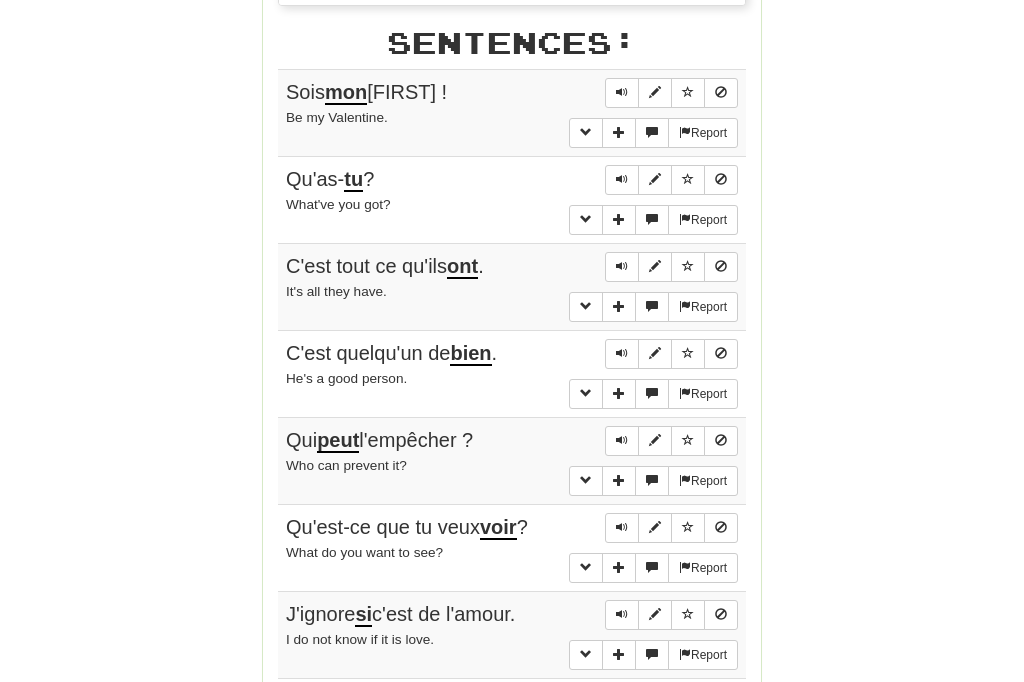 scroll, scrollTop: 1130, scrollLeft: 0, axis: vertical 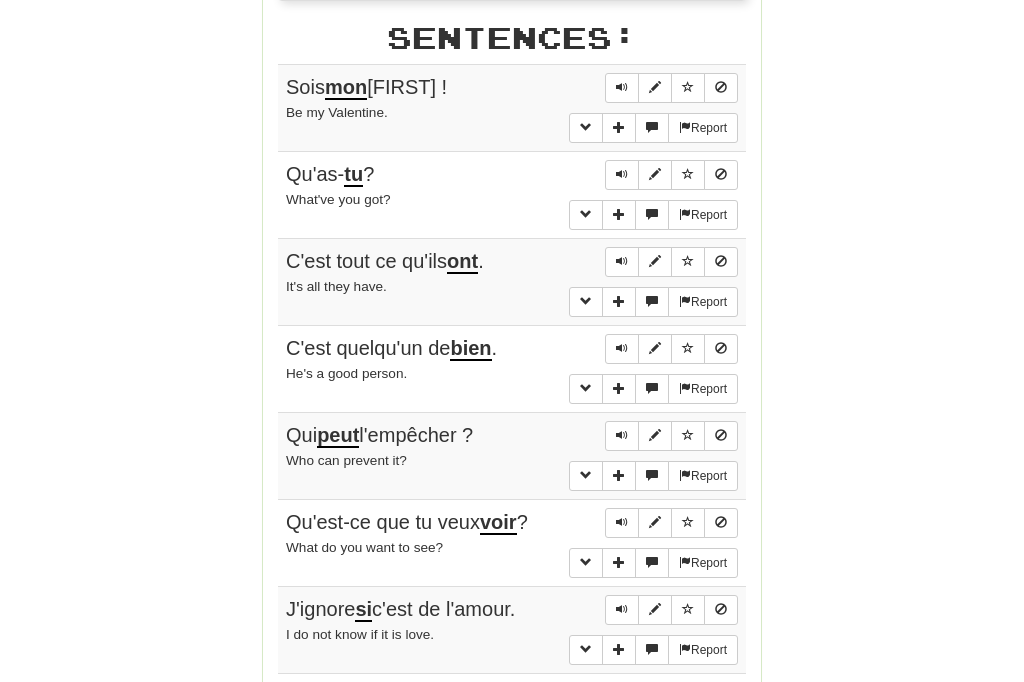 click at bounding box center (622, 609) 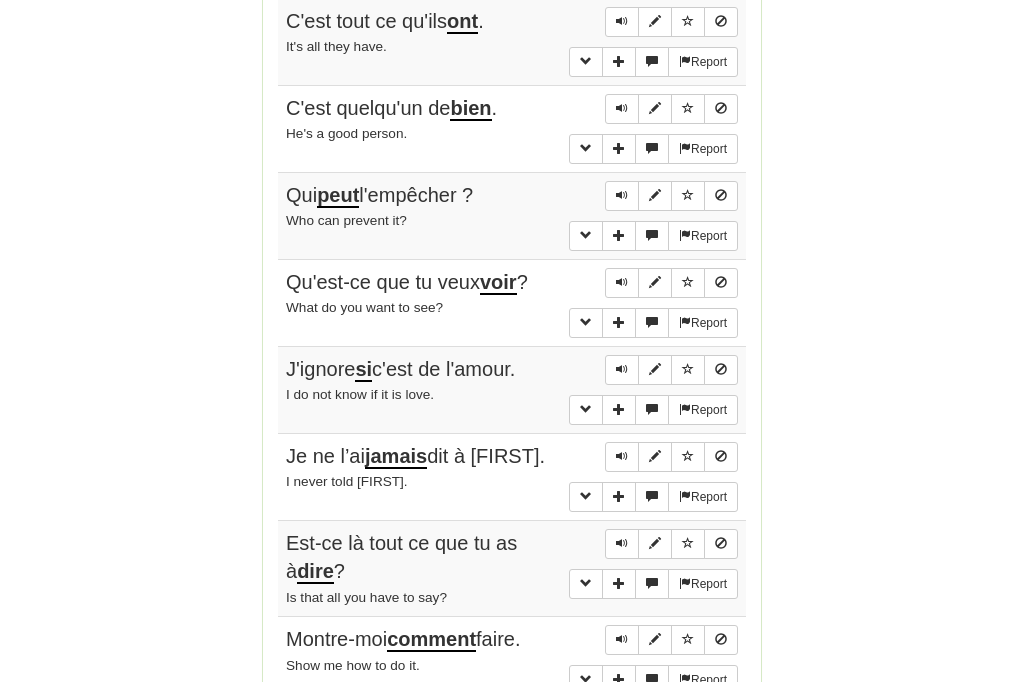 scroll, scrollTop: 1370, scrollLeft: 0, axis: vertical 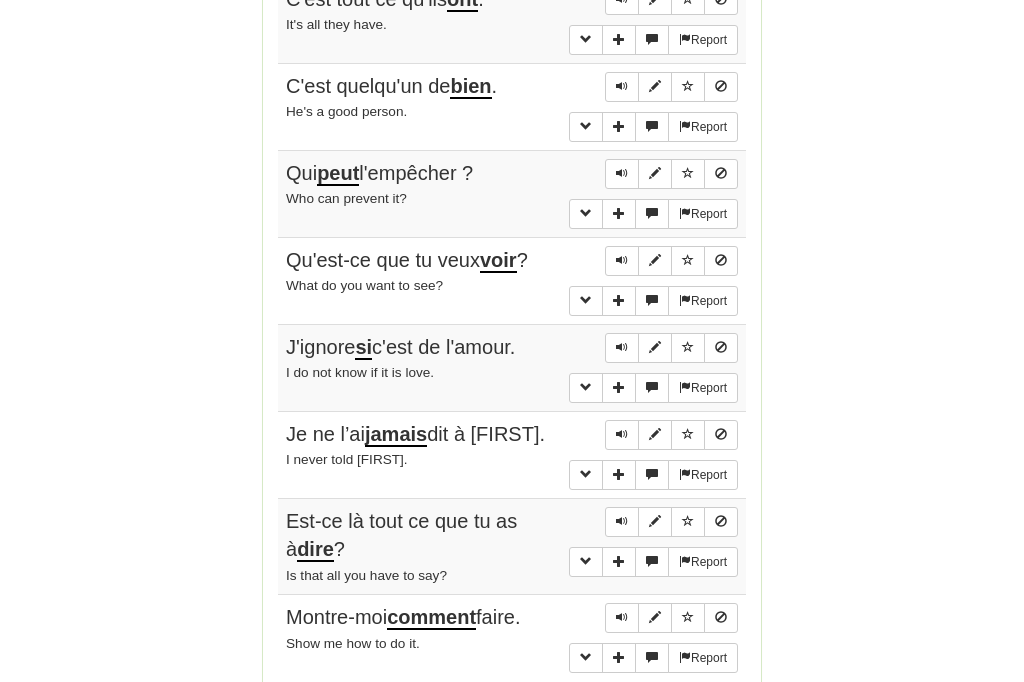click at bounding box center (622, 523) 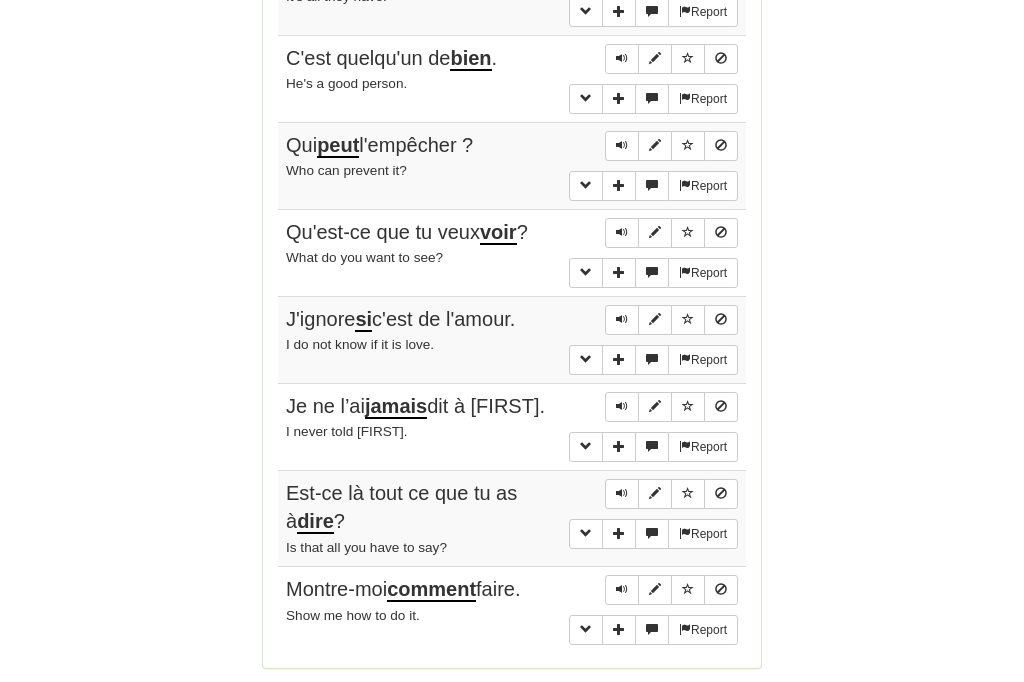 scroll, scrollTop: 1420, scrollLeft: 0, axis: vertical 